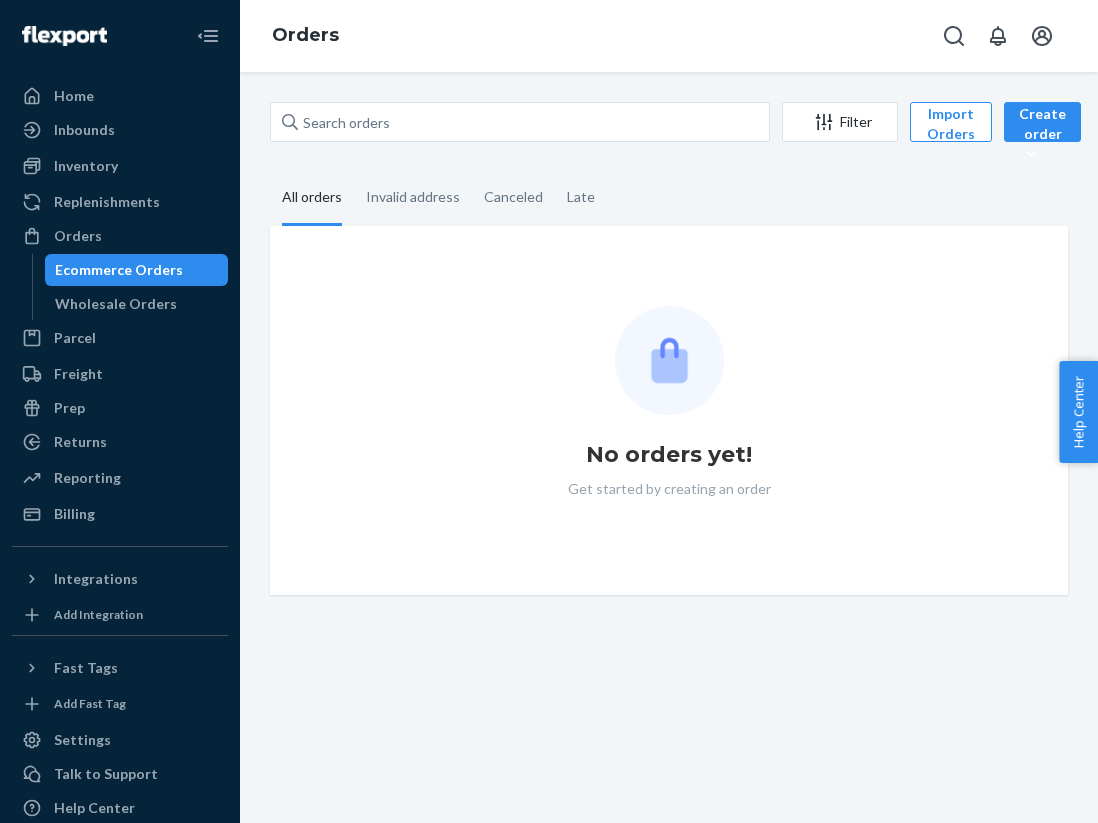 scroll, scrollTop: 0, scrollLeft: 0, axis: both 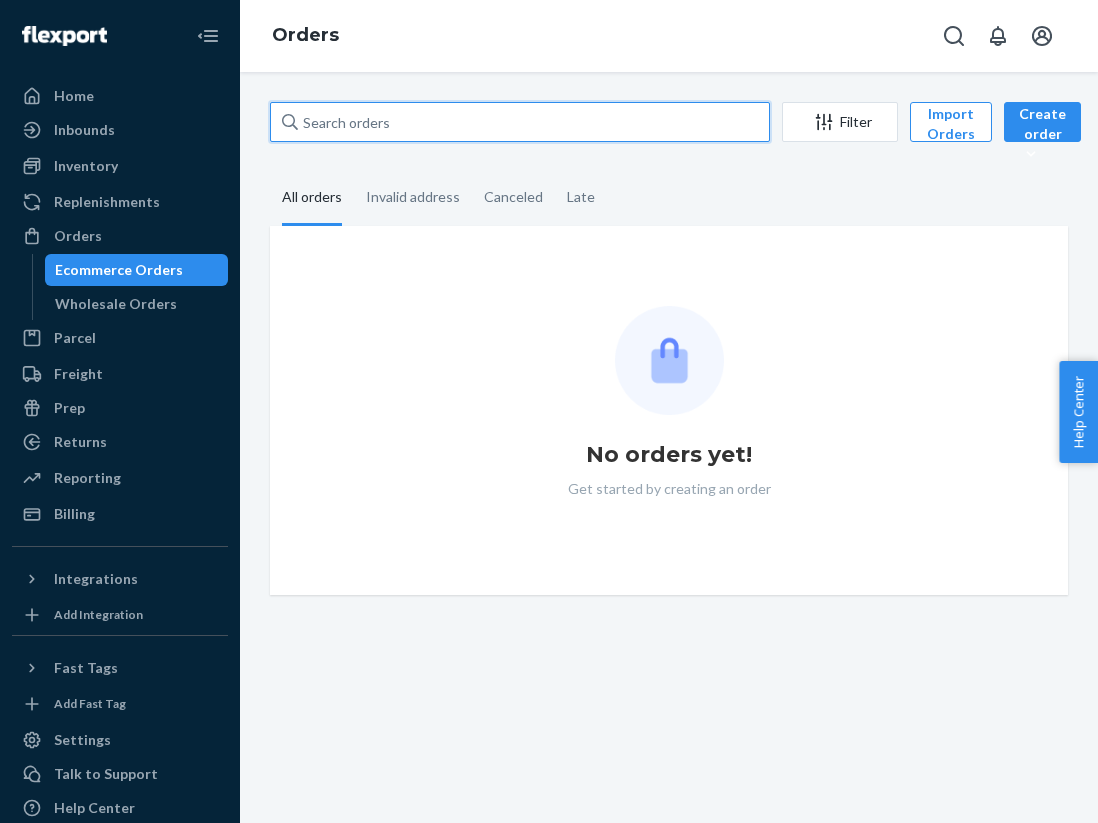 click at bounding box center [520, 122] 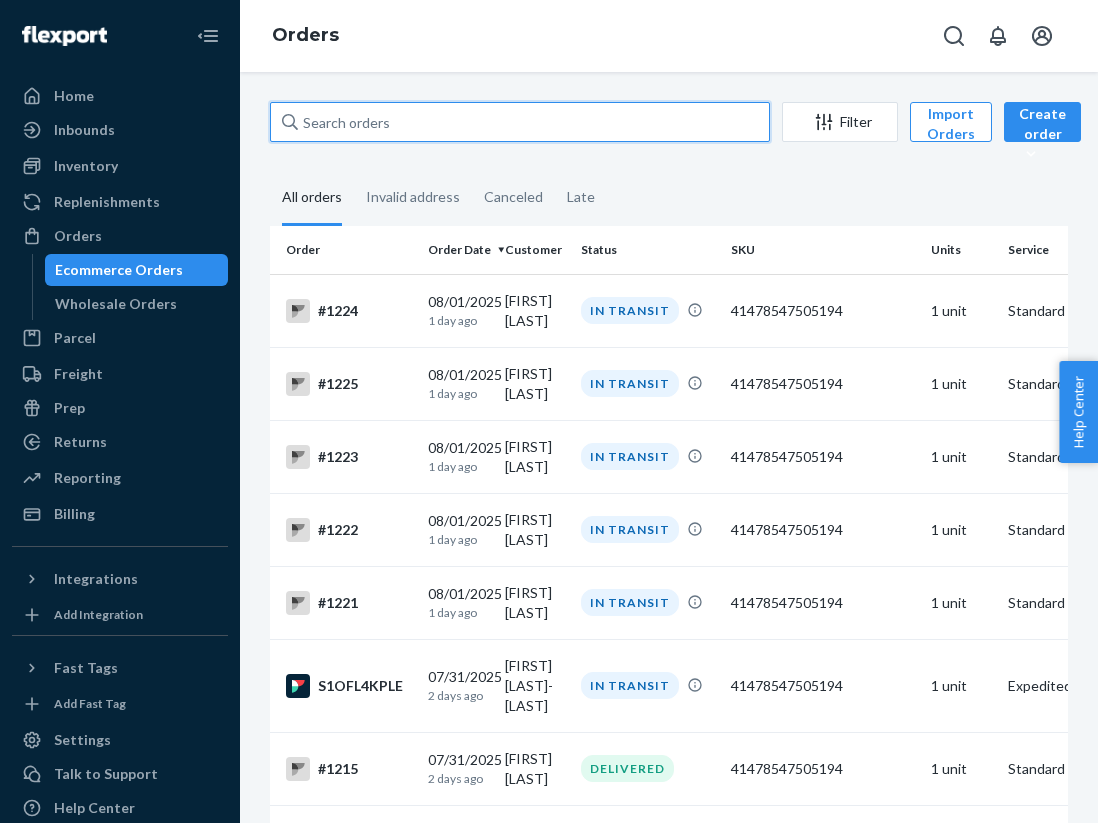 paste on "[FIRST] [LAST]" 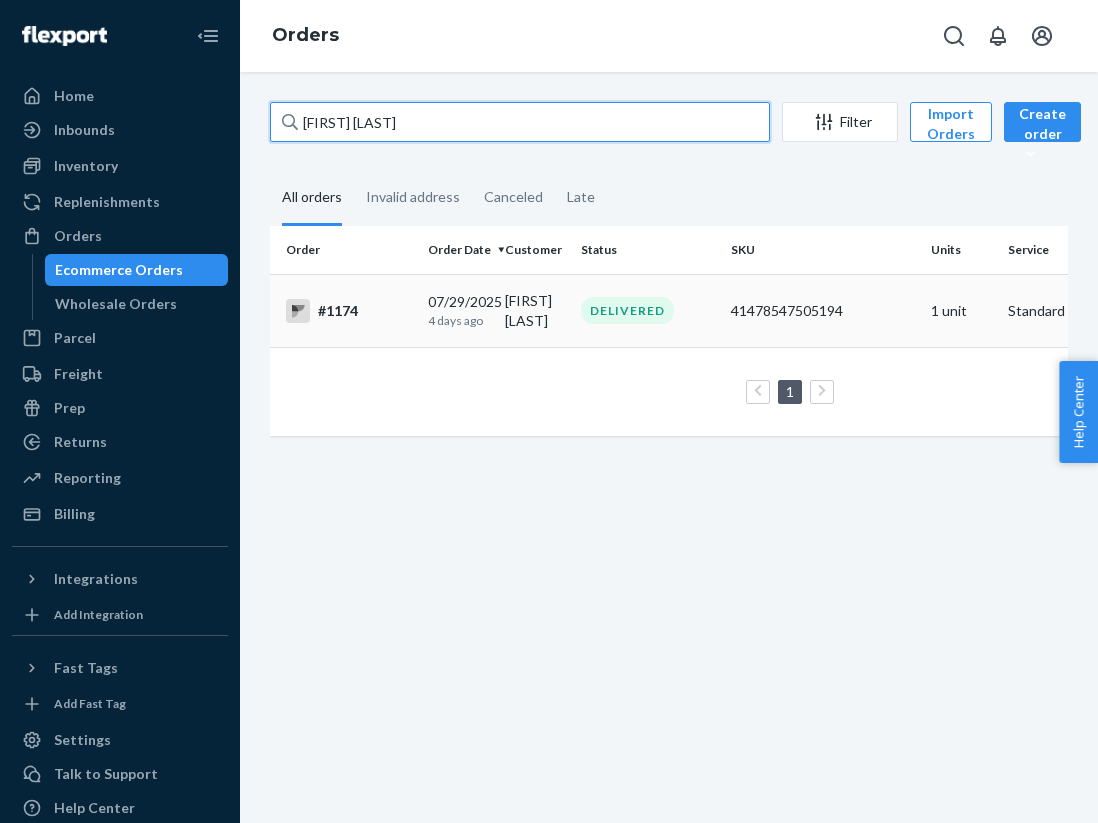 type on "[FIRST] [LAST]" 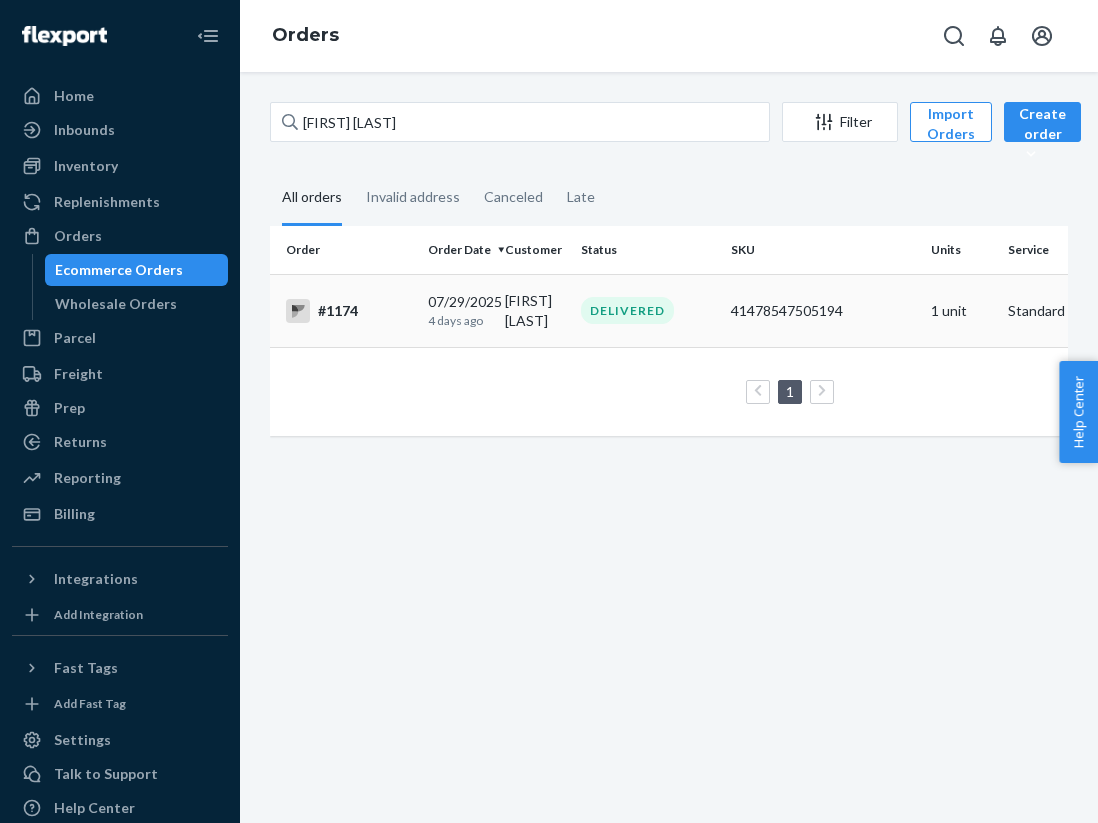 click on "#1174" at bounding box center [349, 311] 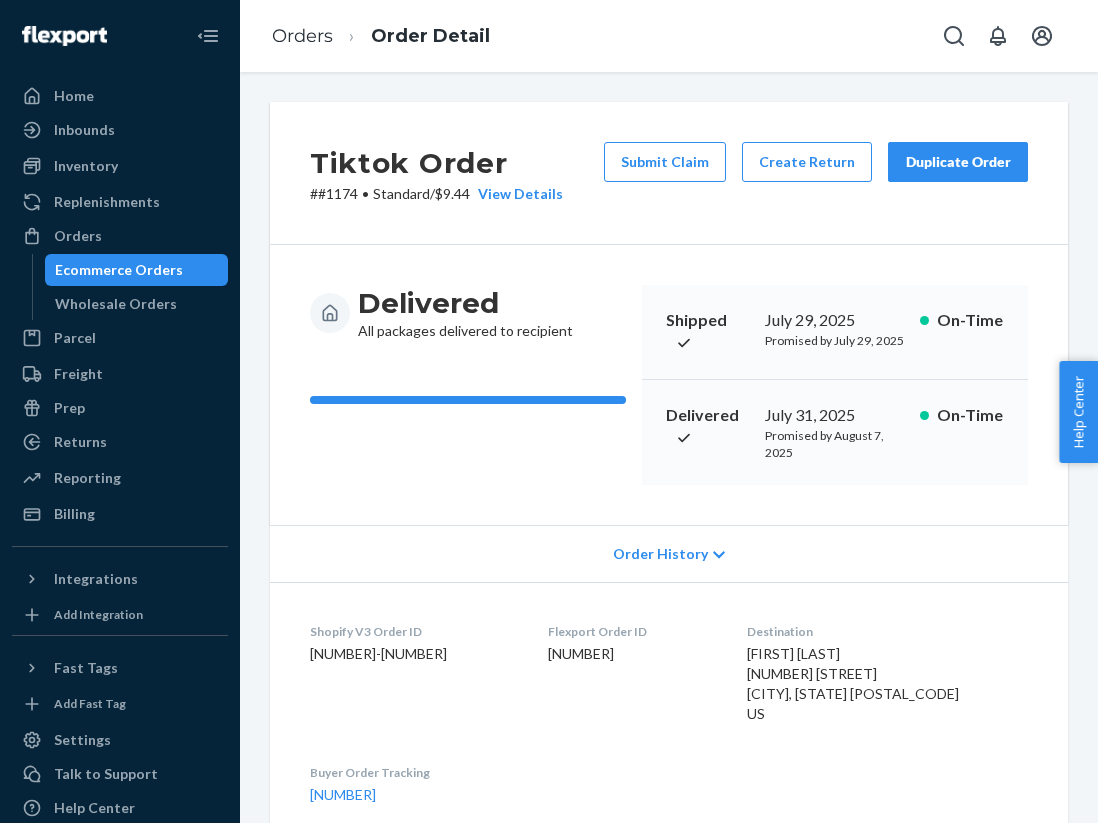 click on "Orders Order Detail" at bounding box center [381, 36] 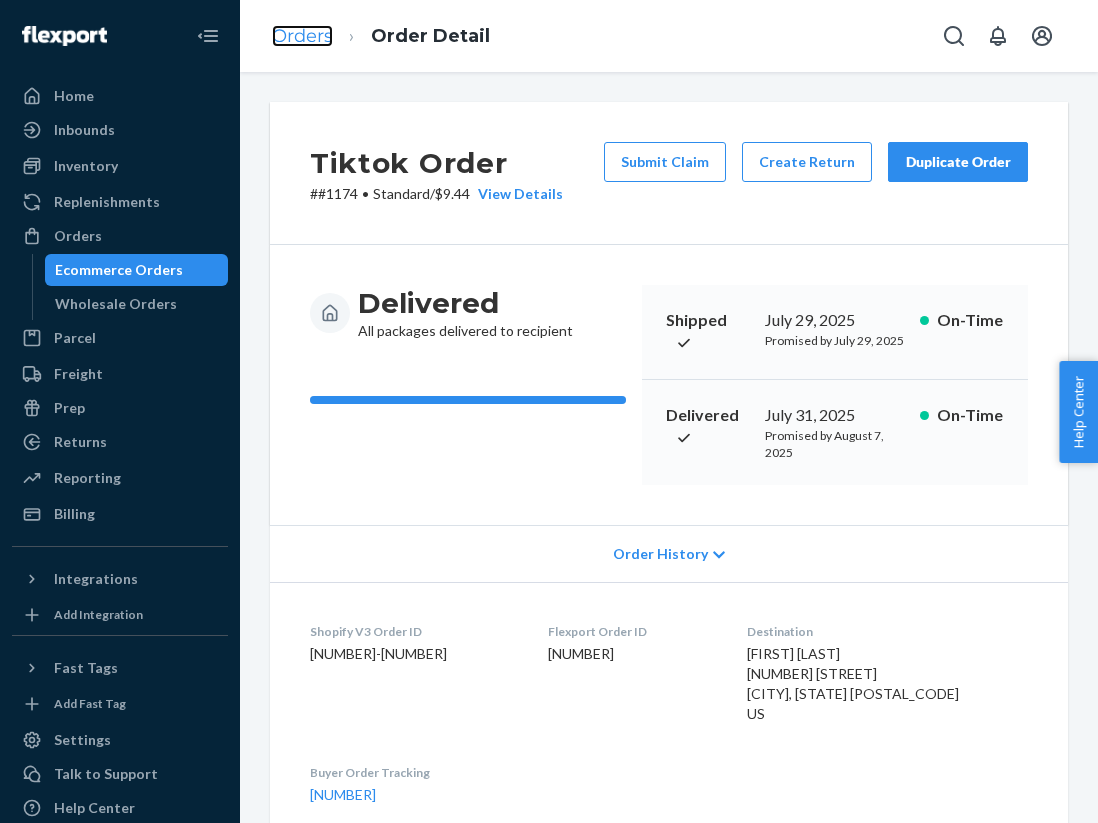click on "Orders" at bounding box center [302, 36] 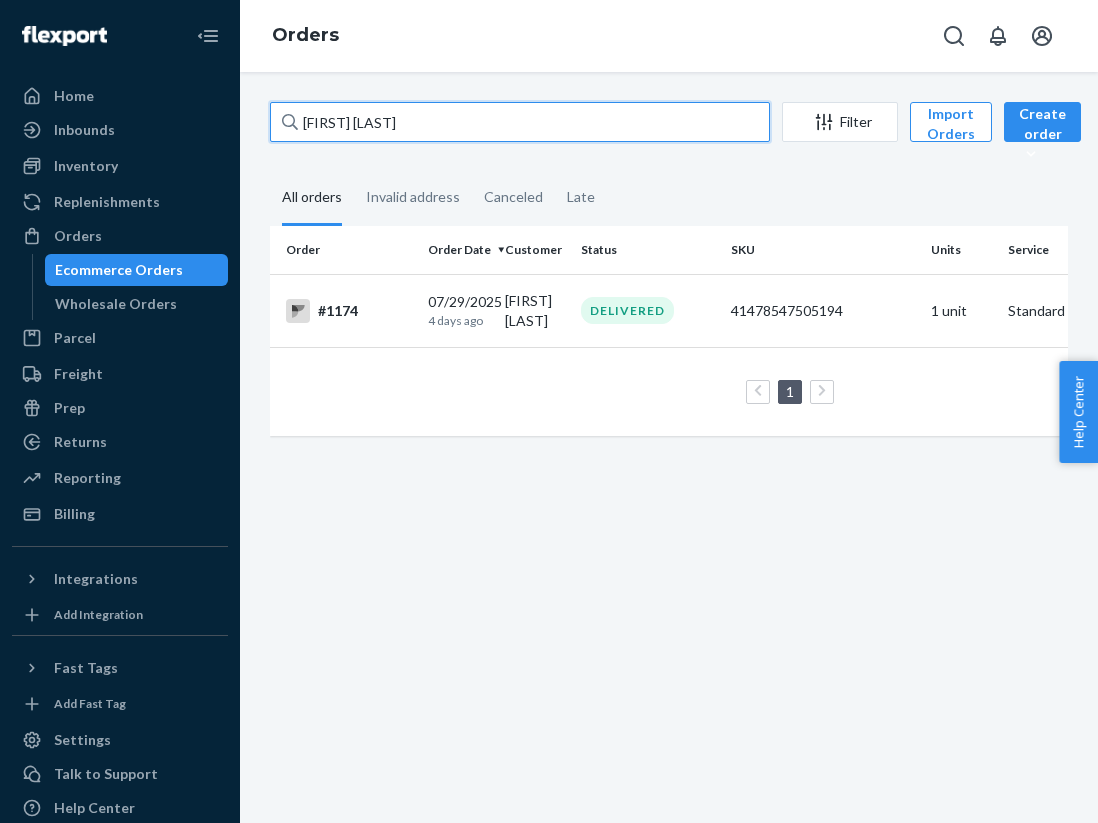 click on "[FIRST] [LAST]" at bounding box center [520, 122] 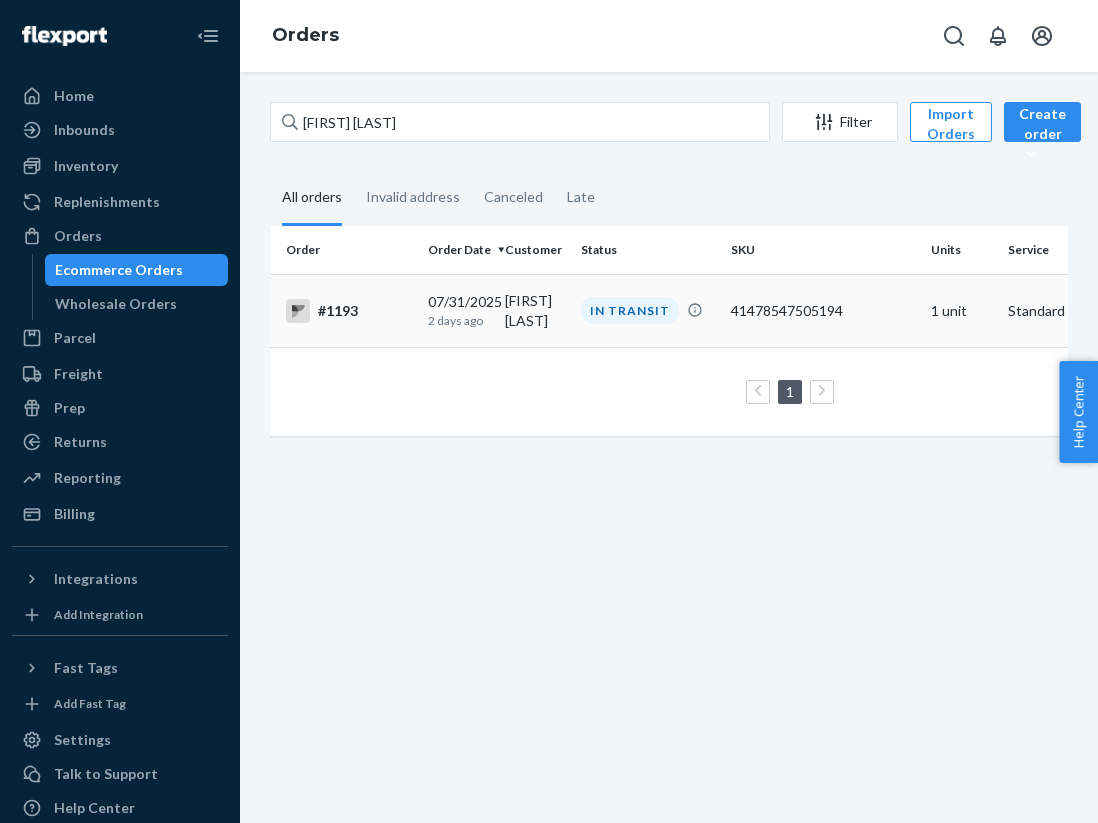 click on "#1193" at bounding box center [349, 311] 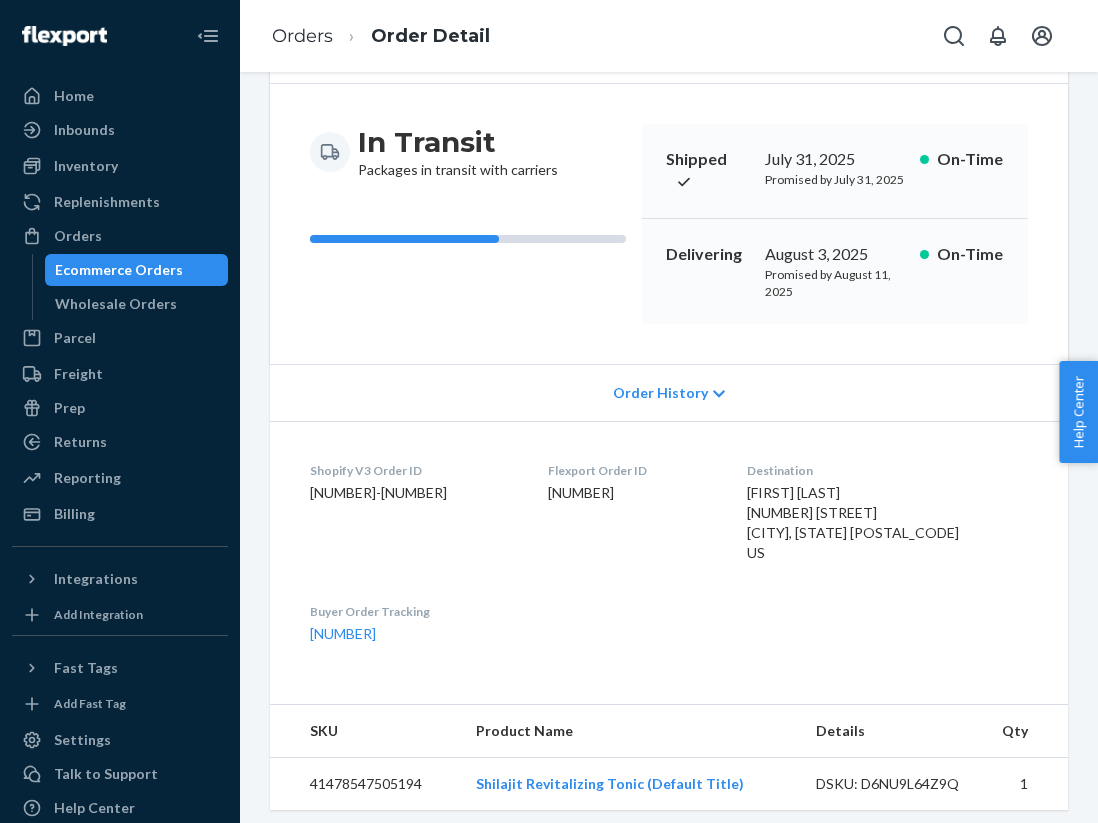 scroll, scrollTop: 455, scrollLeft: 0, axis: vertical 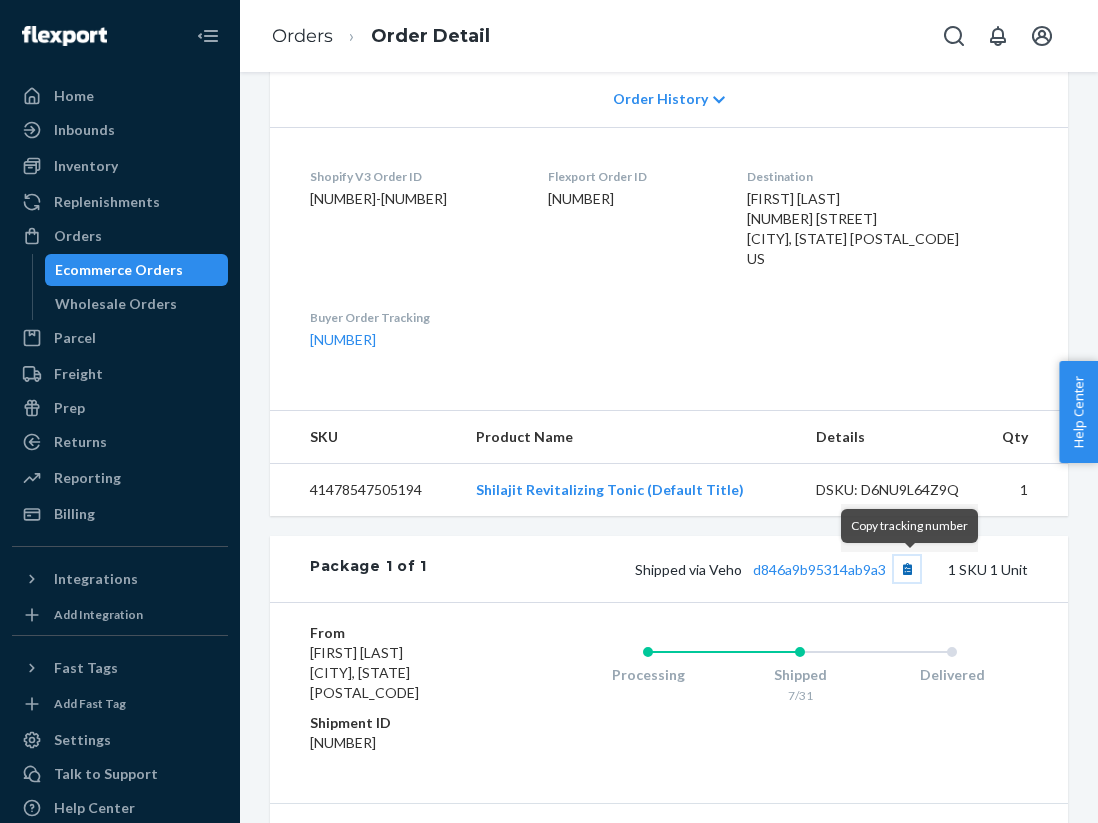 click at bounding box center [907, 569] 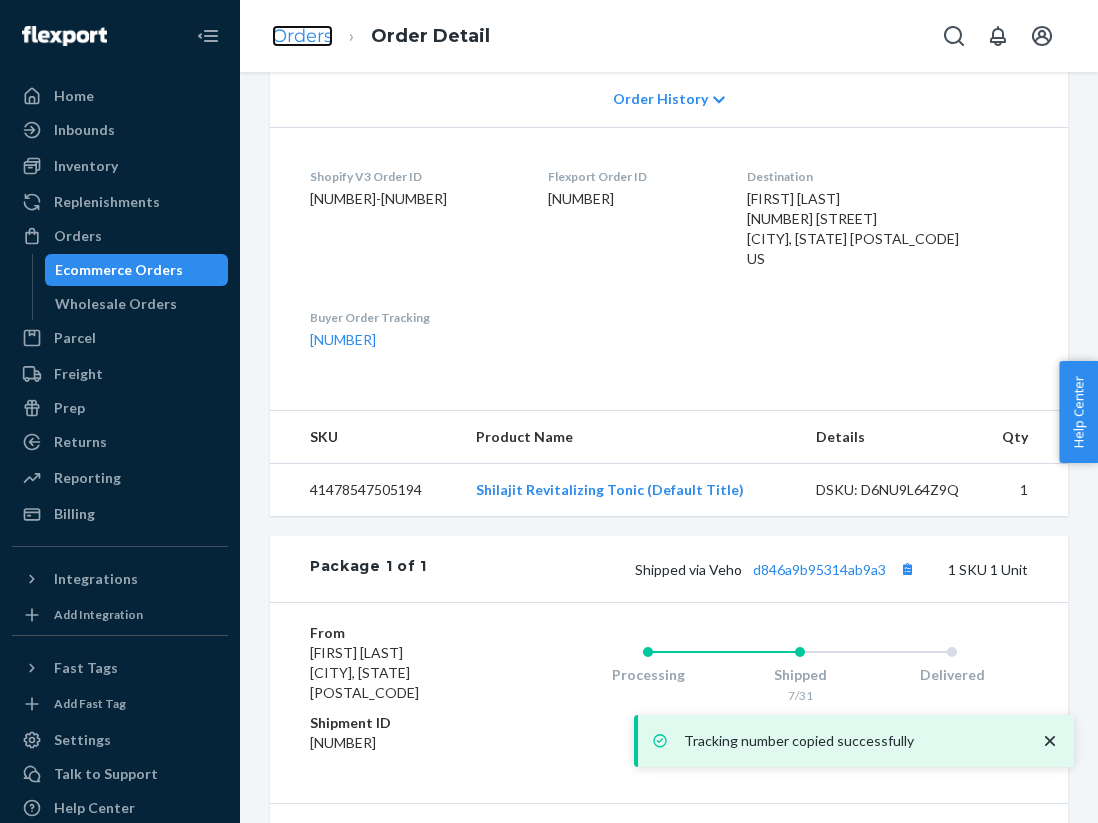 click on "Orders" at bounding box center (302, 36) 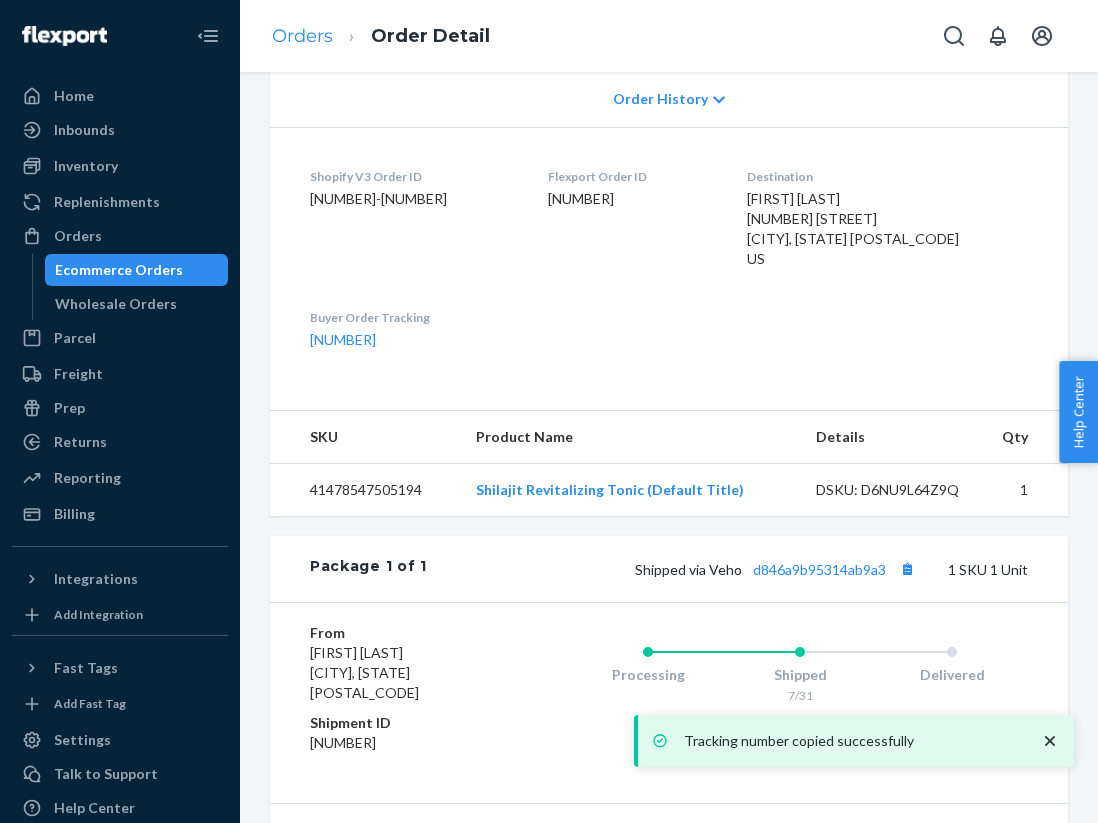scroll, scrollTop: 0, scrollLeft: 0, axis: both 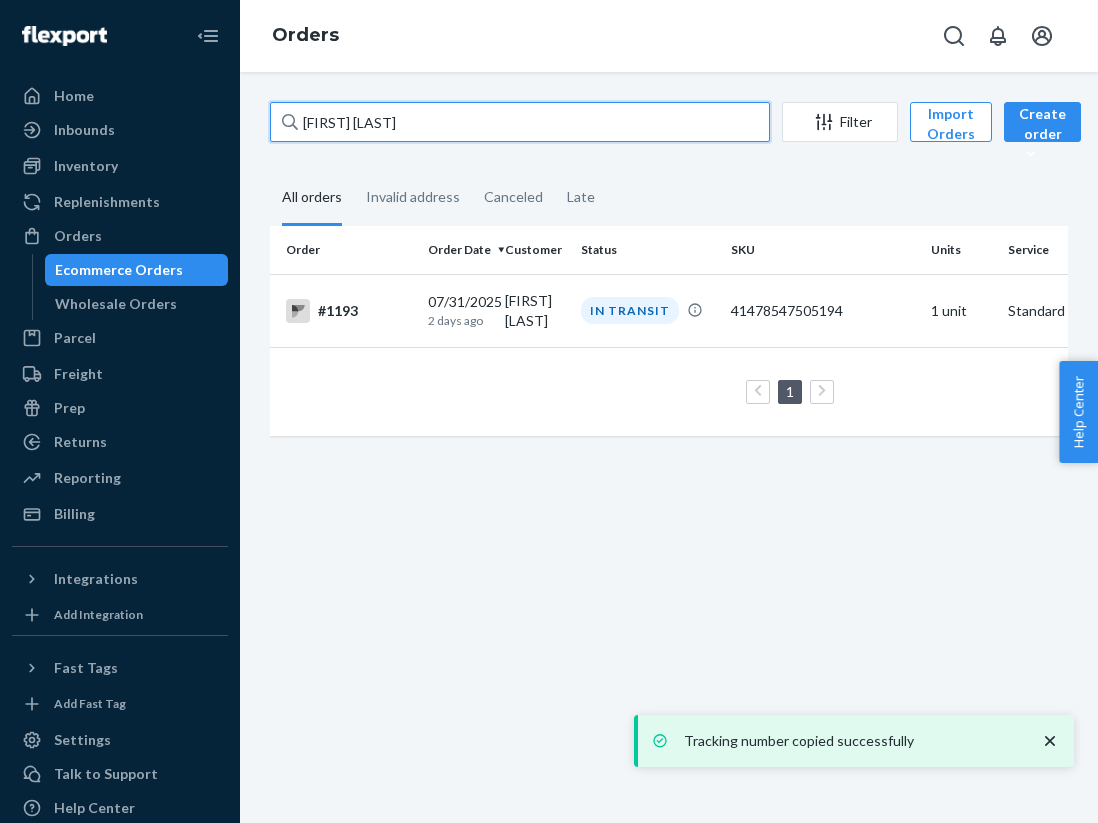 click on "[FIRST] [LAST]" at bounding box center [520, 122] 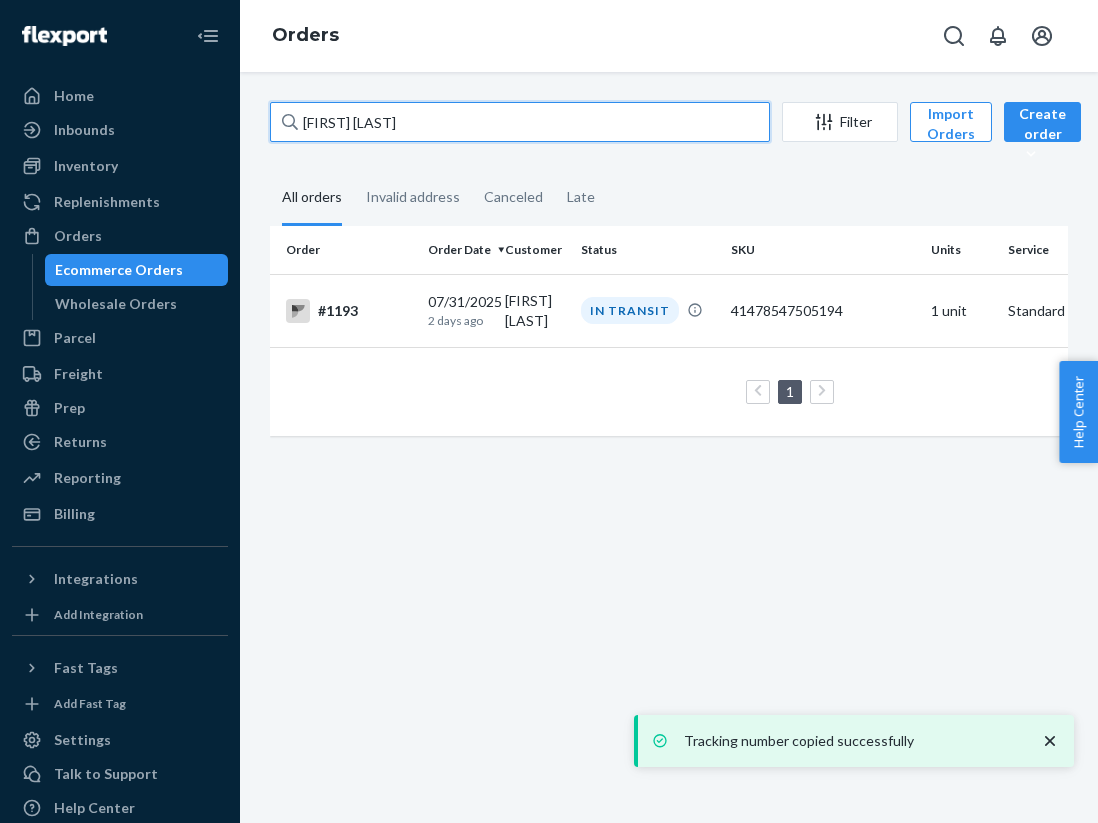 paste on "[FIRST] [LAST]" 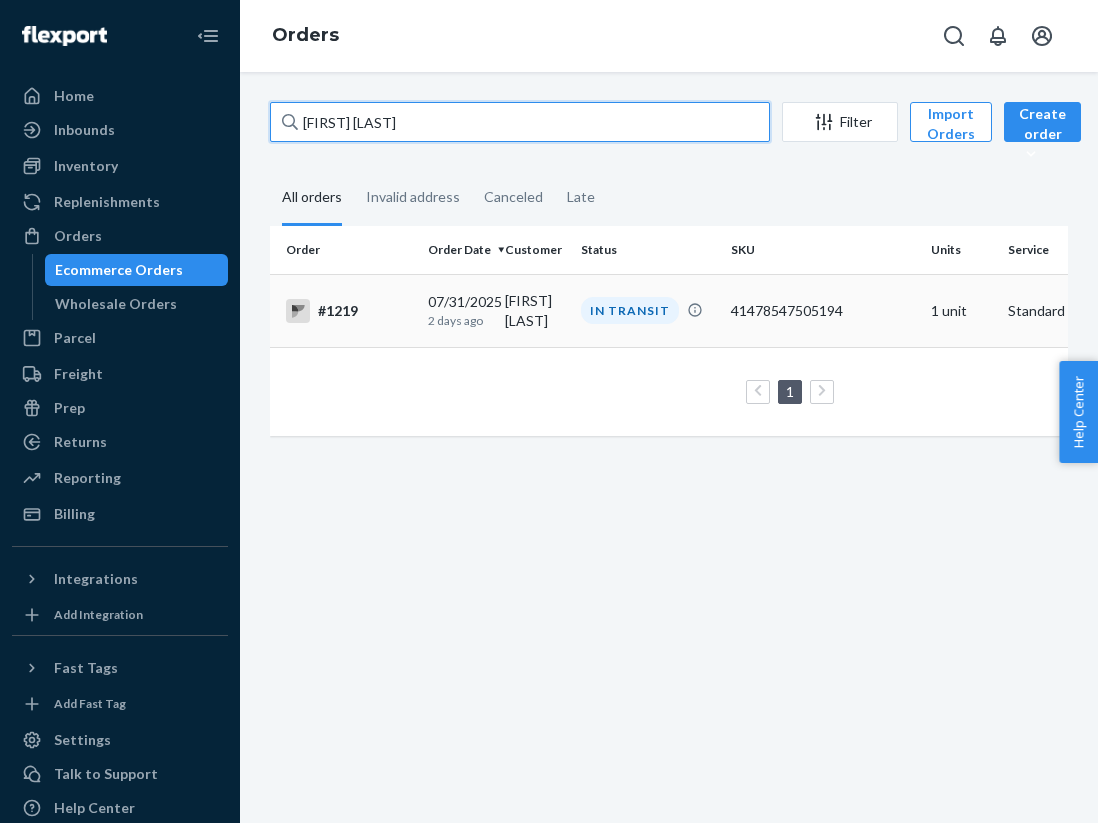 type on "[FIRST] [LAST]" 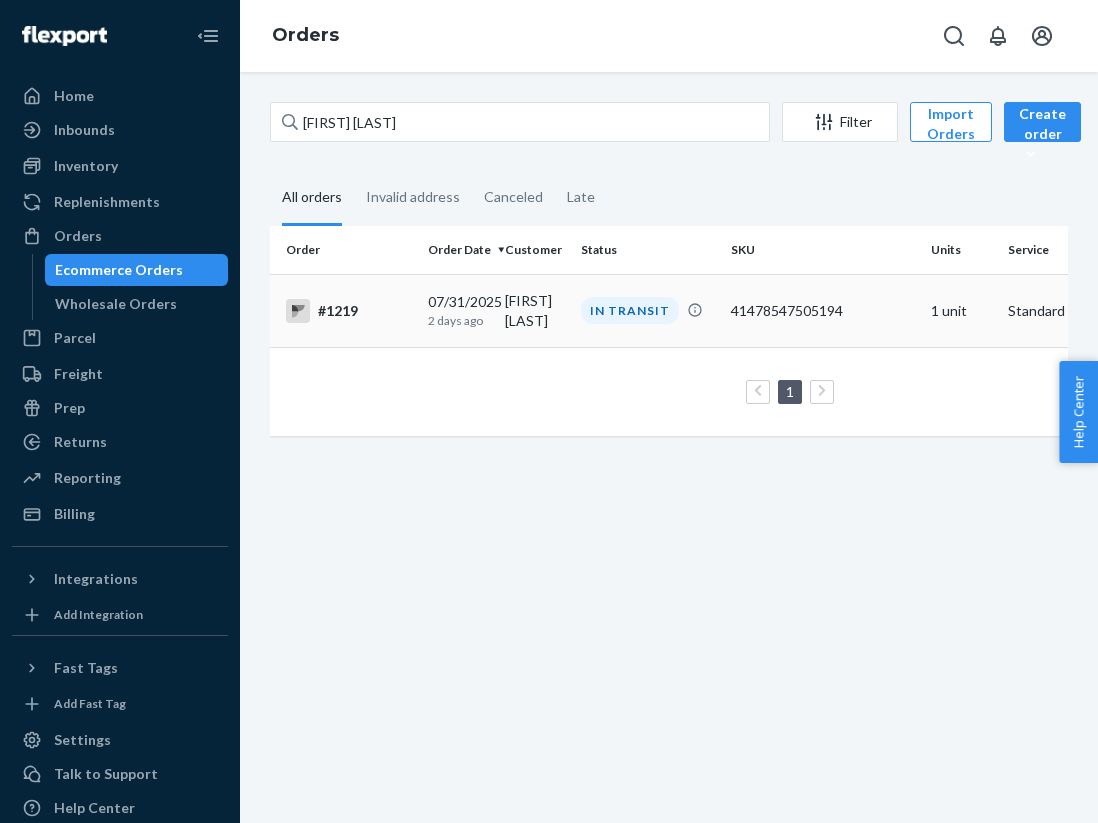 click on "#1219" at bounding box center (349, 311) 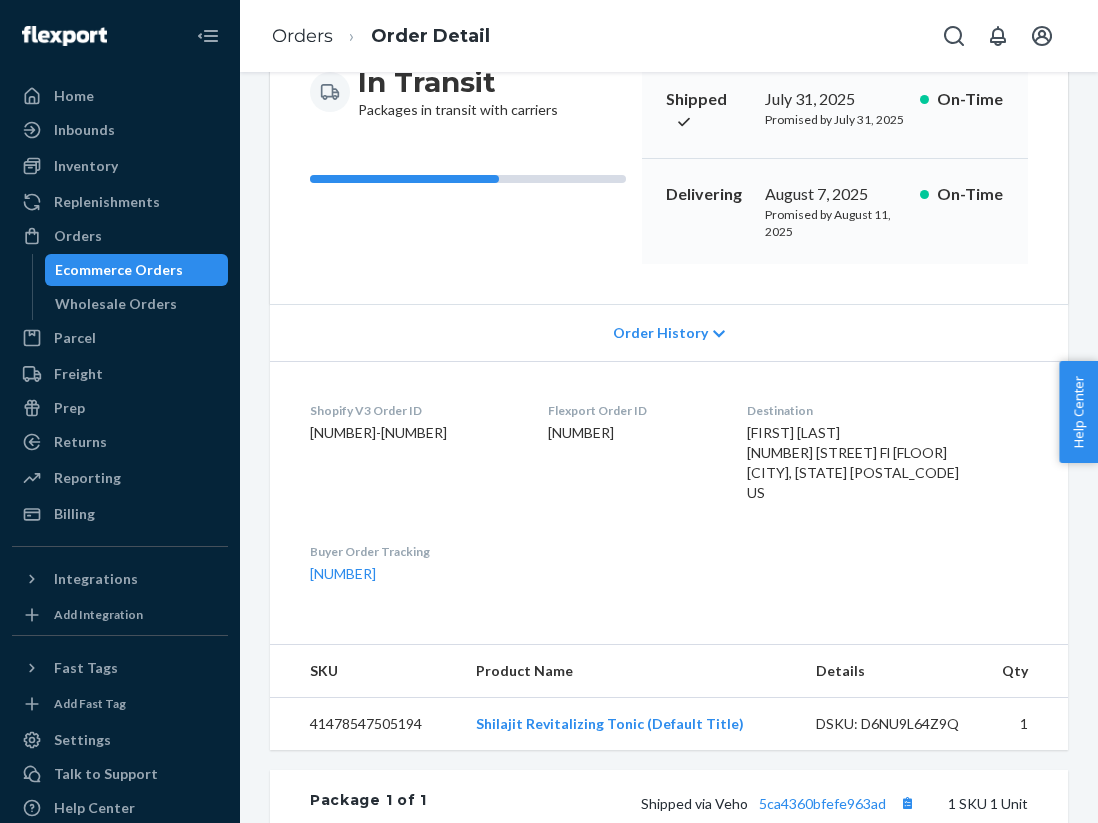 scroll, scrollTop: 236, scrollLeft: 0, axis: vertical 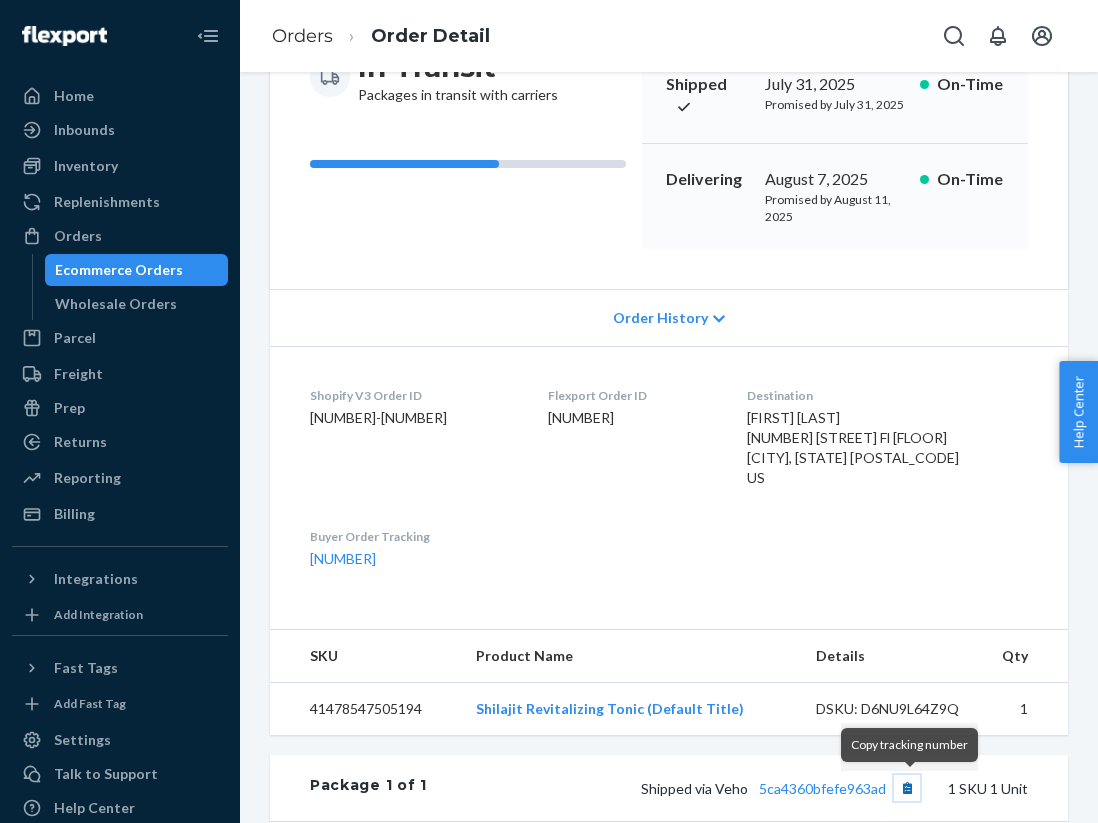 click at bounding box center (907, 788) 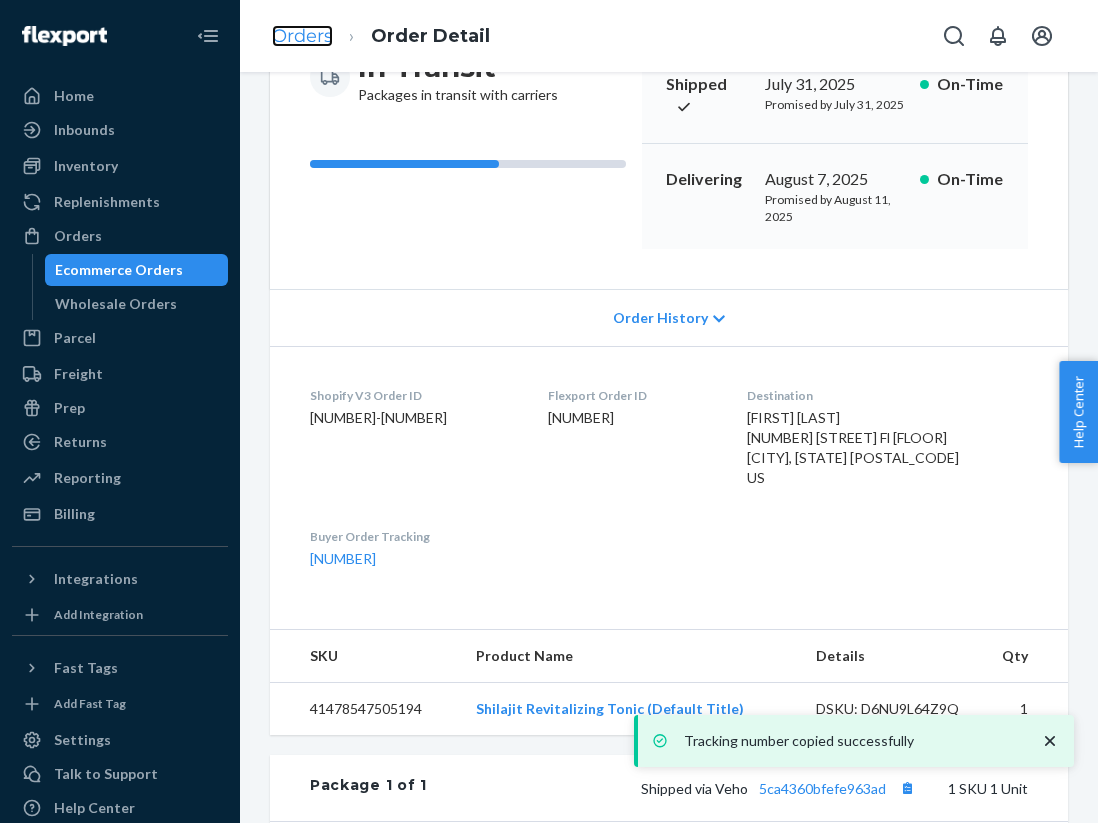 click on "Orders" at bounding box center (302, 36) 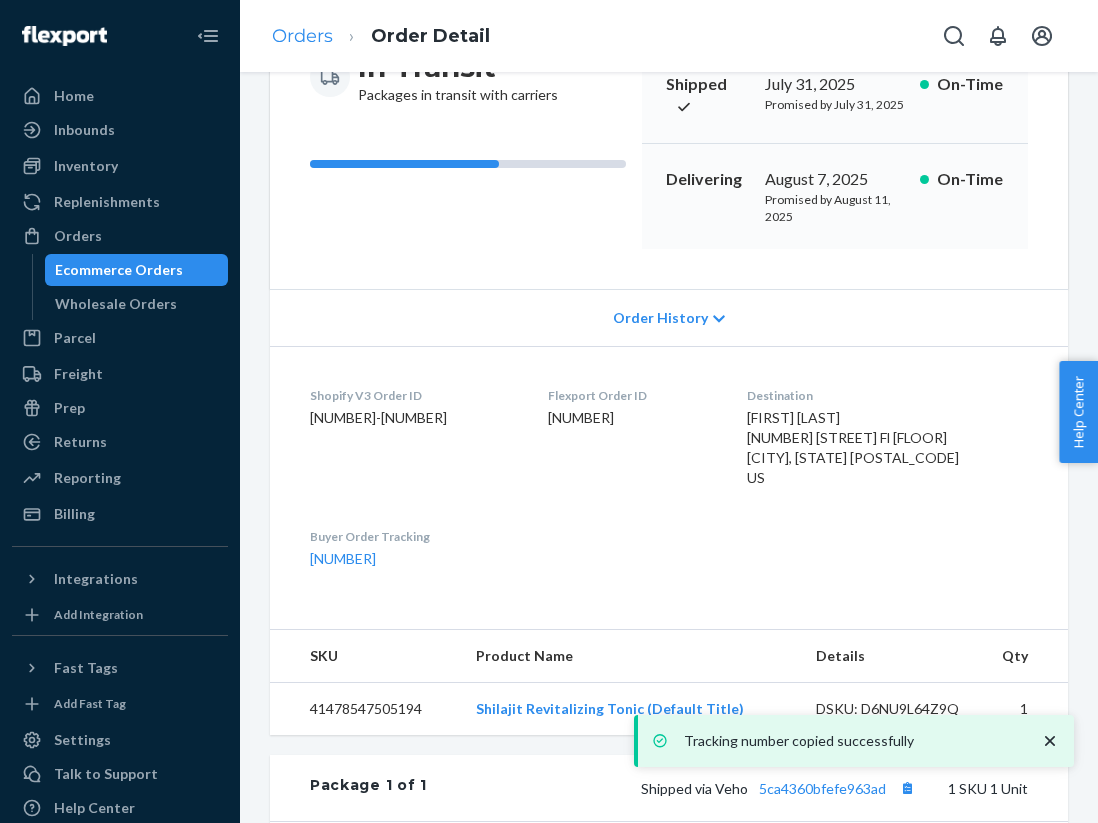 scroll, scrollTop: 0, scrollLeft: 0, axis: both 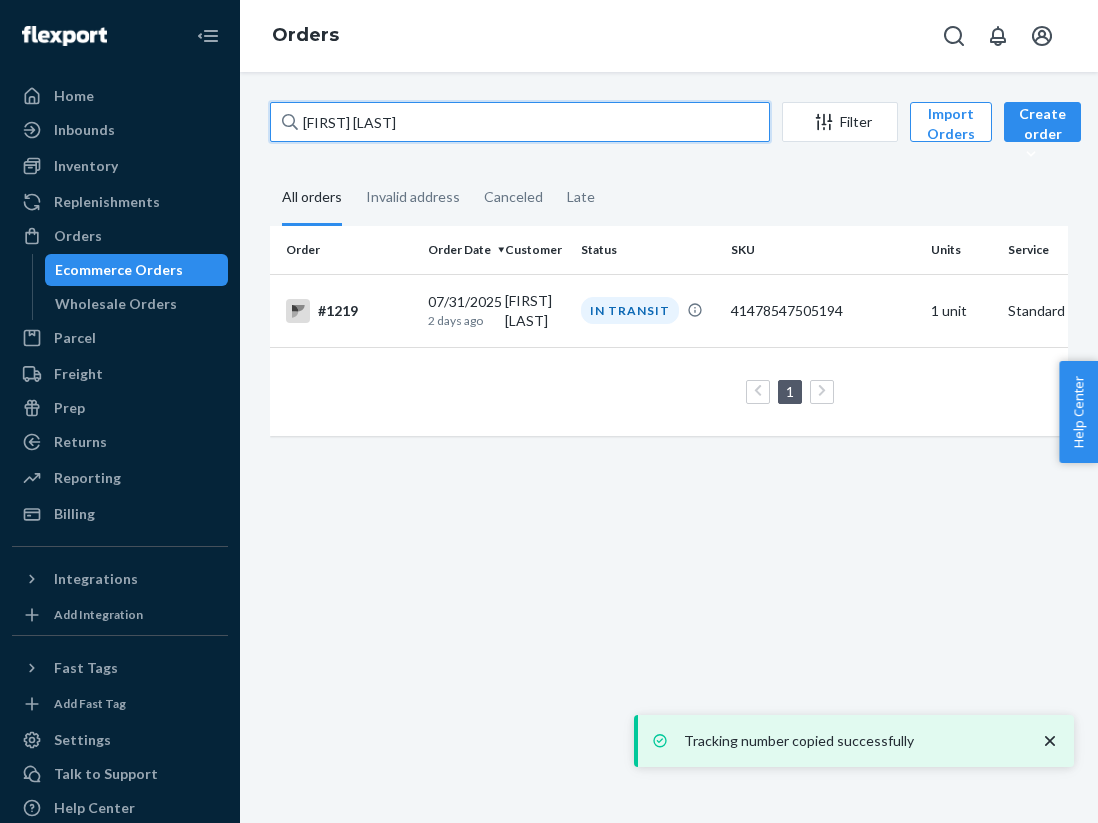 click on "[FIRST] [LAST]" at bounding box center [520, 122] 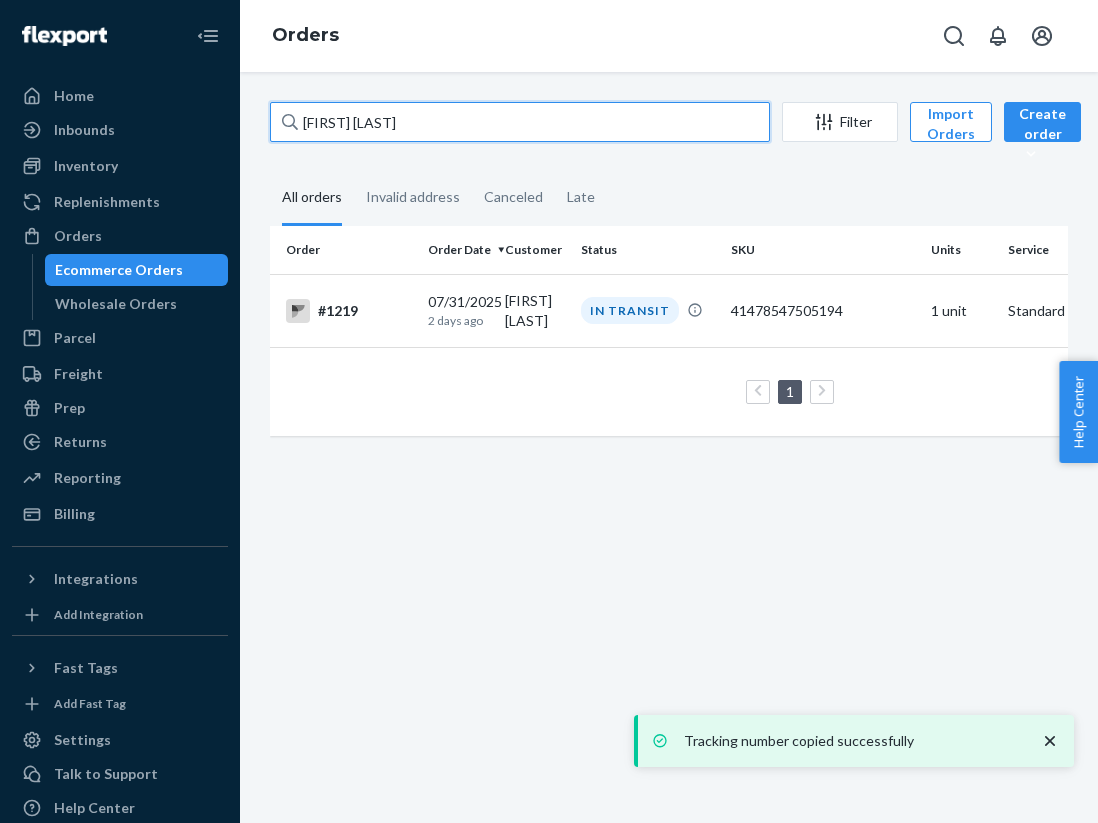 click on "[FIRST] [LAST]" at bounding box center (520, 122) 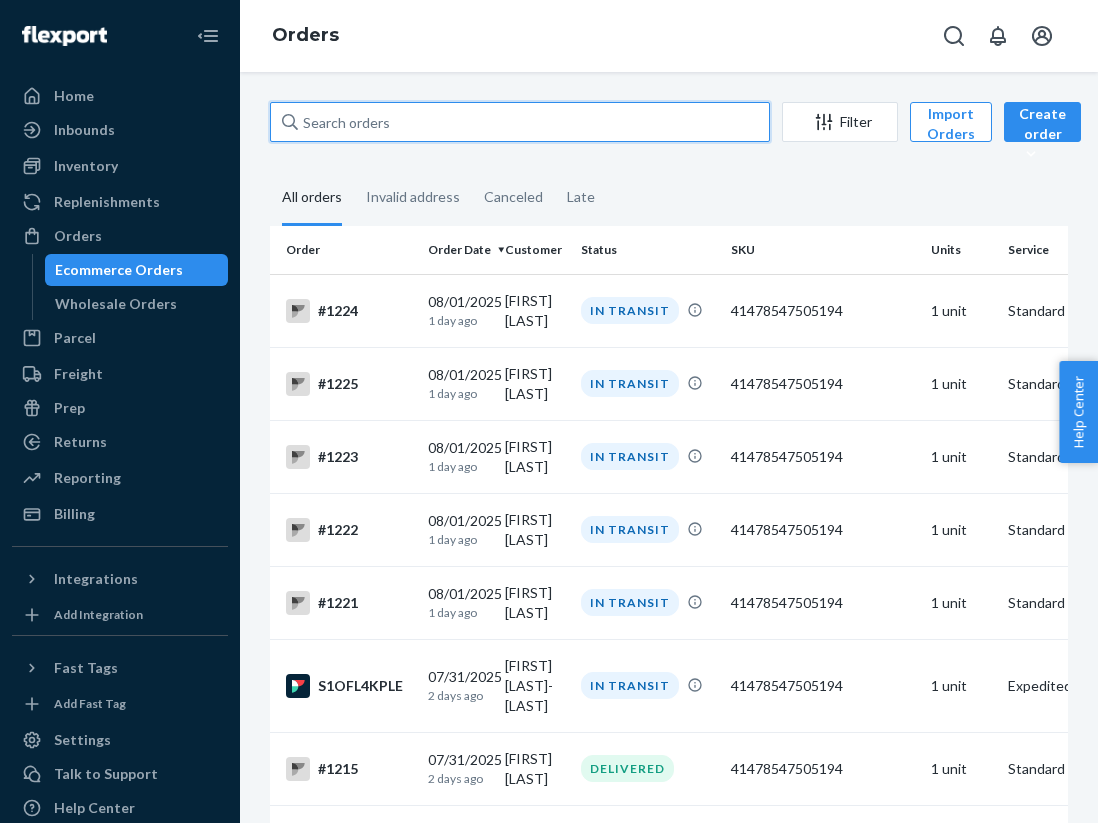 paste on "[FIRST] [LAST]" 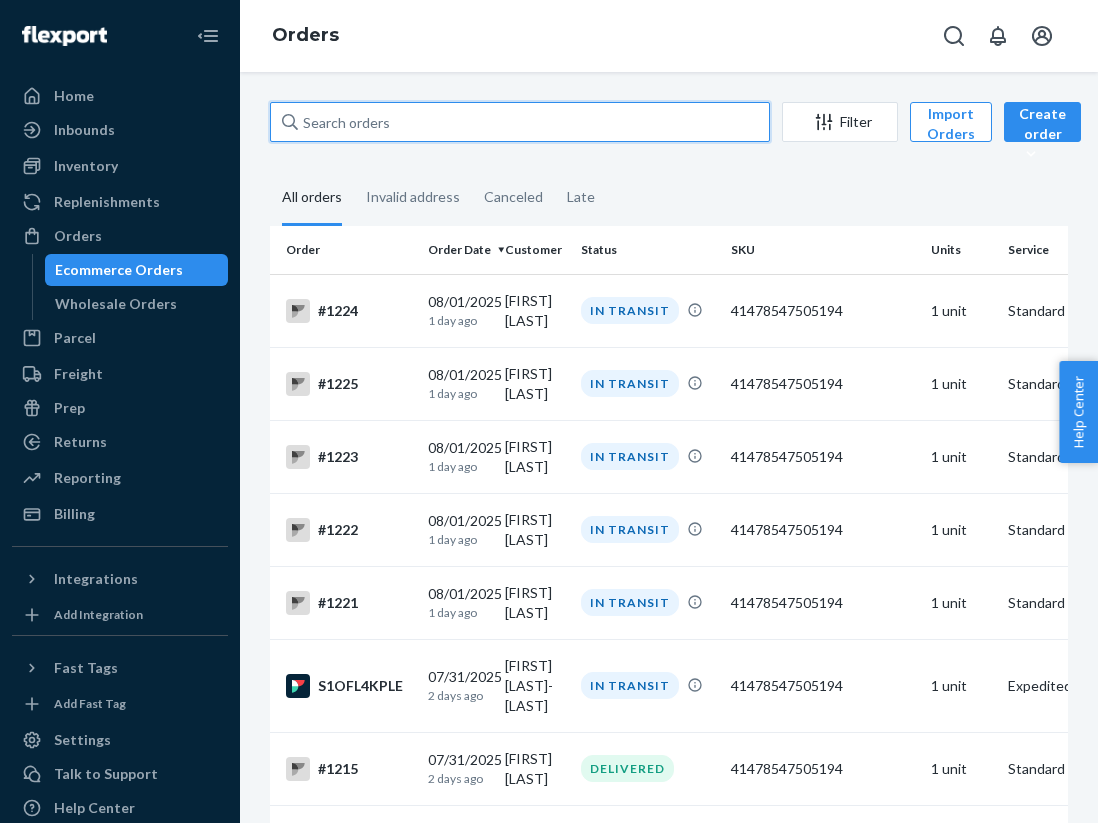 type on "[FIRST] [LAST]" 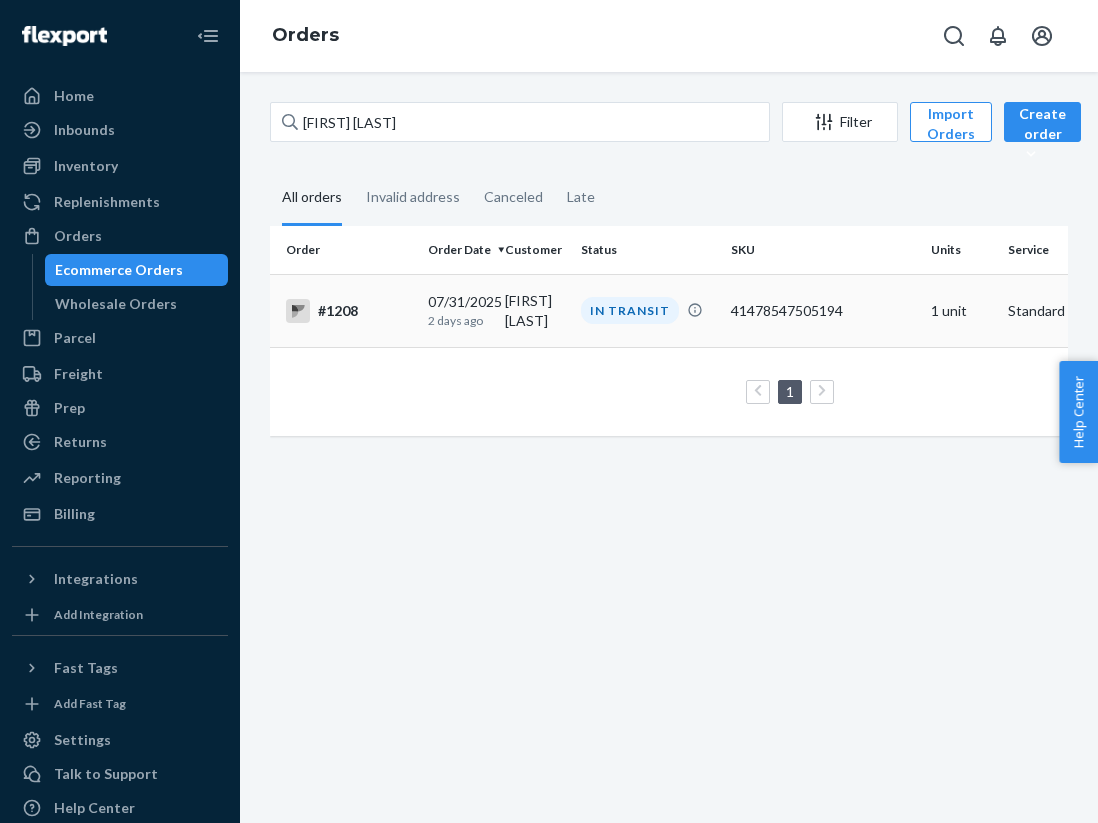 click on "#1208" at bounding box center [349, 311] 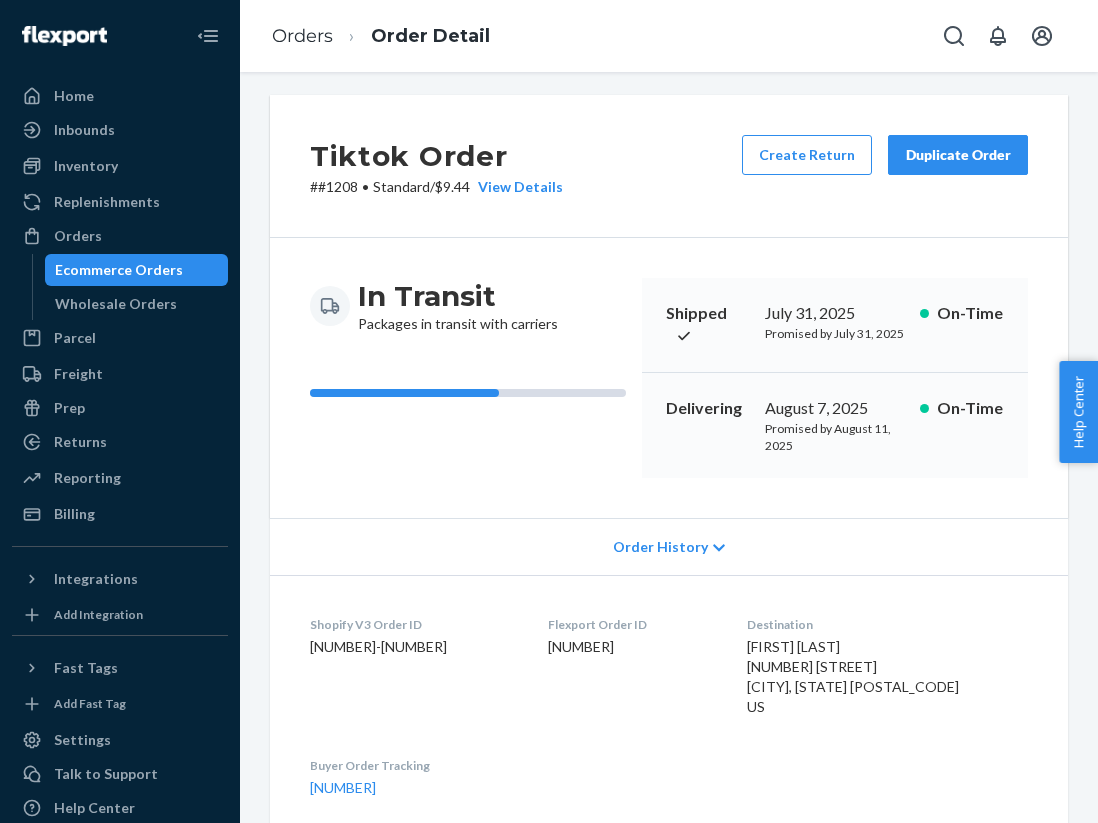 scroll, scrollTop: 242, scrollLeft: 0, axis: vertical 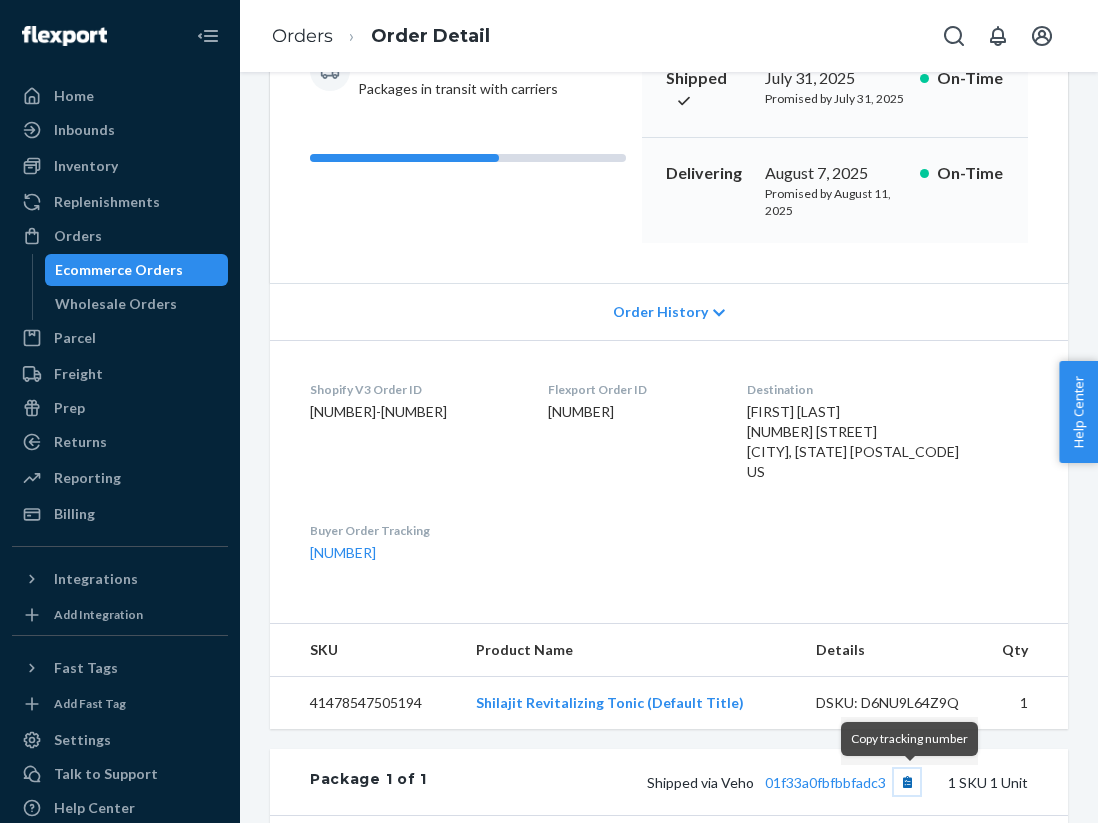 click at bounding box center (907, 782) 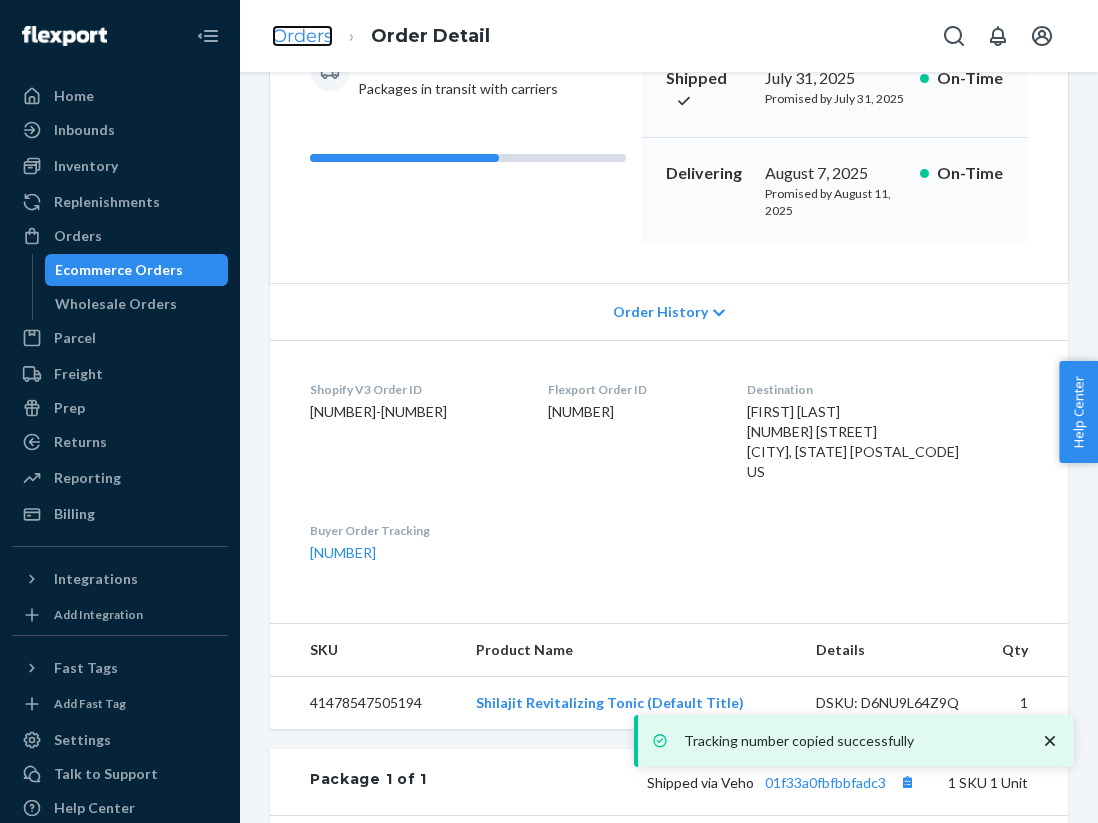 click on "Orders" at bounding box center [302, 36] 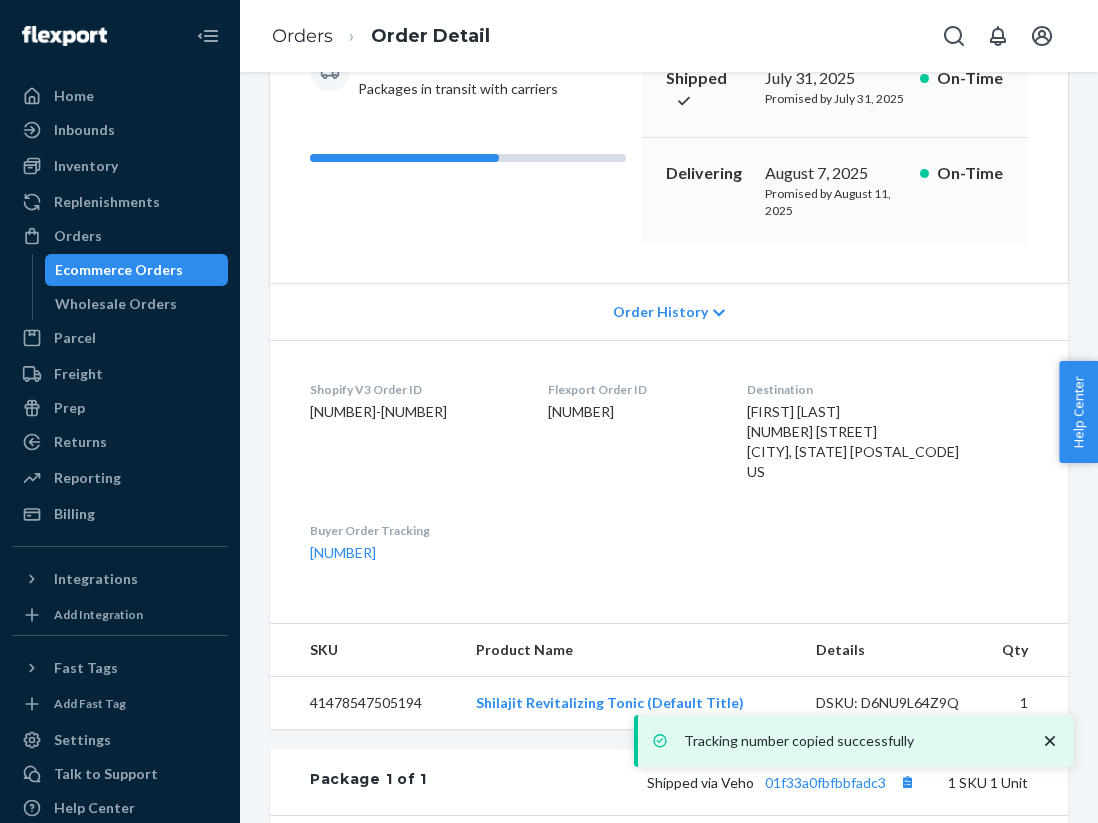 scroll, scrollTop: 0, scrollLeft: 0, axis: both 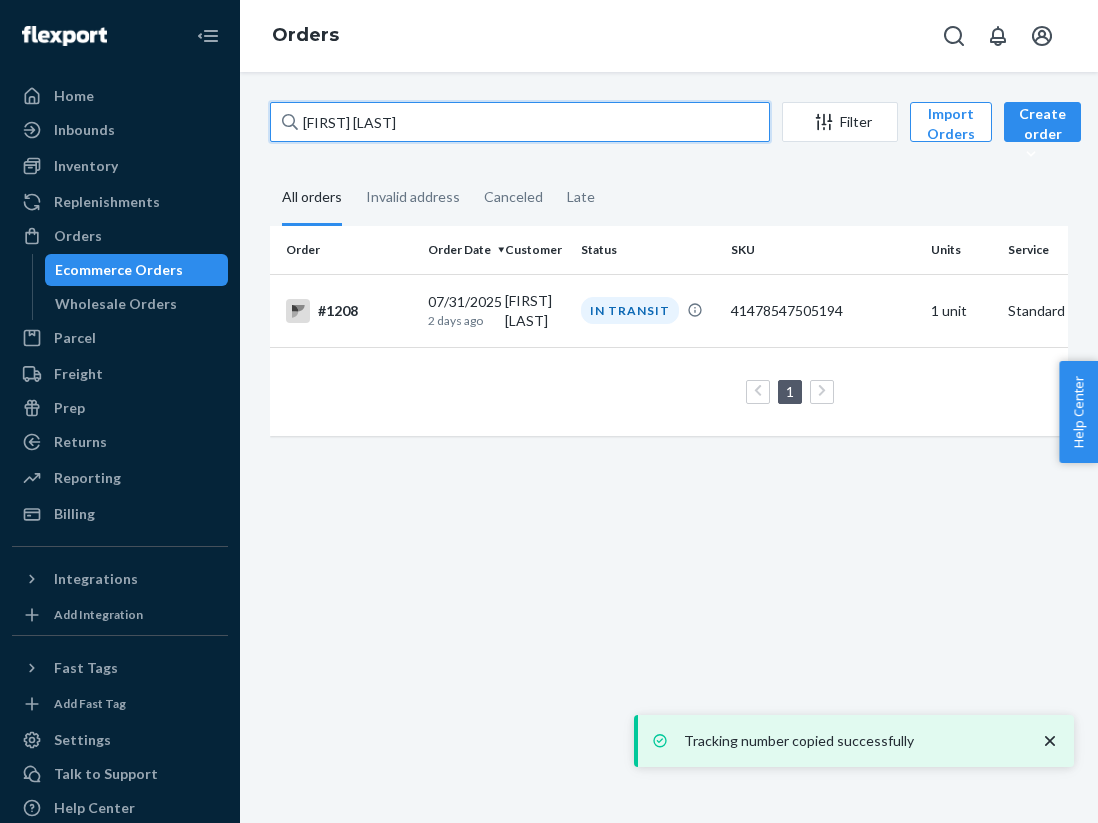 click on "[FIRST] [LAST]" at bounding box center (520, 122) 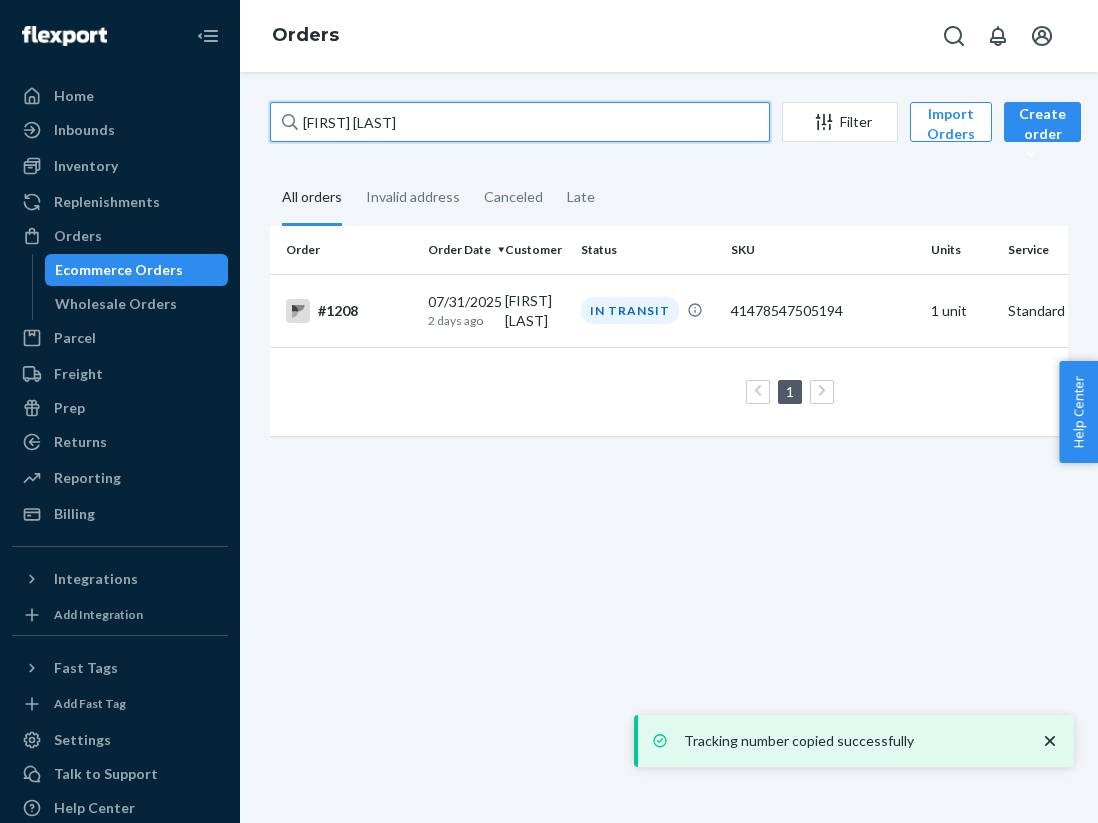 paste on "[FIRST] [LAST]" 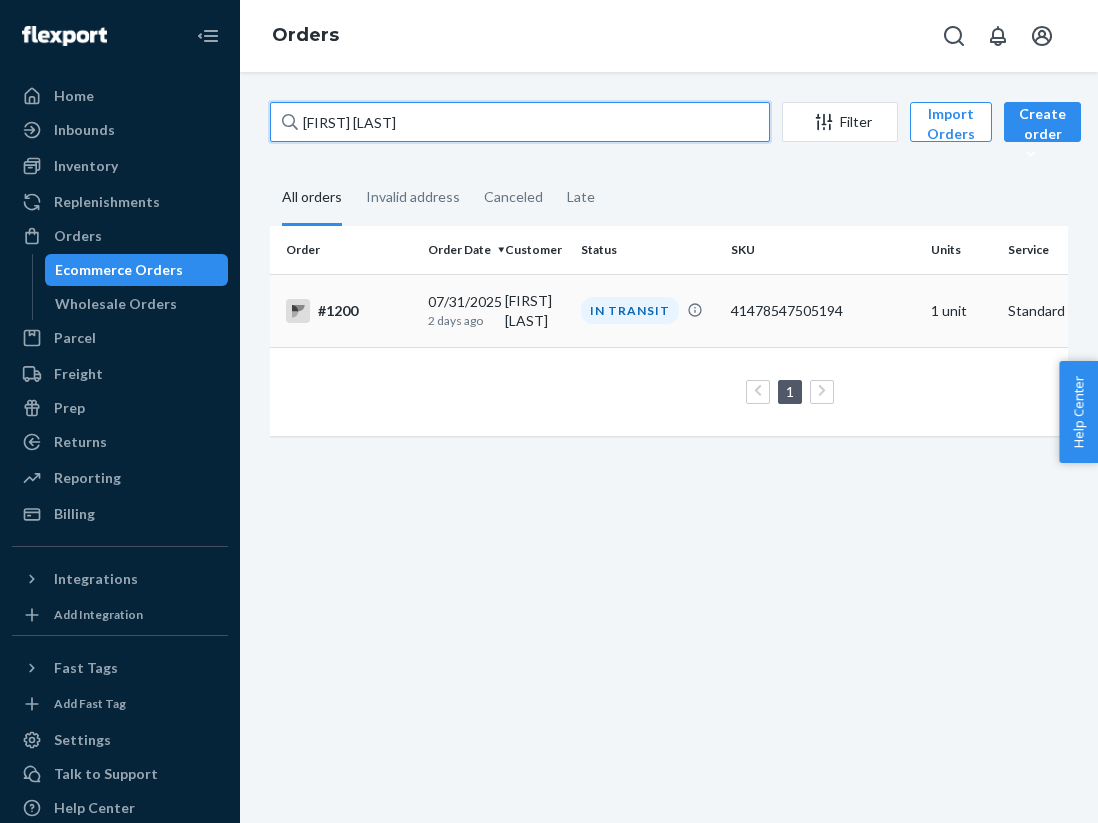 type on "[FIRST] [LAST]" 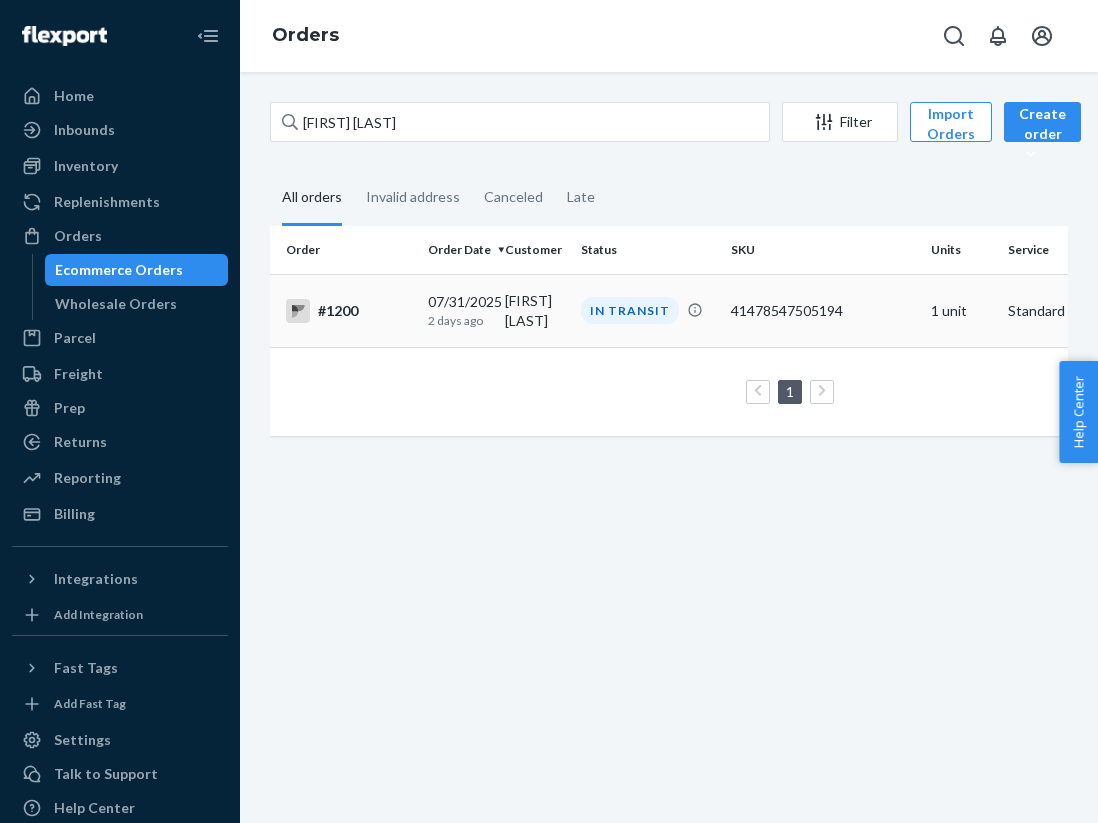 click on "#1200" at bounding box center (349, 311) 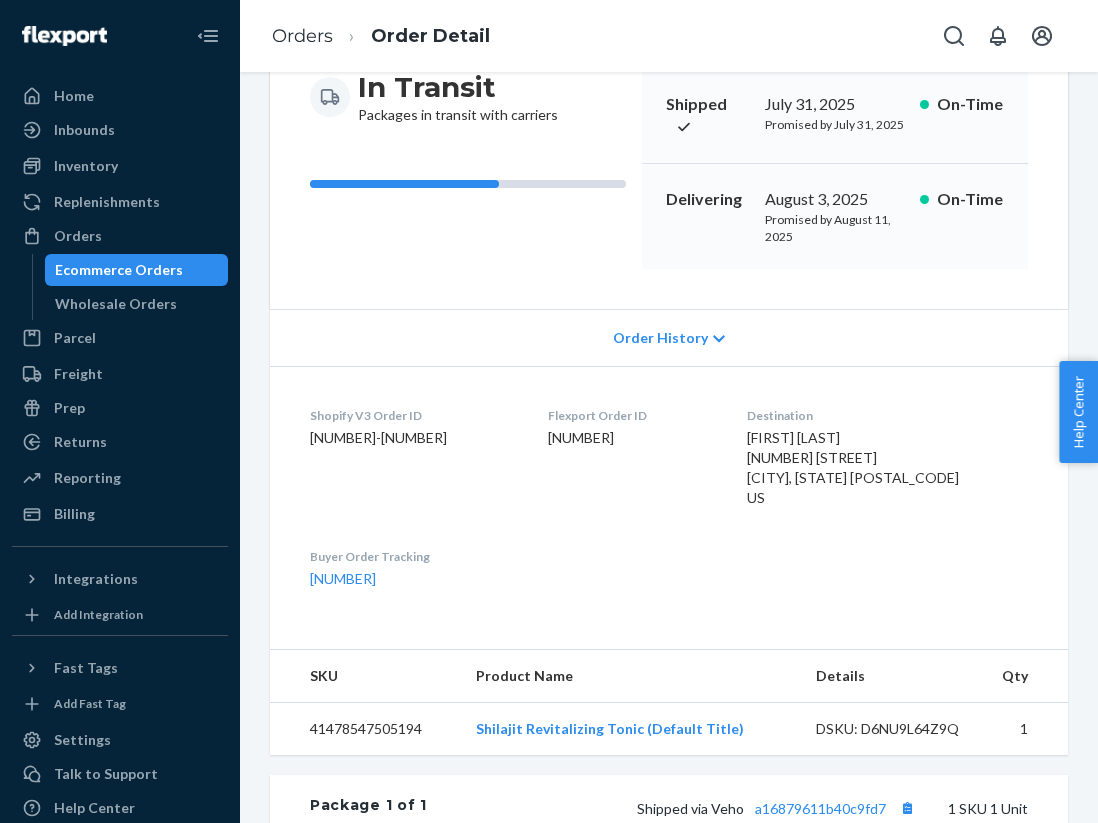scroll, scrollTop: 226, scrollLeft: 0, axis: vertical 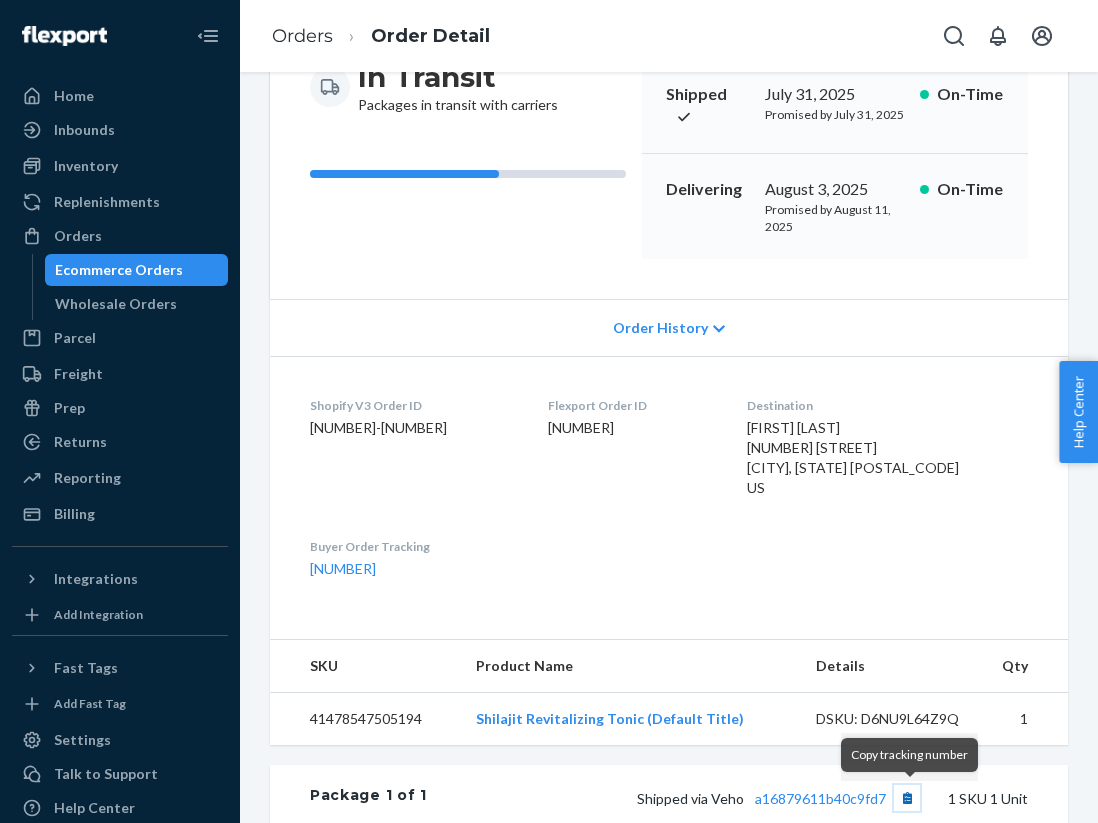 click at bounding box center [907, 798] 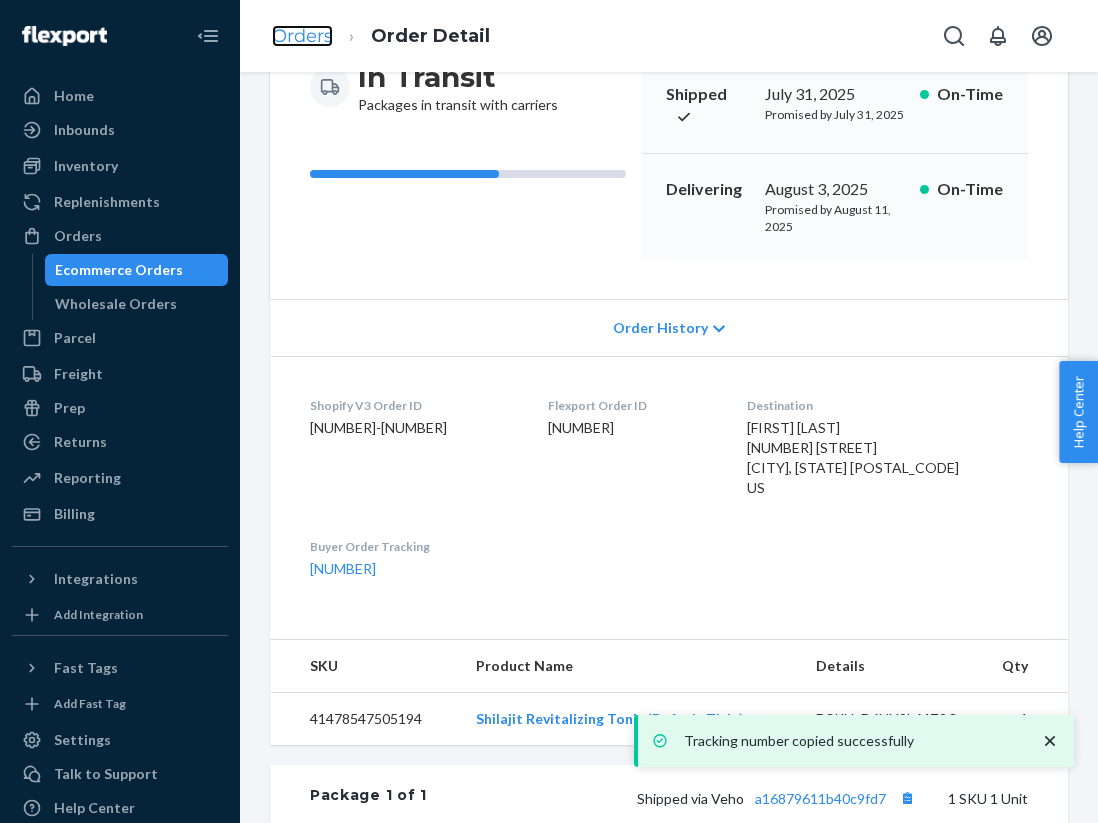 click on "Orders" at bounding box center [302, 36] 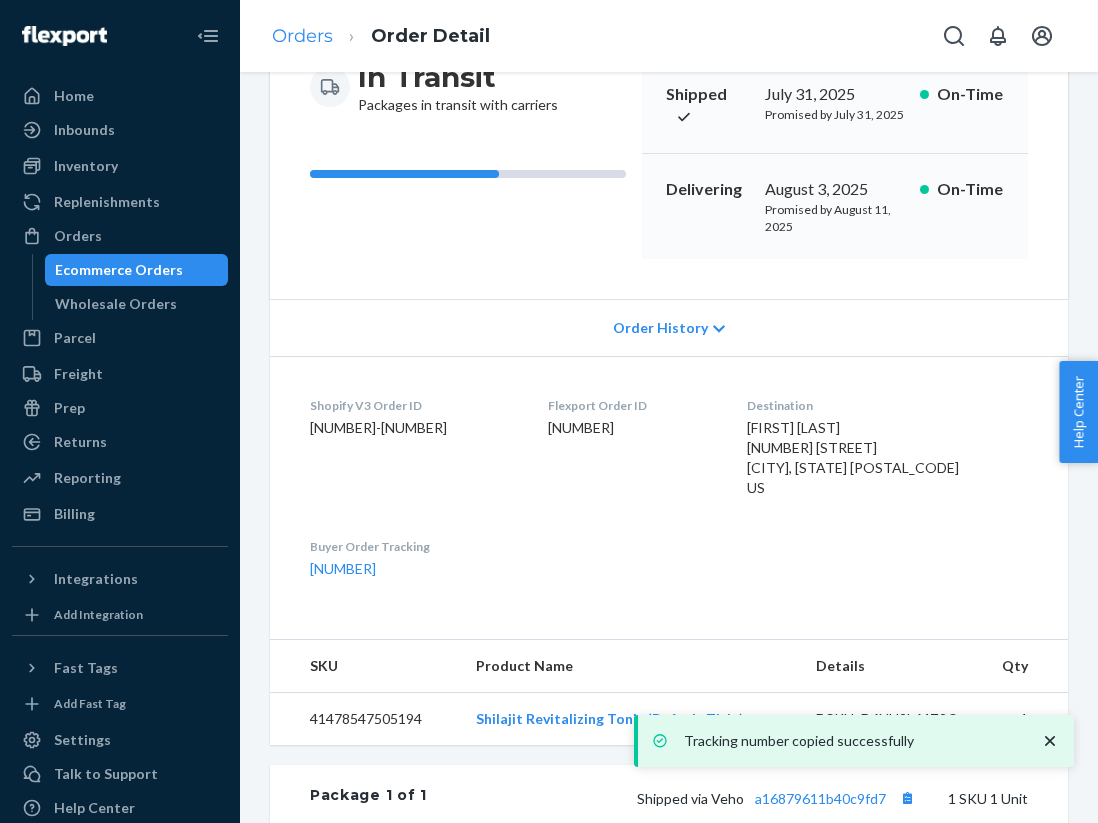 scroll, scrollTop: 0, scrollLeft: 0, axis: both 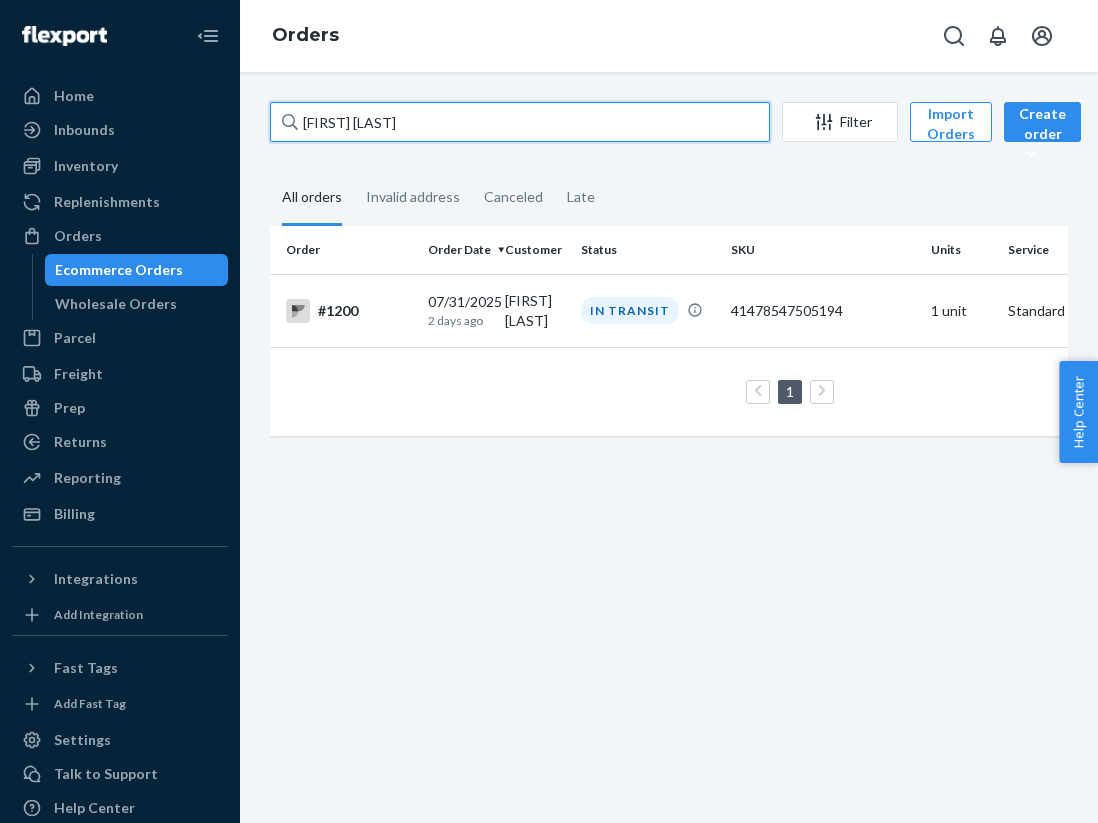 click on "[FIRST] [LAST]" at bounding box center [520, 122] 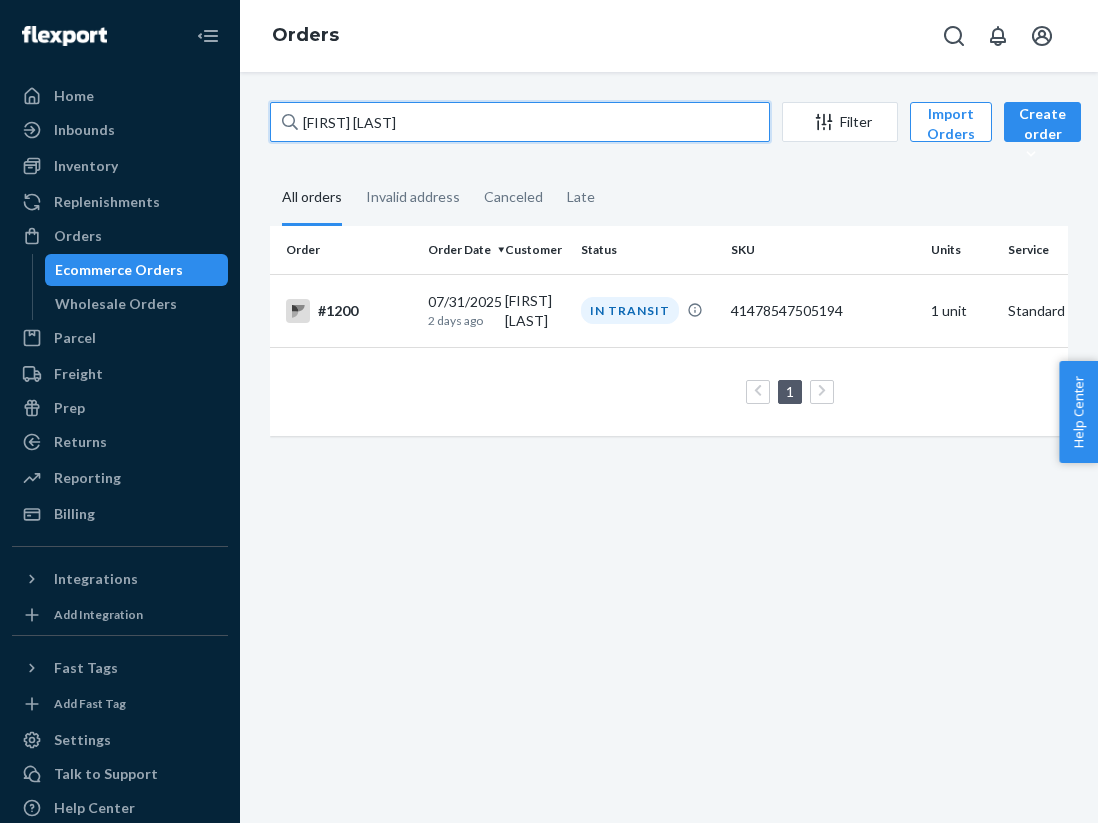 click on "[FIRST] [LAST]" at bounding box center [520, 122] 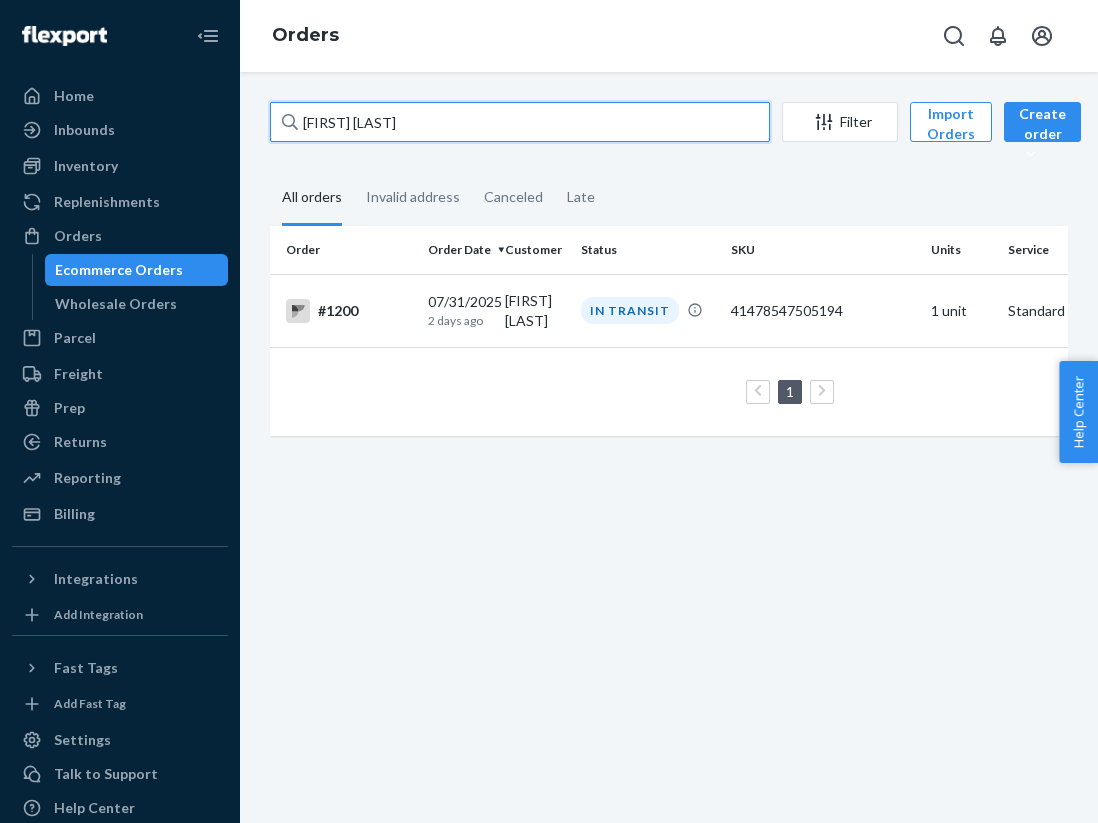 click on "[FIRST] [LAST]" at bounding box center (520, 122) 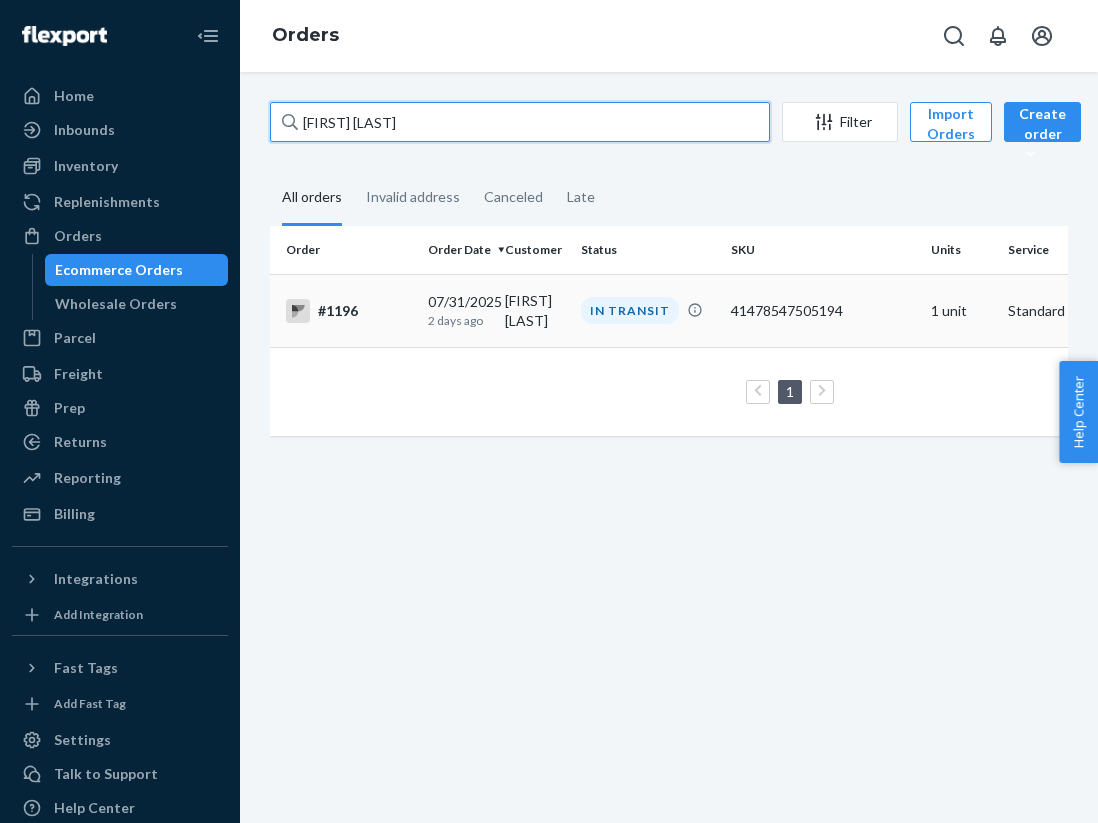 type on "[FIRST] [LAST]" 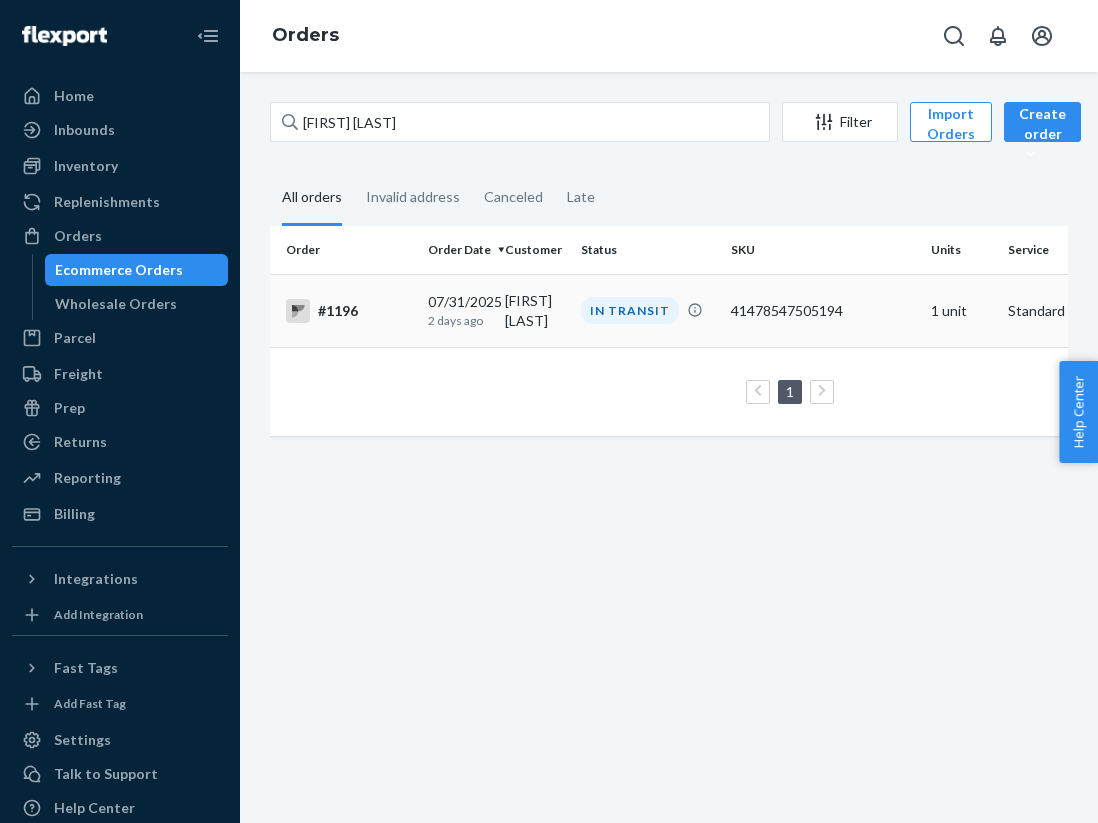 click on "#1196" at bounding box center [349, 311] 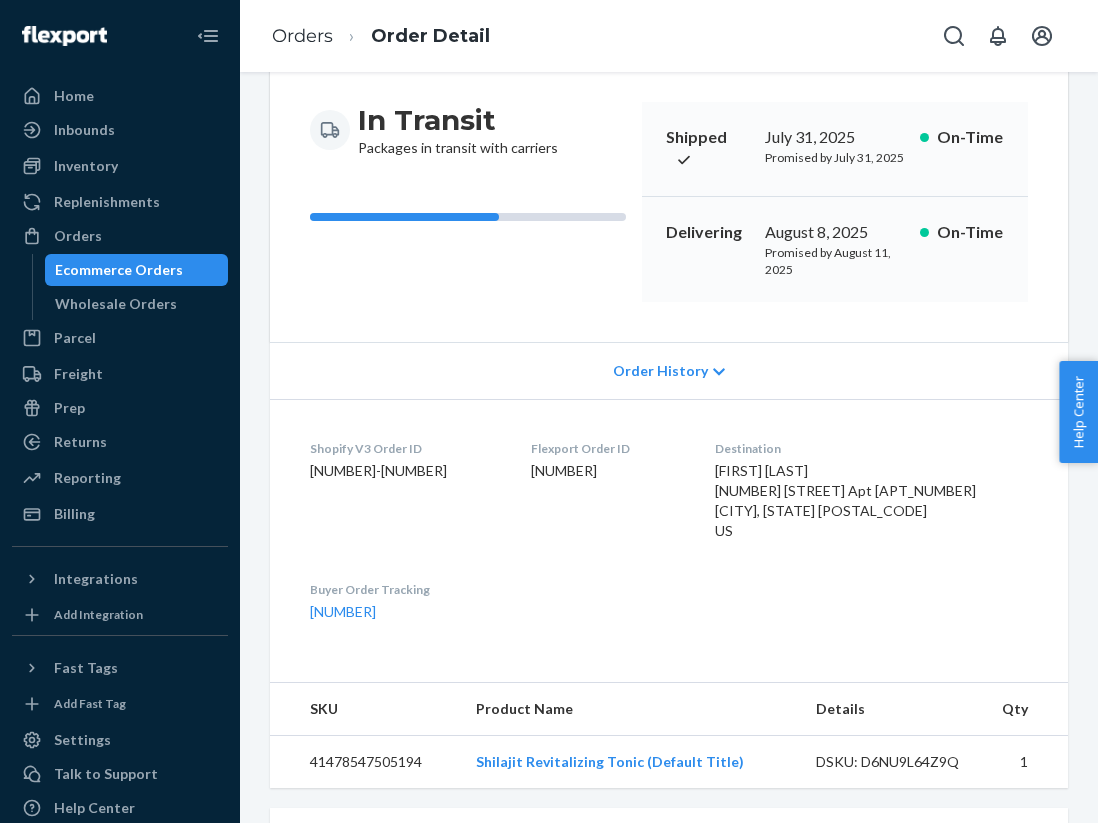 scroll, scrollTop: 224, scrollLeft: 0, axis: vertical 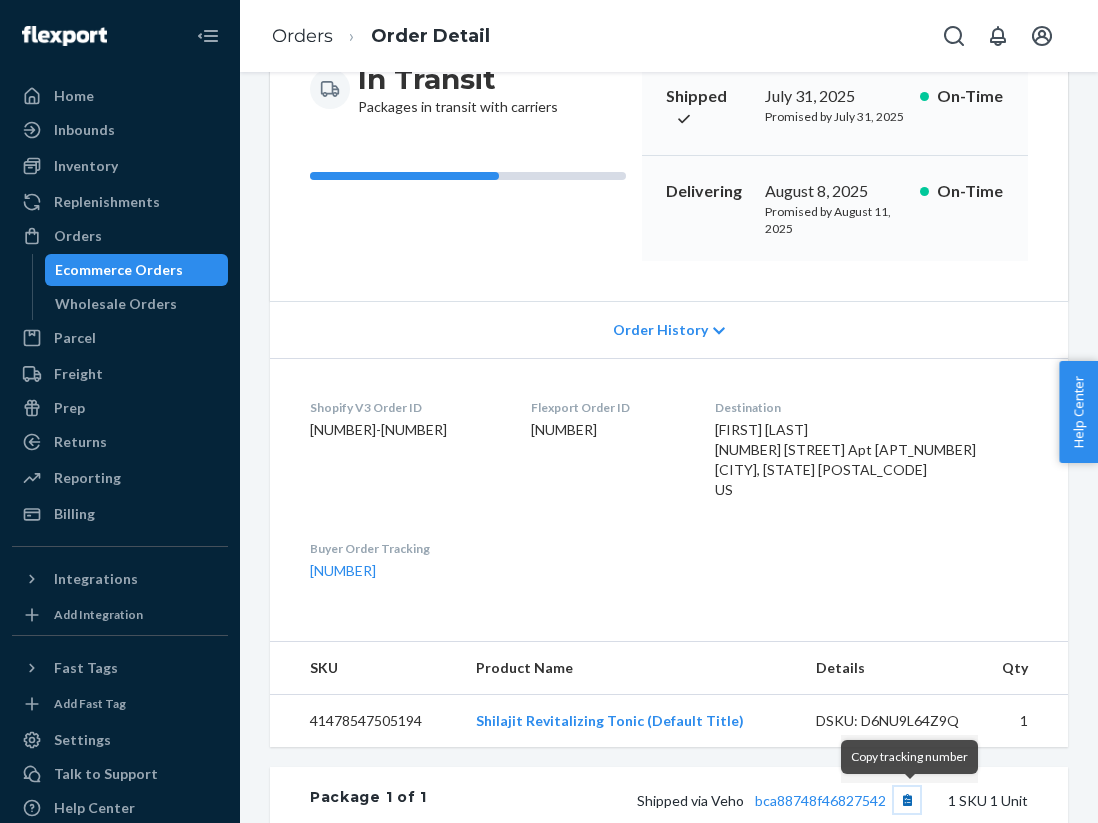 click at bounding box center (907, 800) 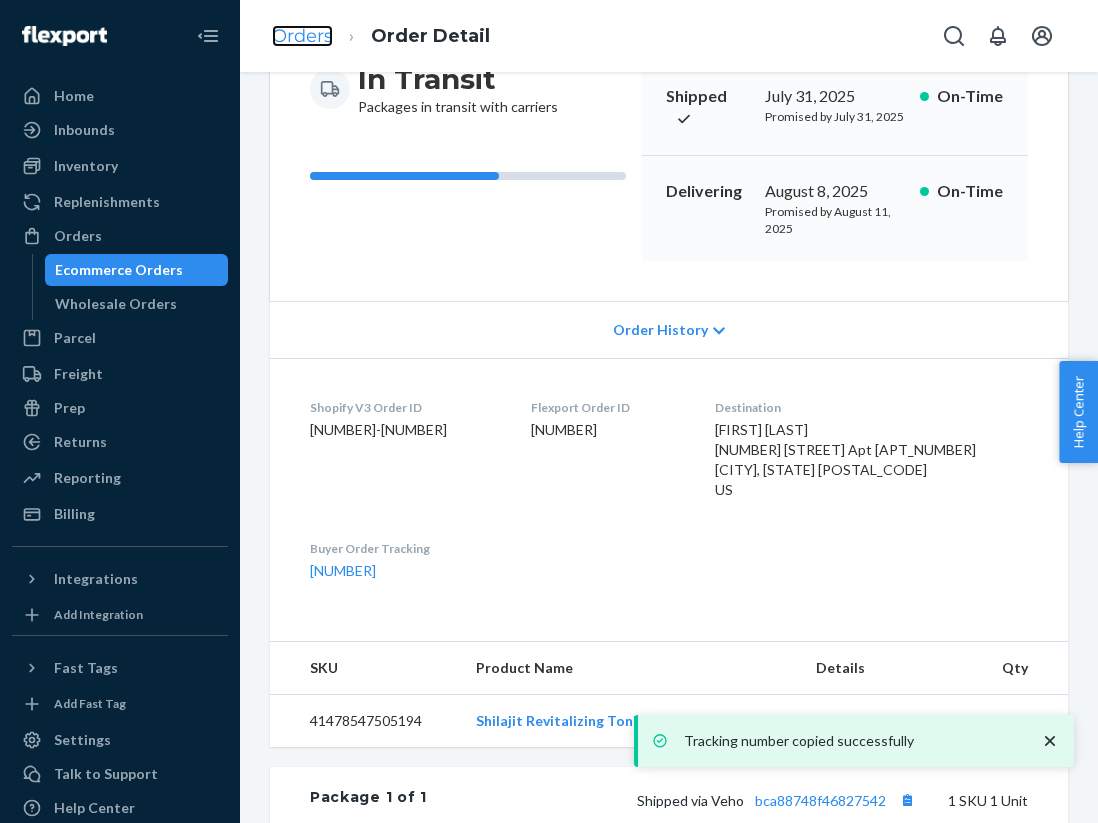 click on "Orders" at bounding box center [302, 36] 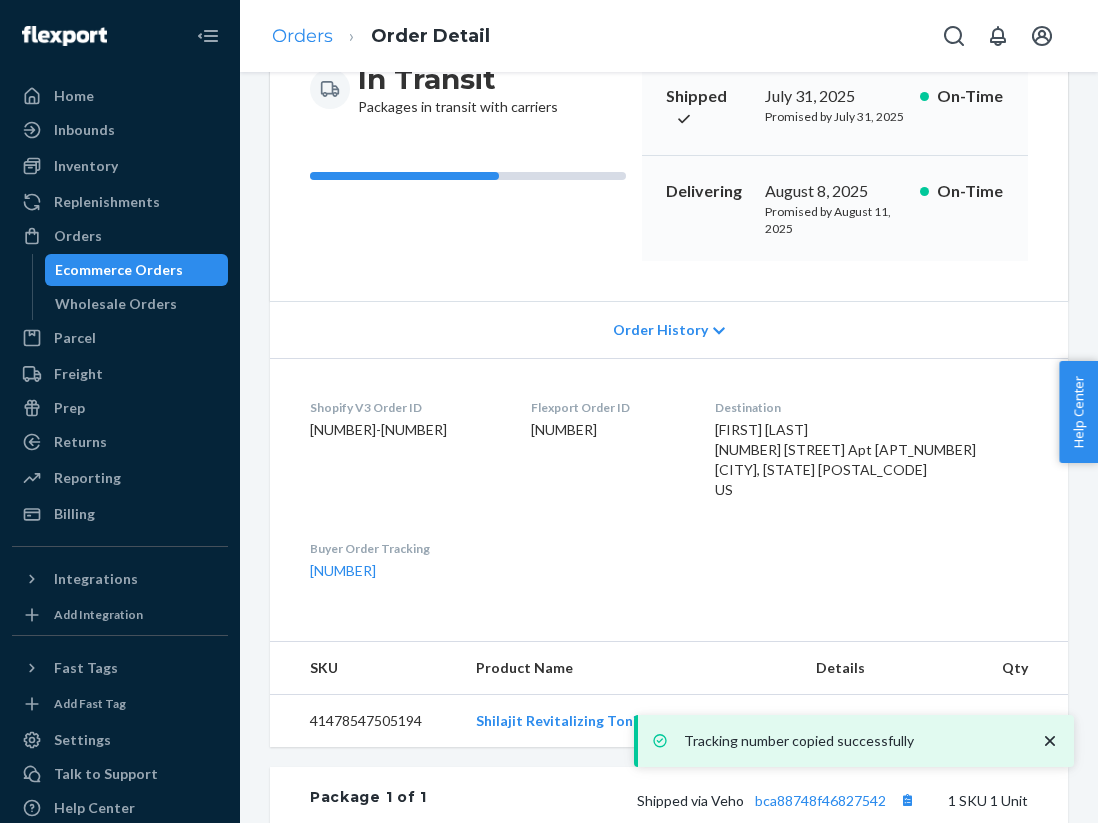 scroll, scrollTop: 0, scrollLeft: 0, axis: both 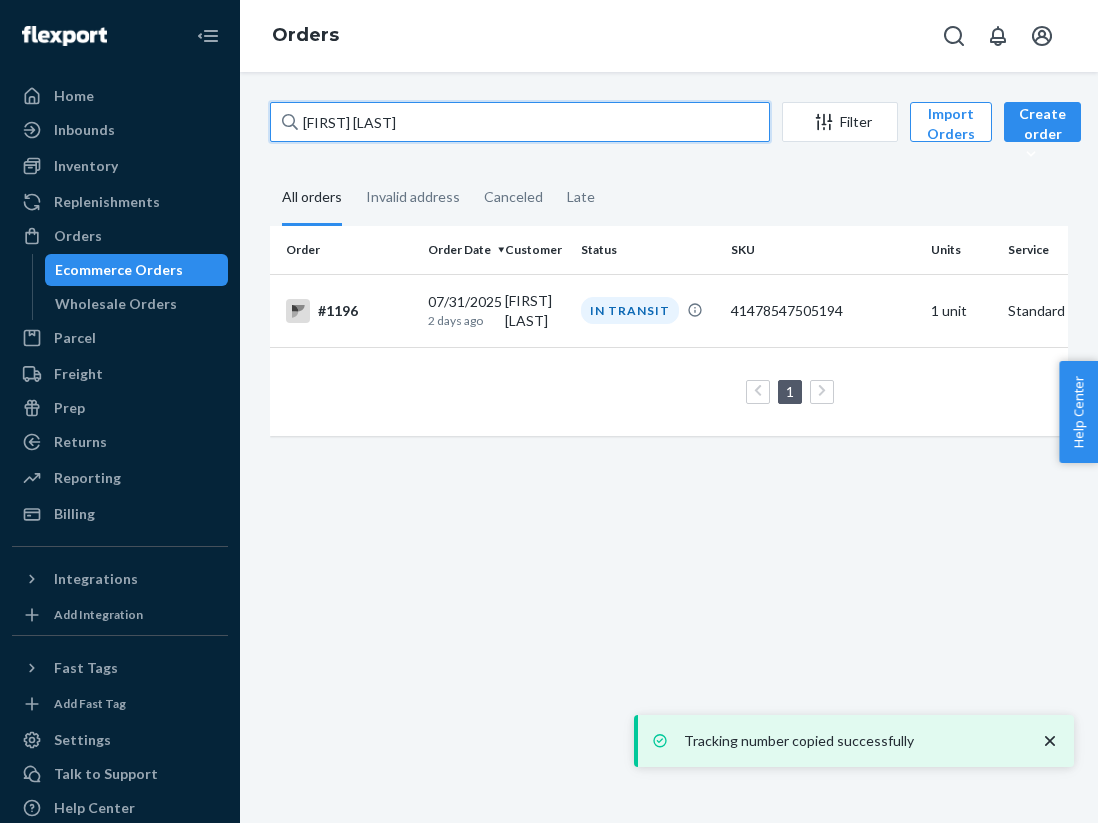 click on "[FIRST] [LAST]" at bounding box center [520, 122] 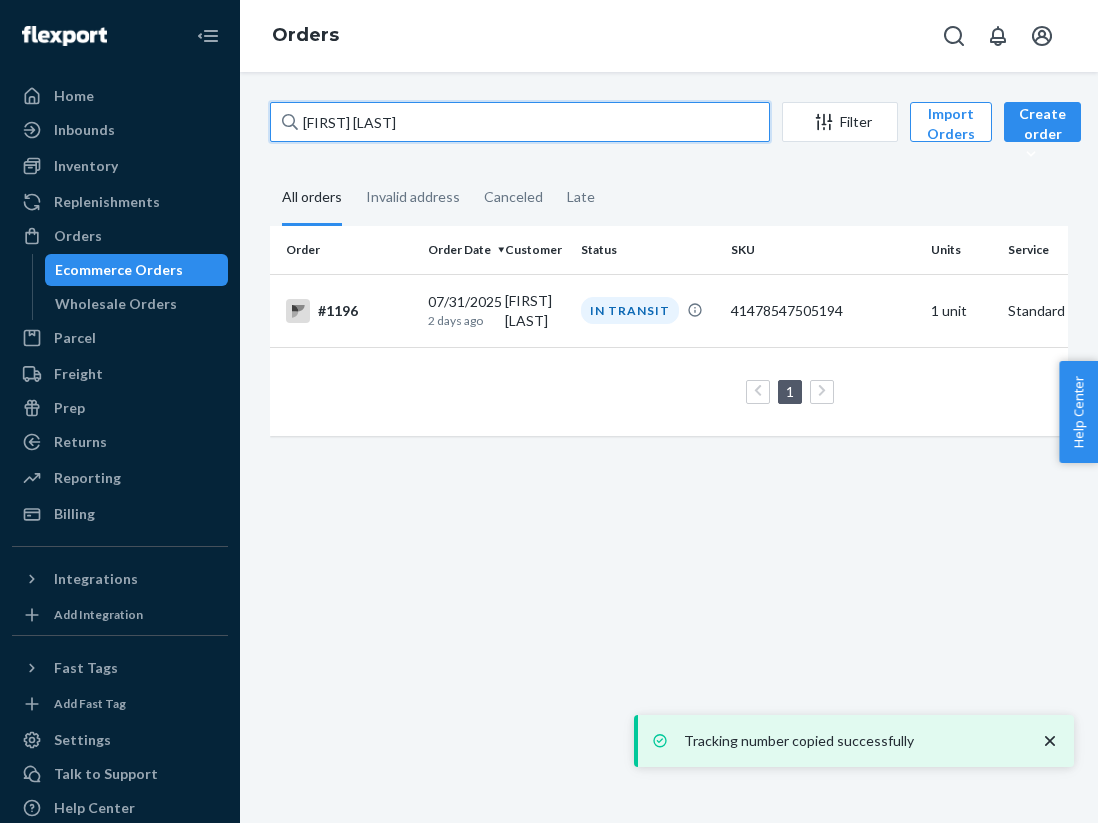 click on "[FIRST] [LAST]" at bounding box center (520, 122) 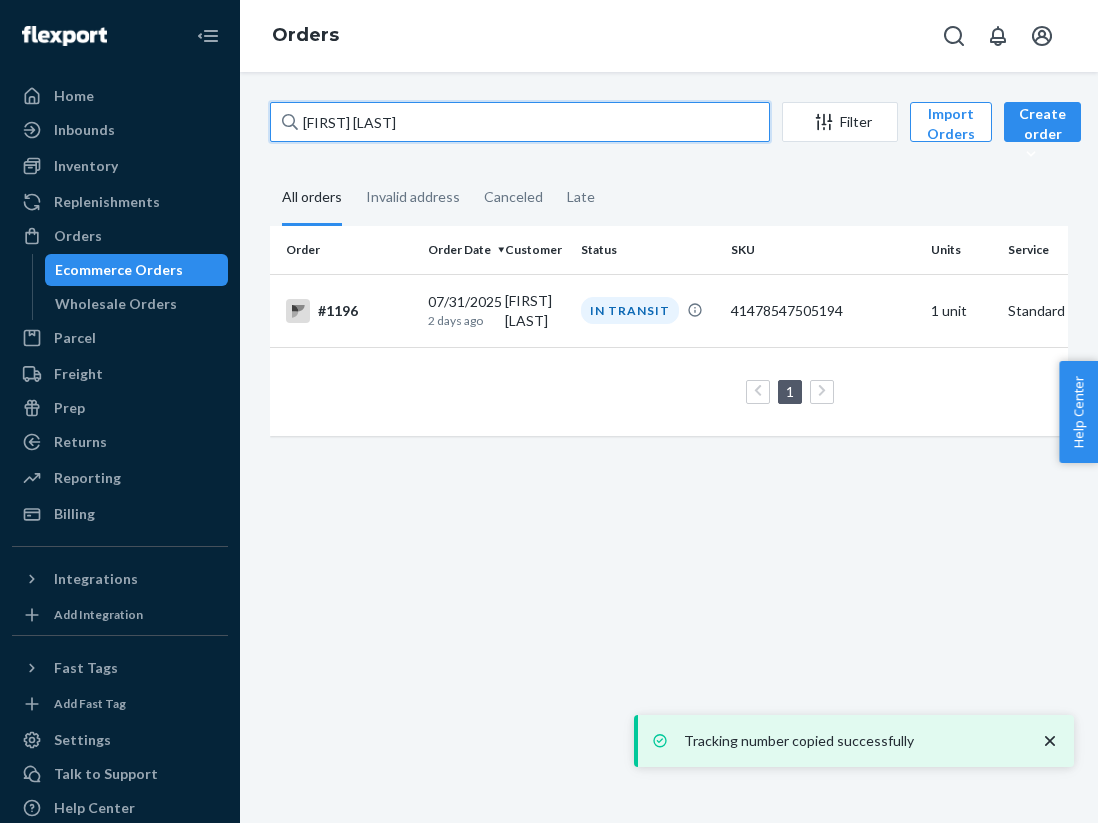 click on "[FIRST] [LAST]" at bounding box center [520, 122] 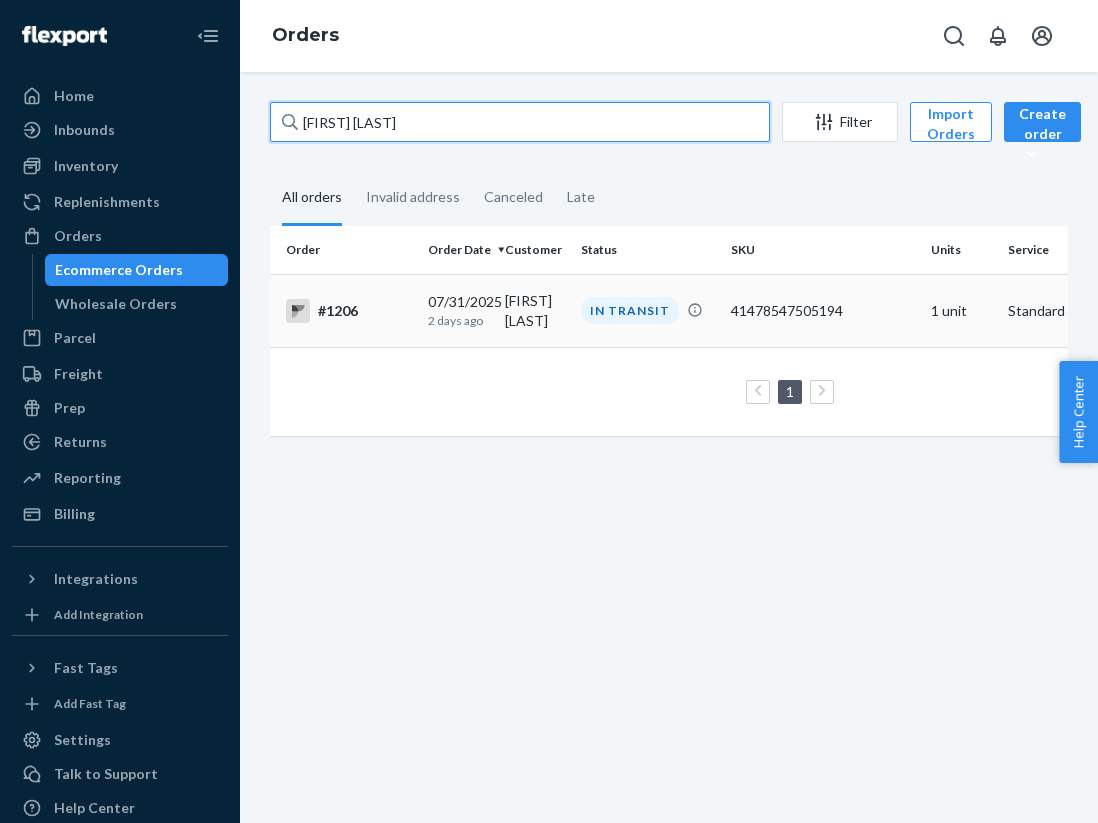 type on "[FIRST] [LAST]" 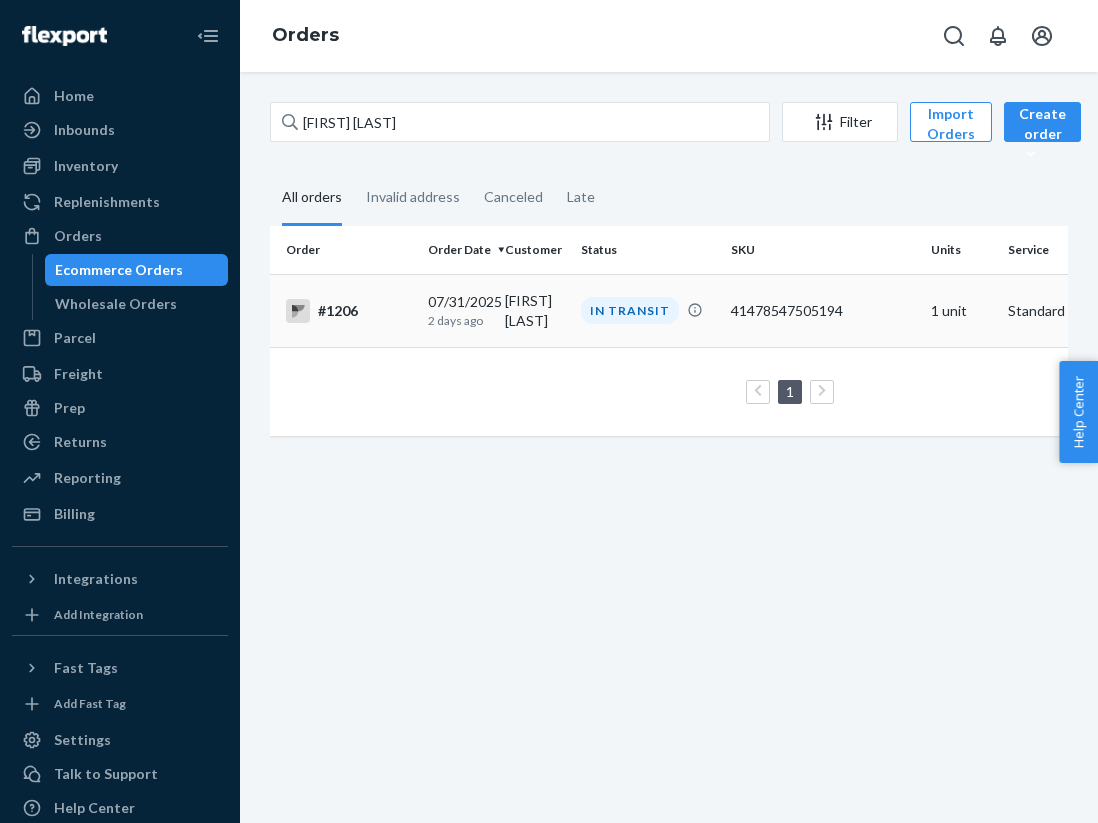 click on "#1206" at bounding box center (349, 311) 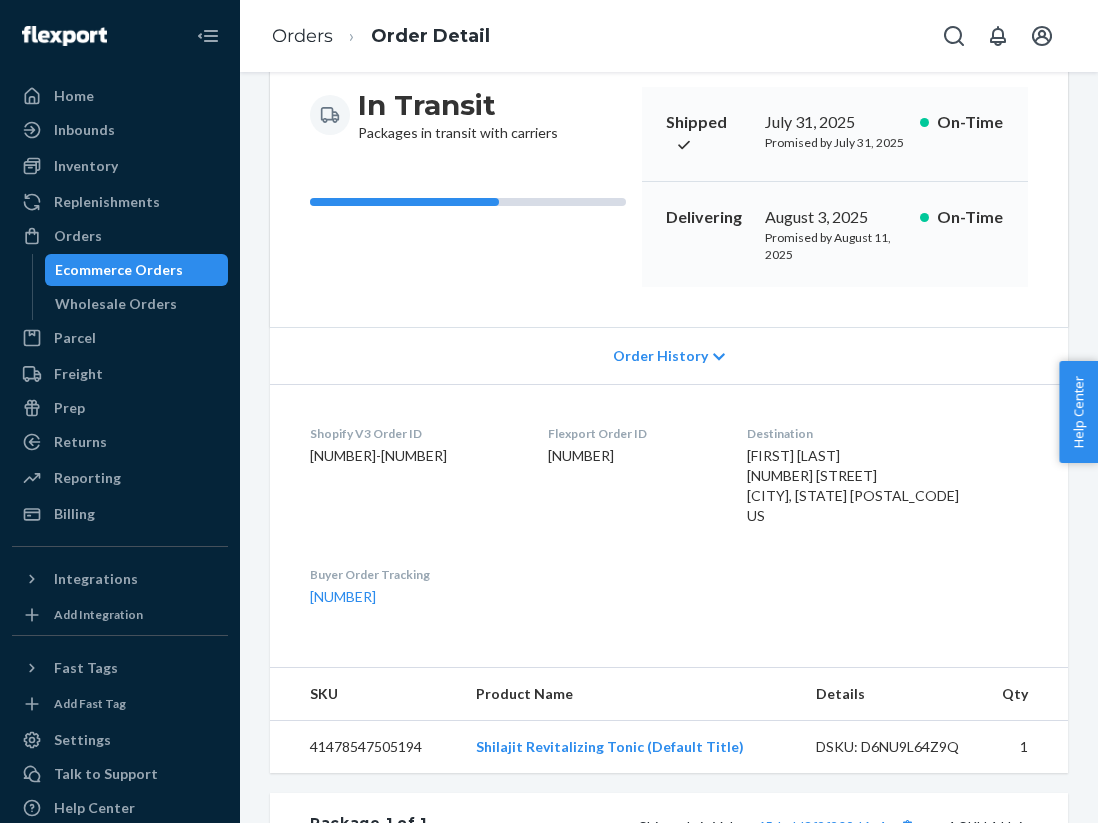 scroll, scrollTop: 214, scrollLeft: 0, axis: vertical 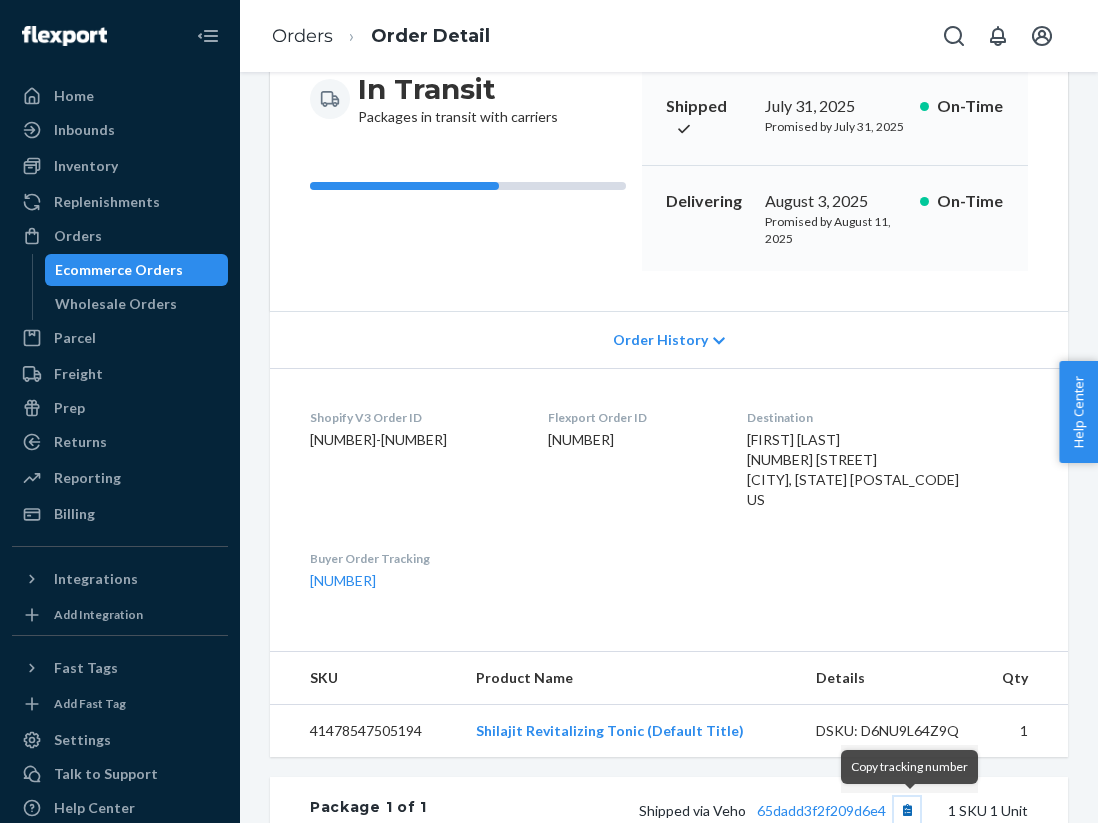 click at bounding box center (907, 810) 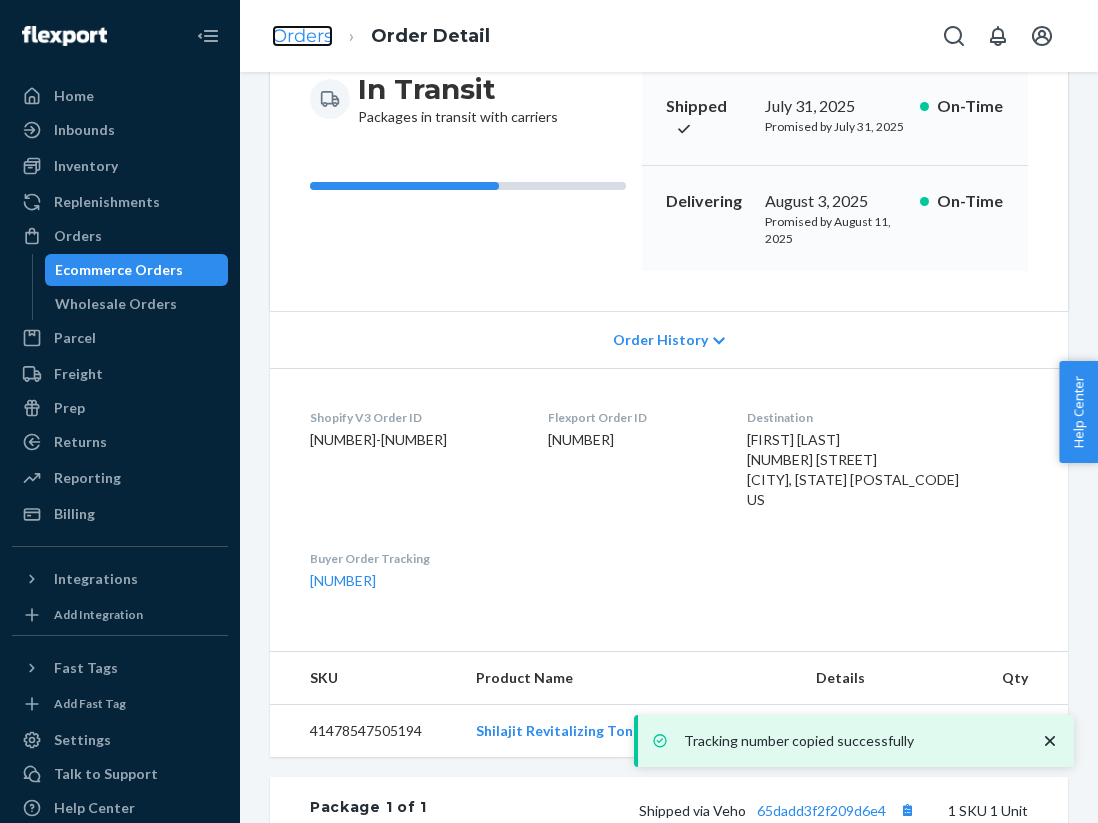 click on "Orders" at bounding box center (302, 36) 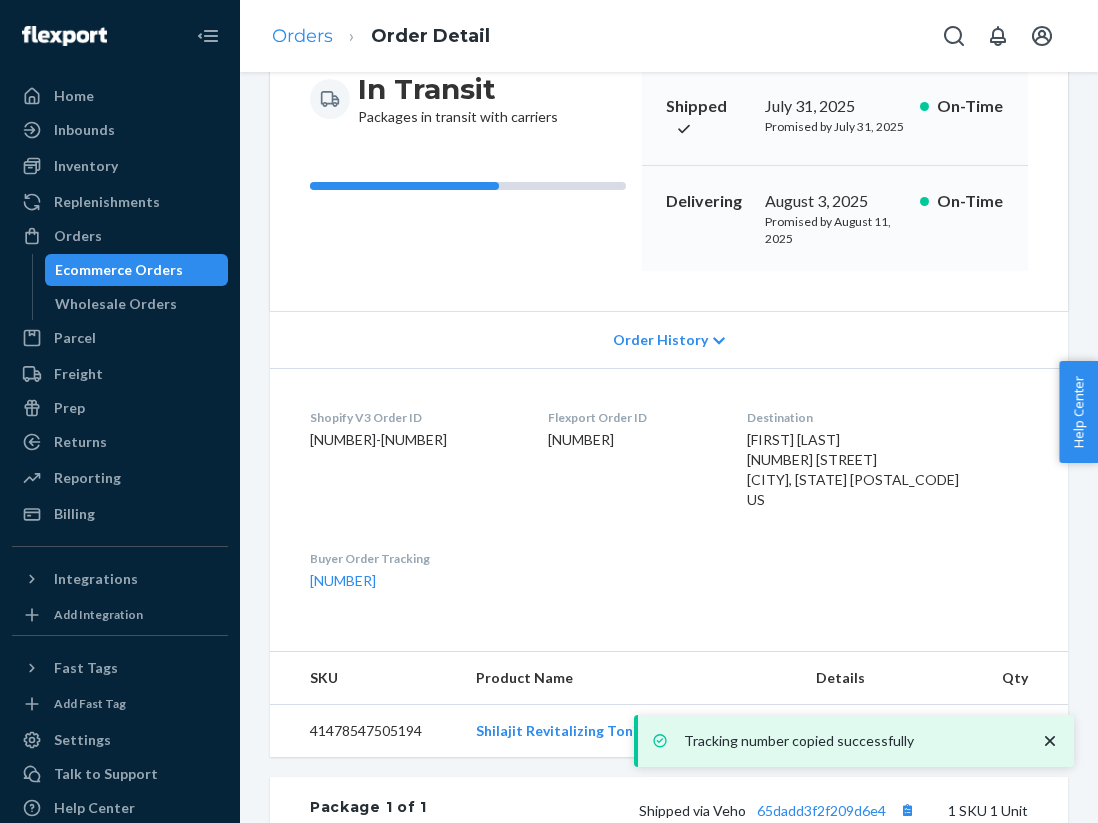 scroll, scrollTop: 0, scrollLeft: 0, axis: both 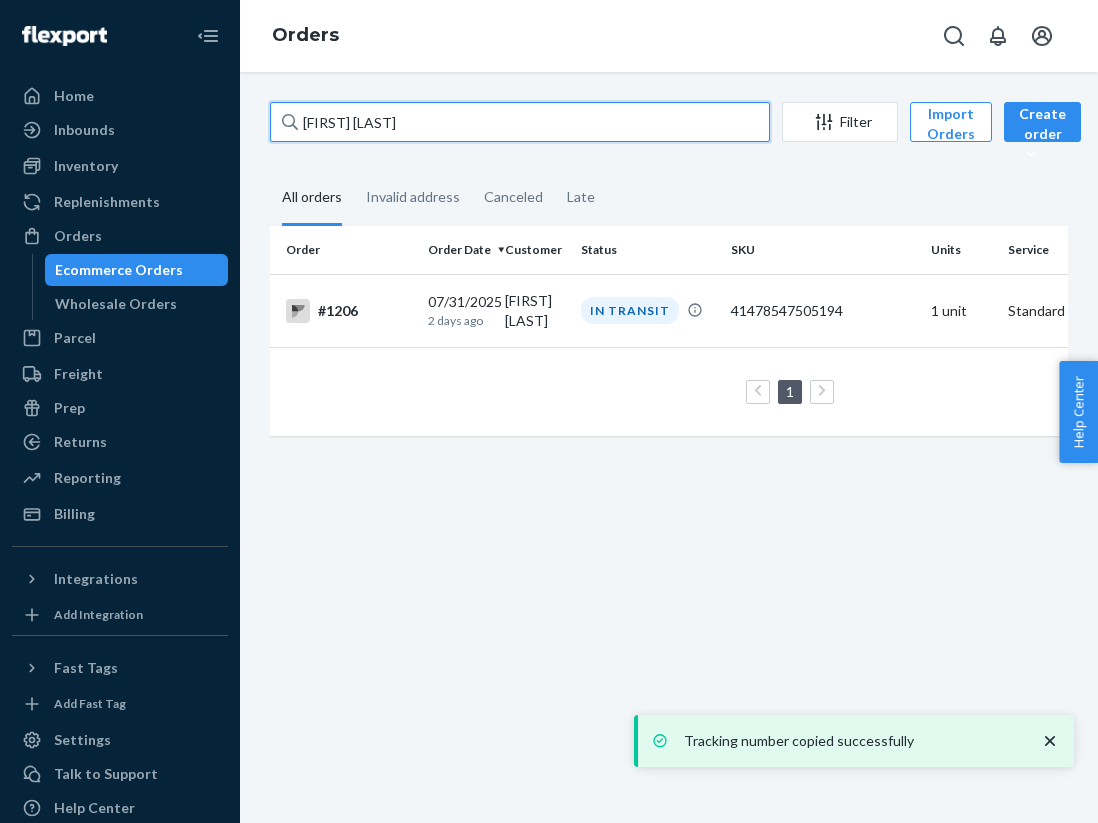click on "[FIRST] [LAST]" at bounding box center [520, 122] 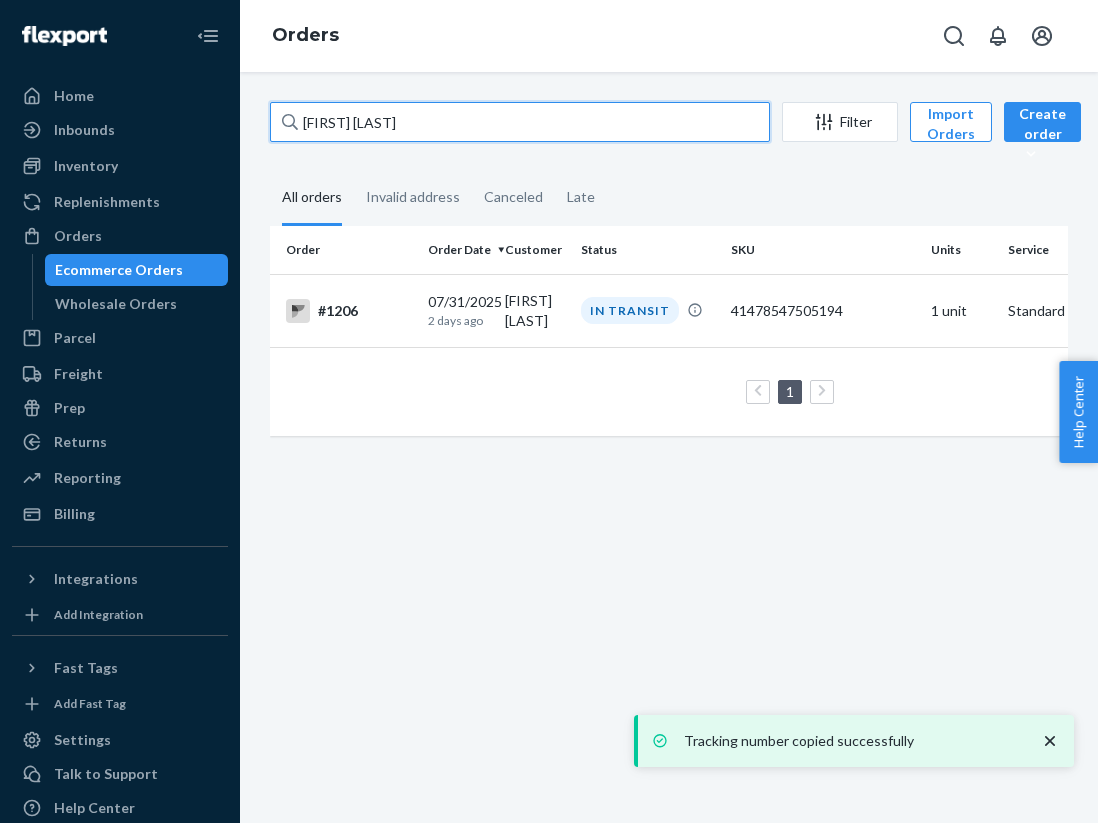 click on "[FIRST] [LAST]" at bounding box center (520, 122) 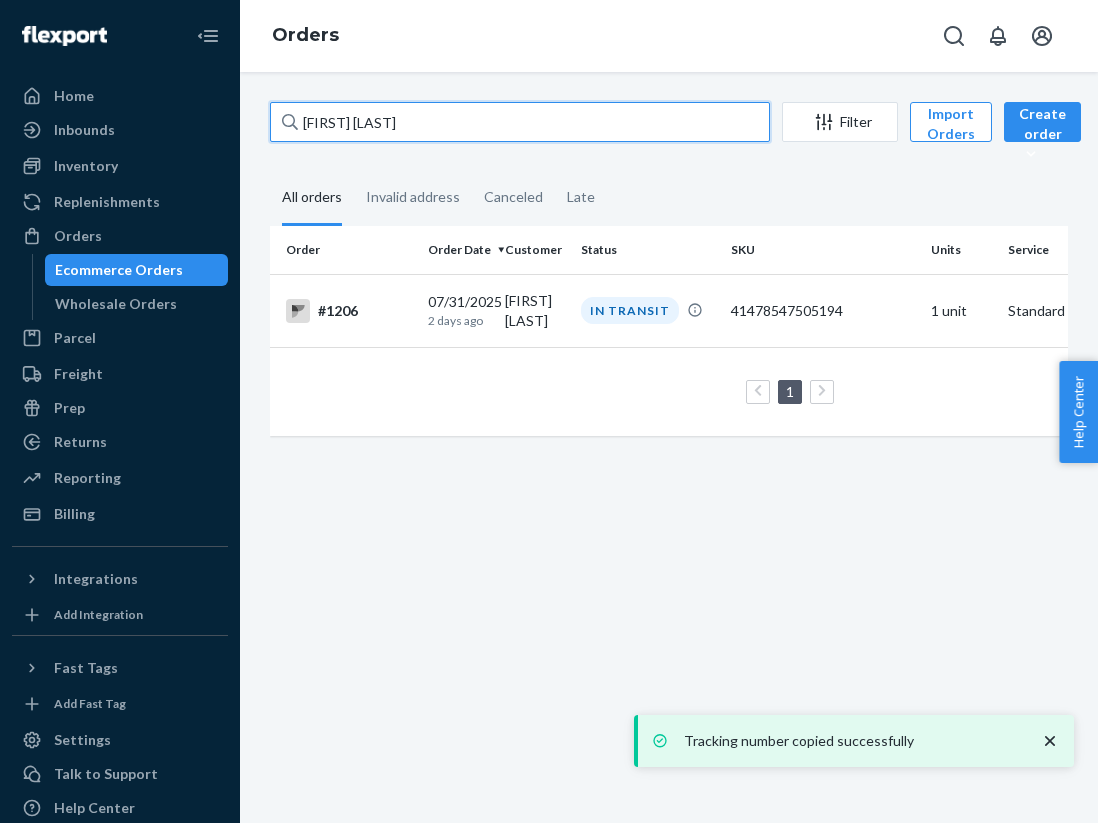 paste on "[FIRST] [LAST]" 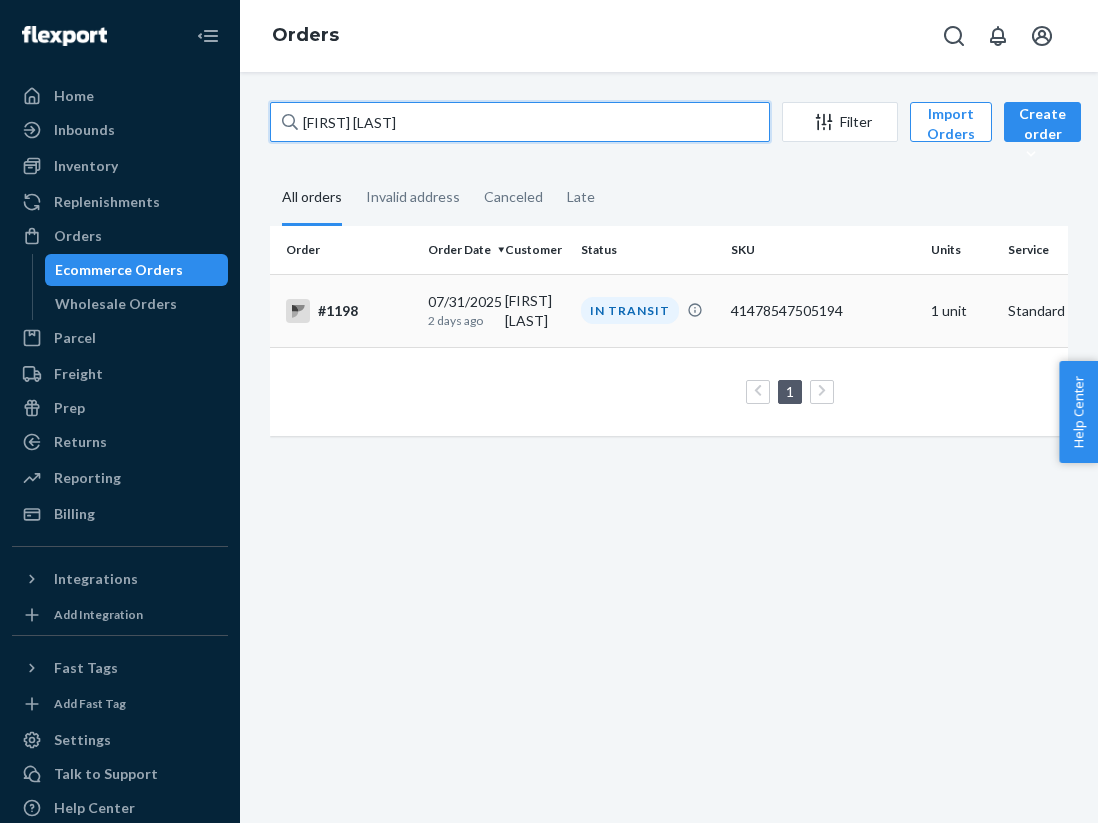 type on "[FIRST] [LAST]" 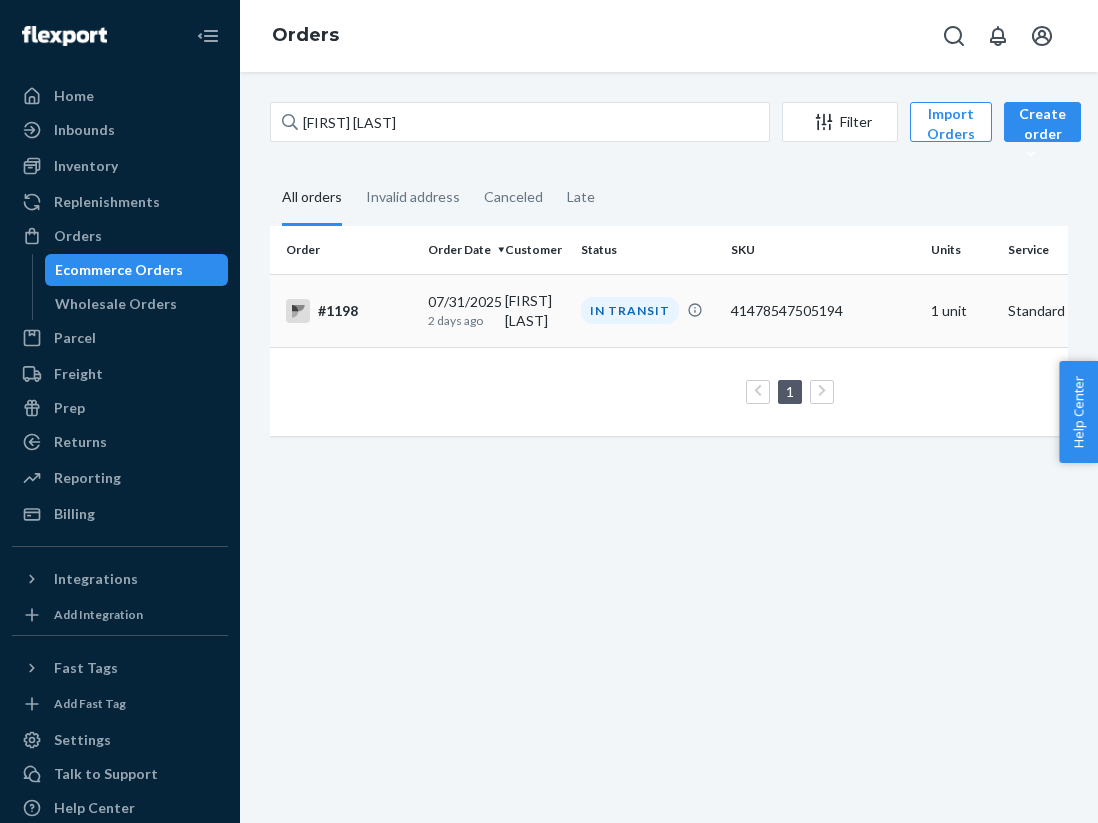 click on "#1198" at bounding box center (349, 311) 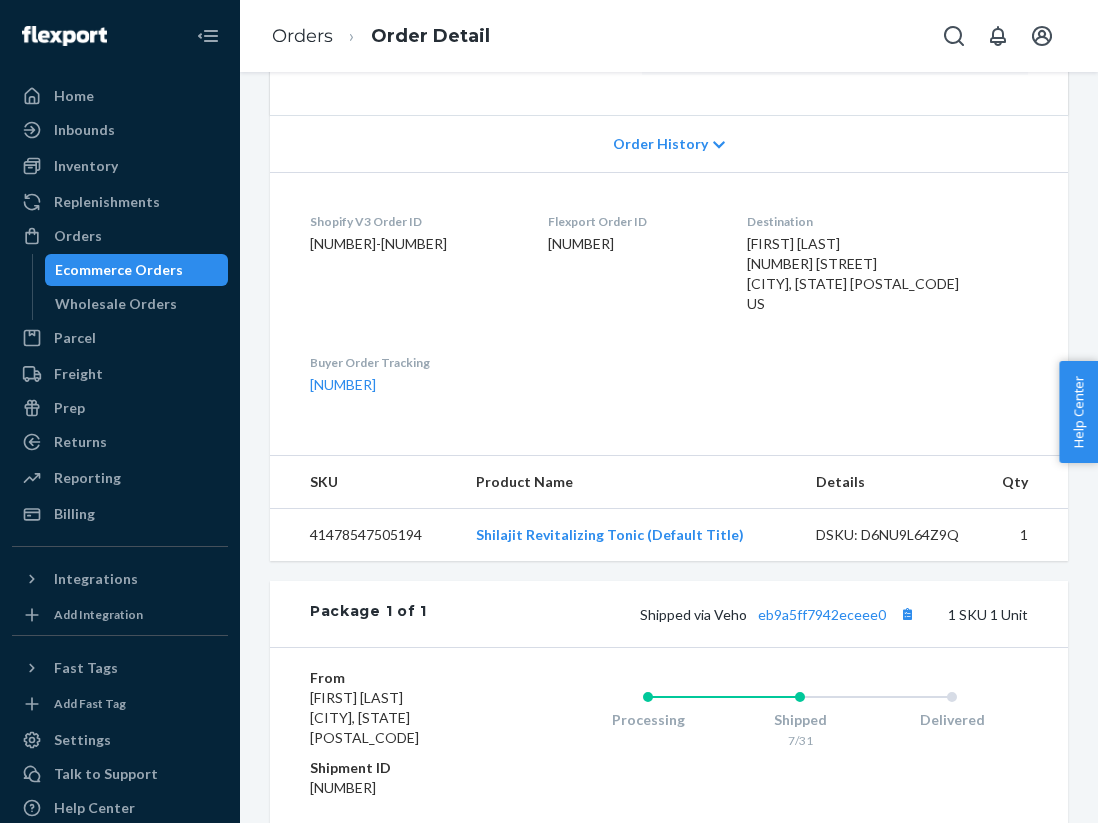 scroll, scrollTop: 599, scrollLeft: 0, axis: vertical 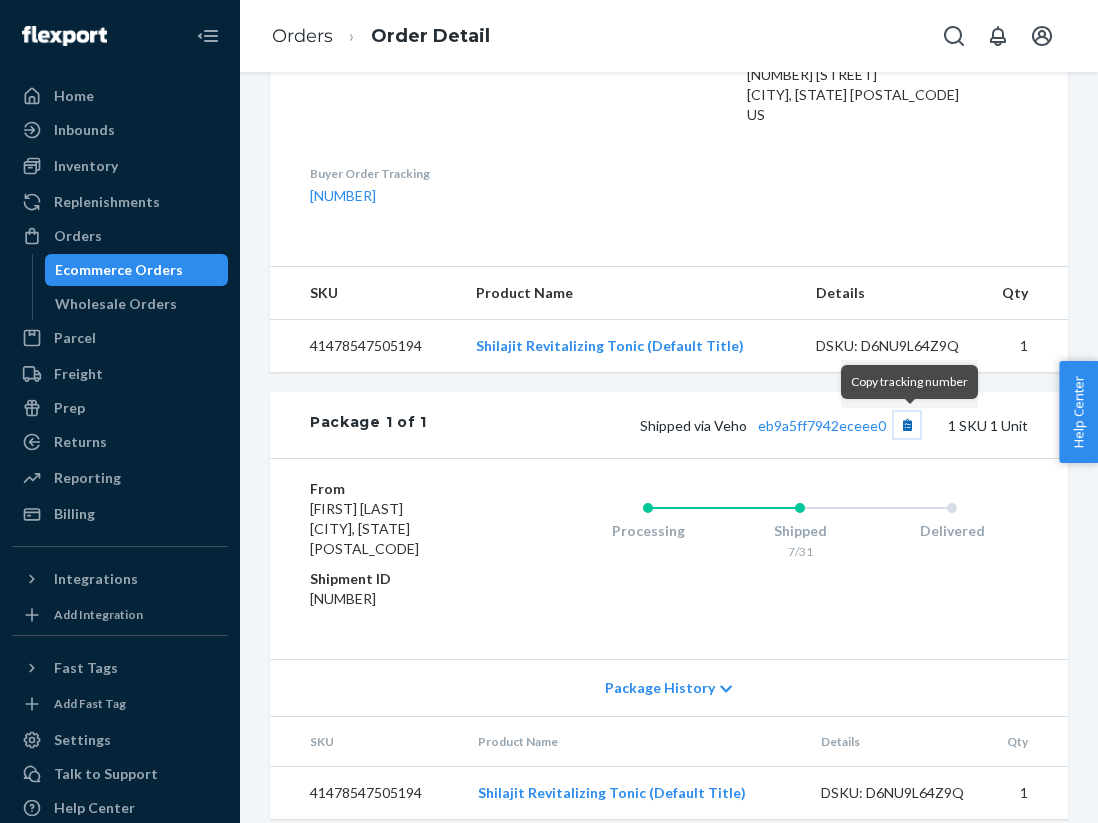 click at bounding box center (907, 425) 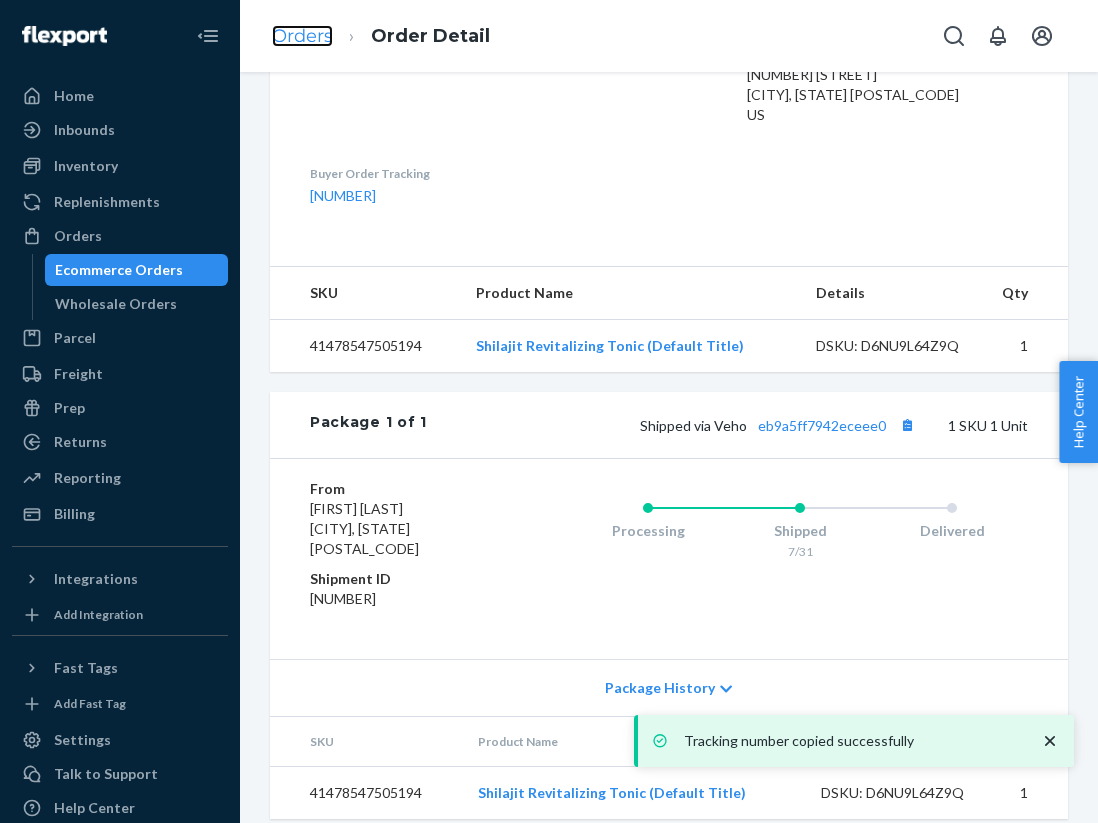 click on "Orders" at bounding box center [302, 36] 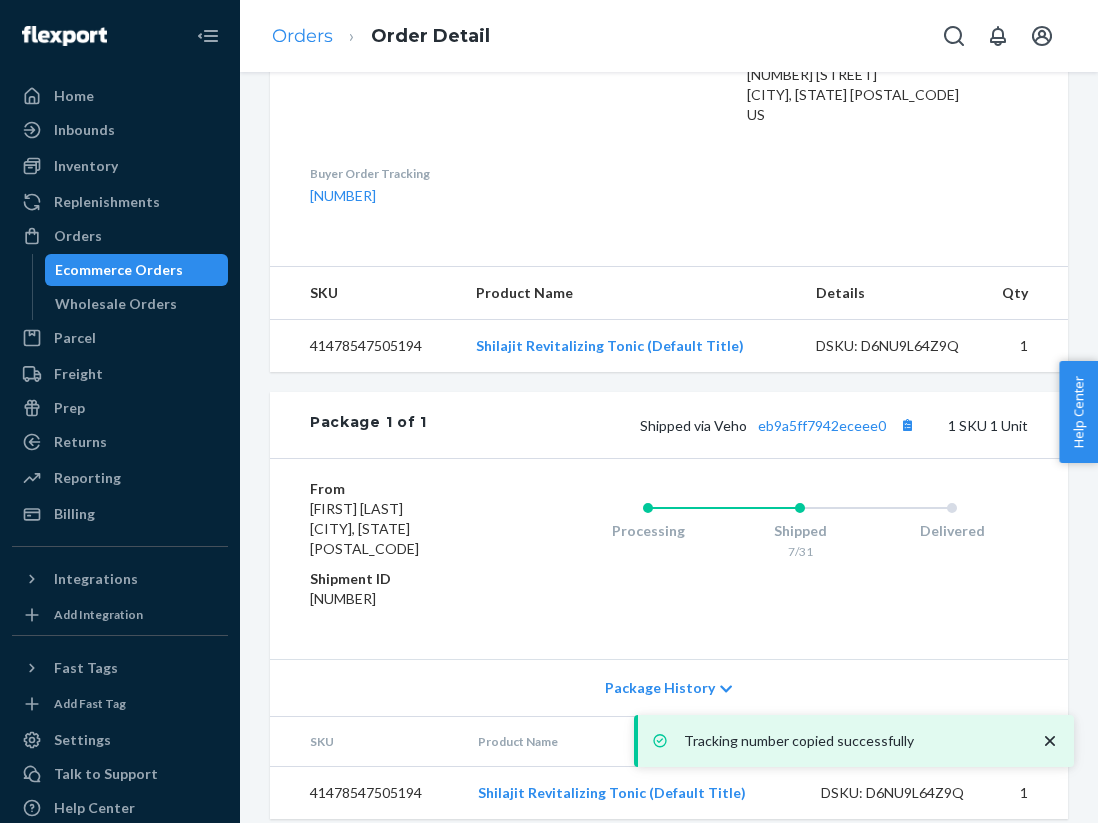 scroll, scrollTop: 0, scrollLeft: 0, axis: both 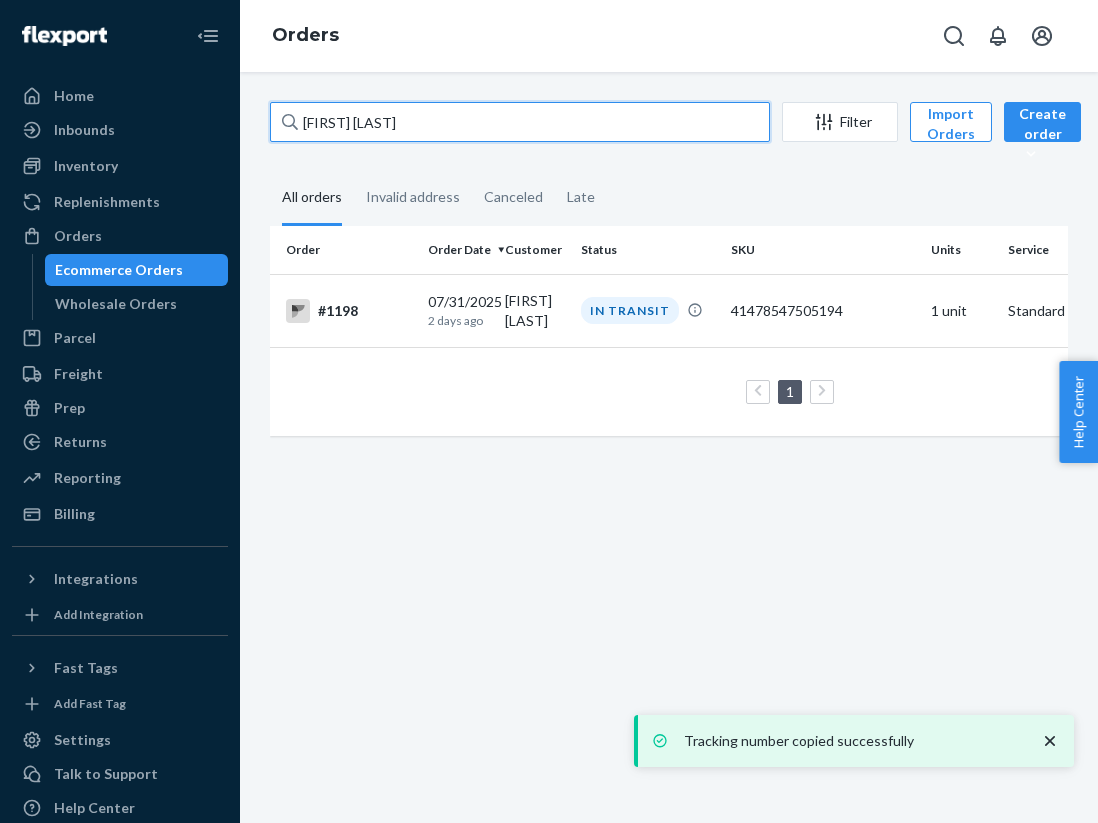 click on "[FIRST] [LAST]" at bounding box center (520, 122) 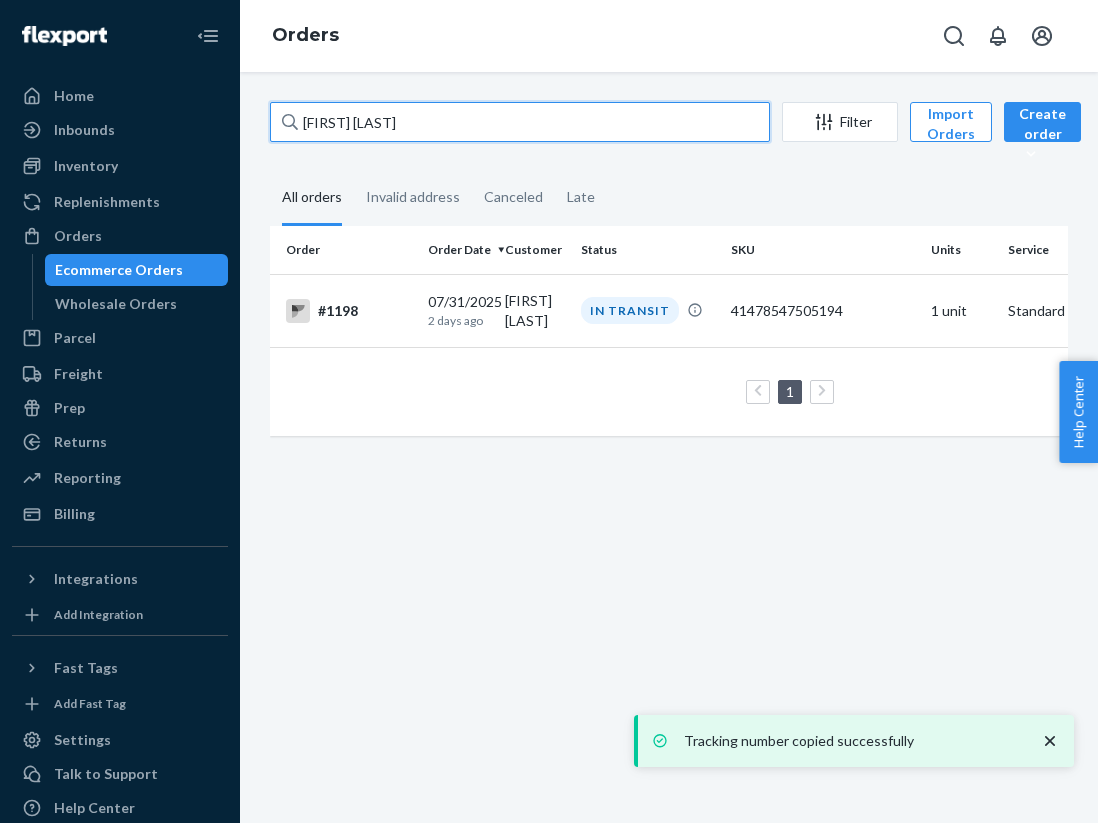 click on "[FIRST] [LAST]" at bounding box center [520, 122] 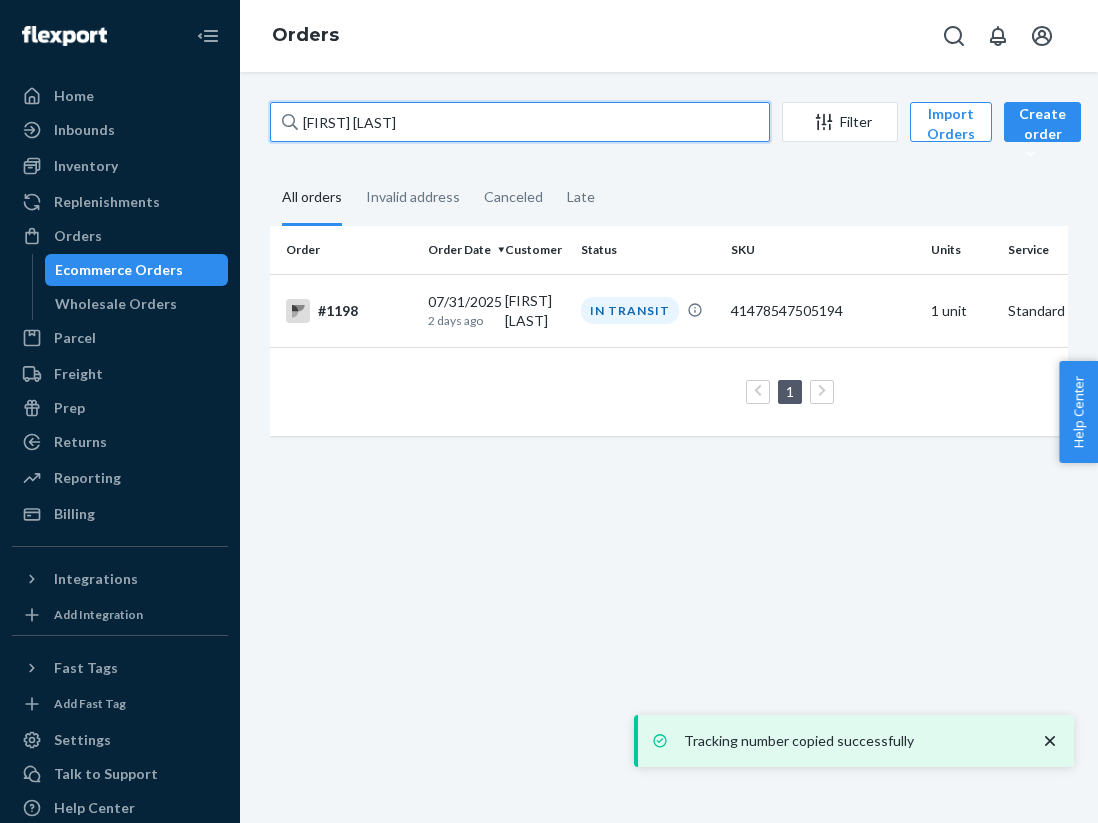 click on "[FIRST] [LAST]" at bounding box center (520, 122) 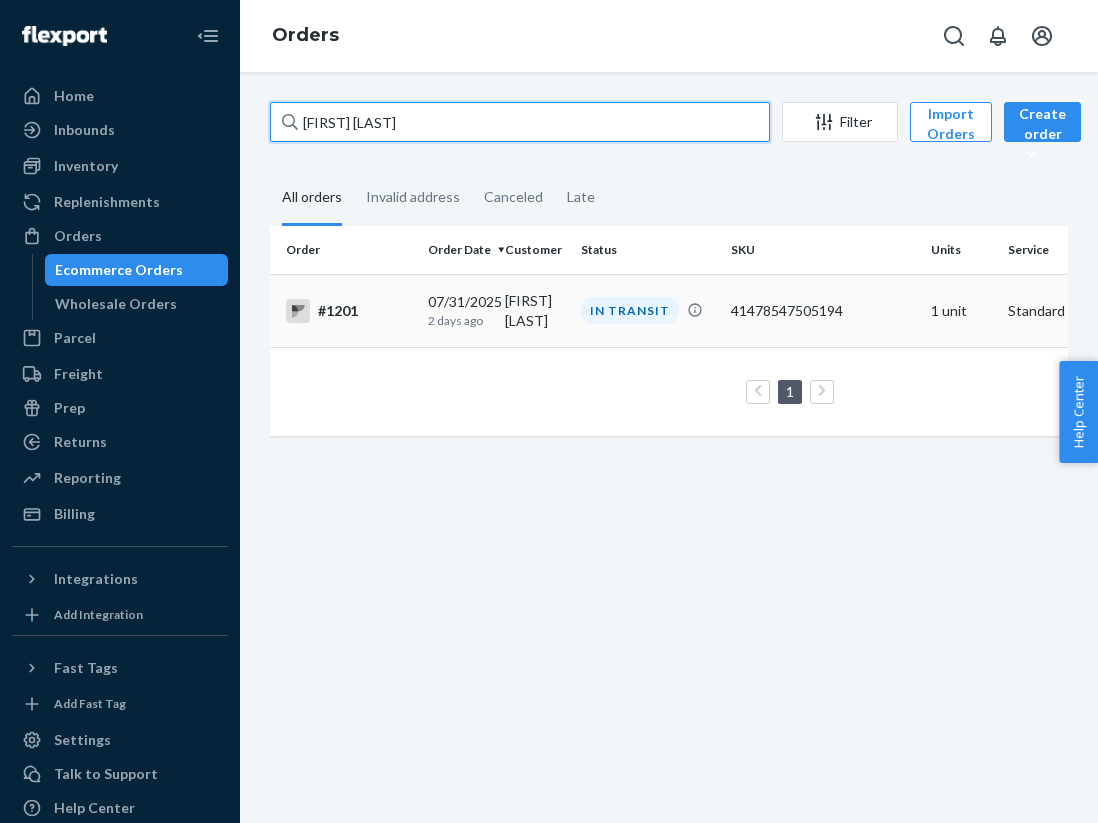 type on "[FIRST] [LAST]" 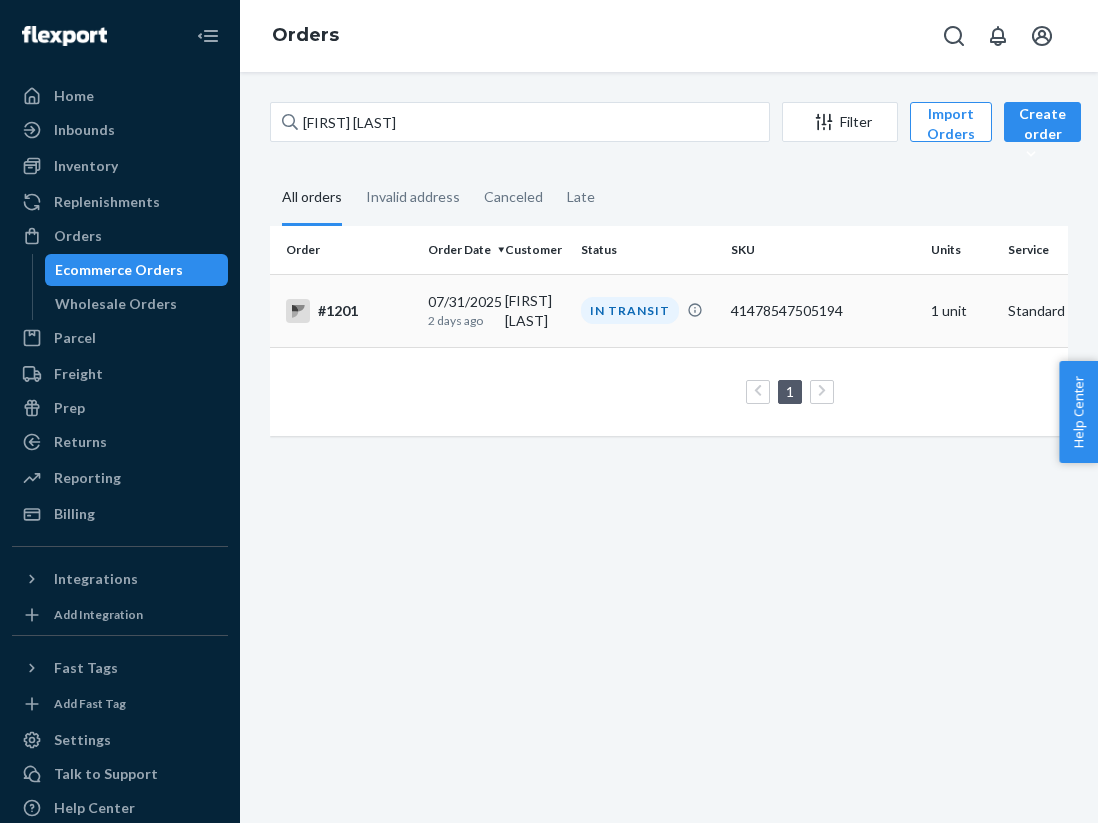 click on "#1201" at bounding box center [349, 311] 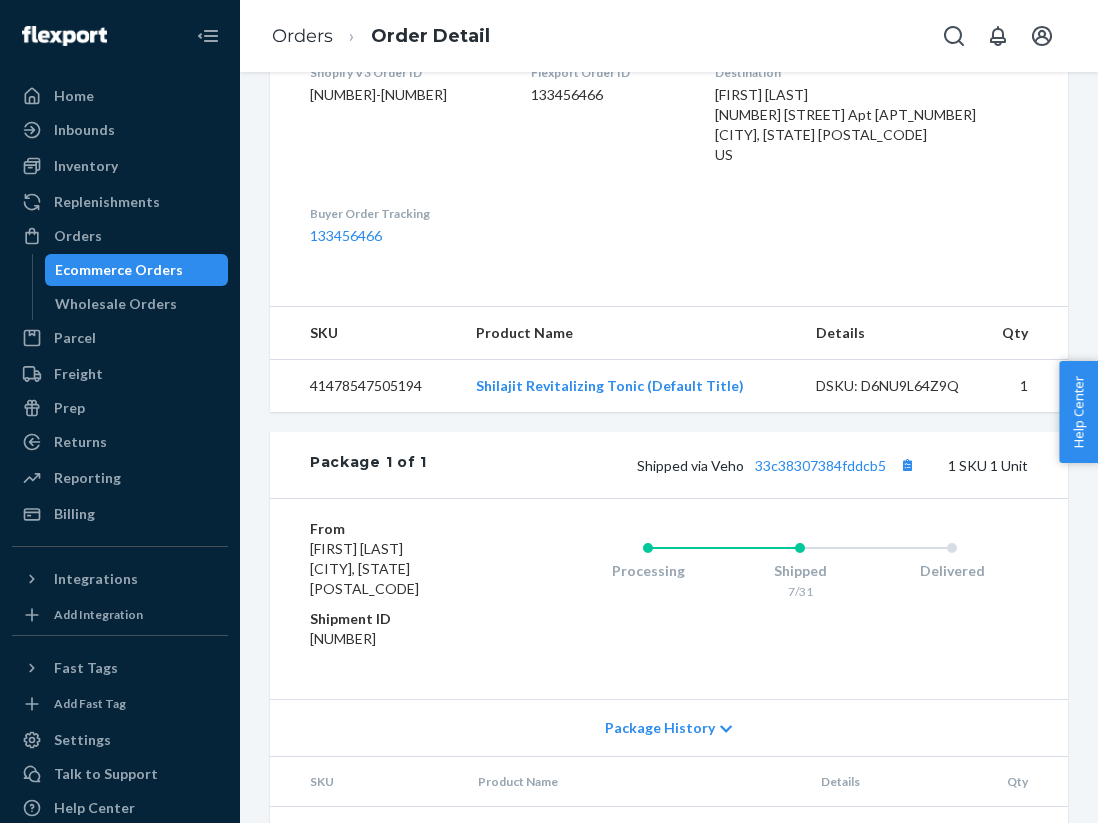 scroll, scrollTop: 599, scrollLeft: 0, axis: vertical 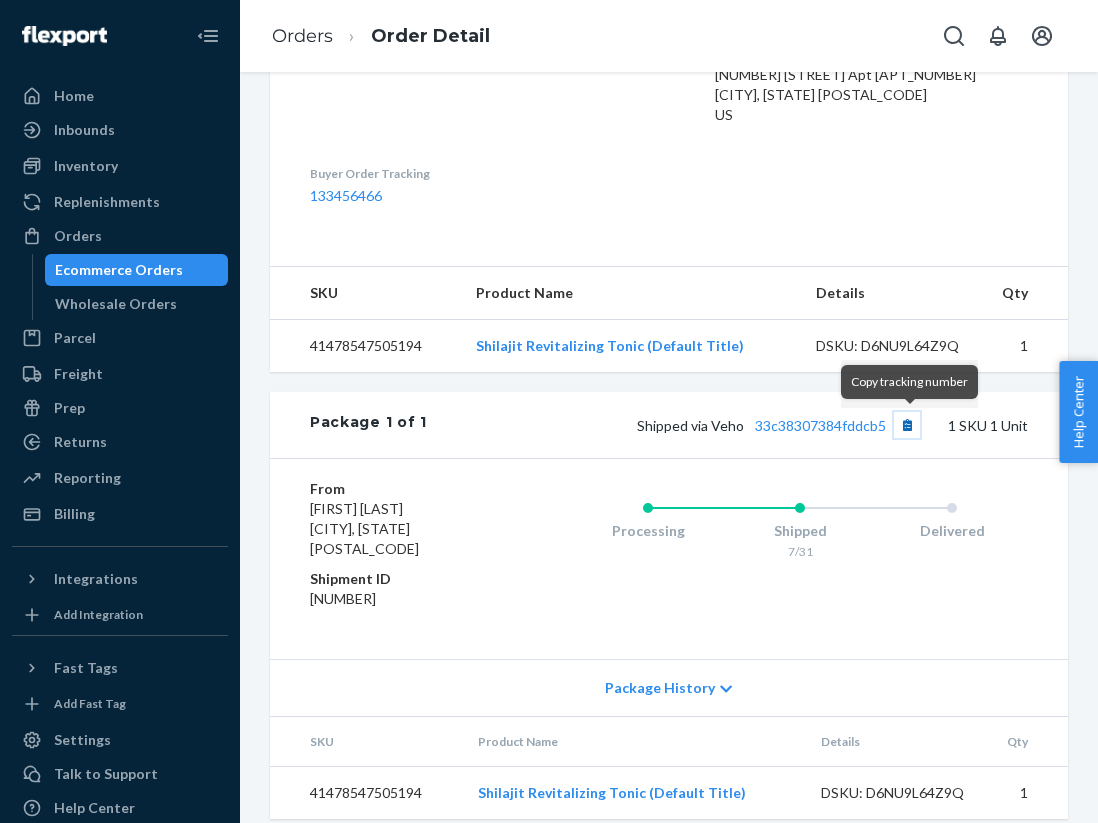 click at bounding box center (907, 425) 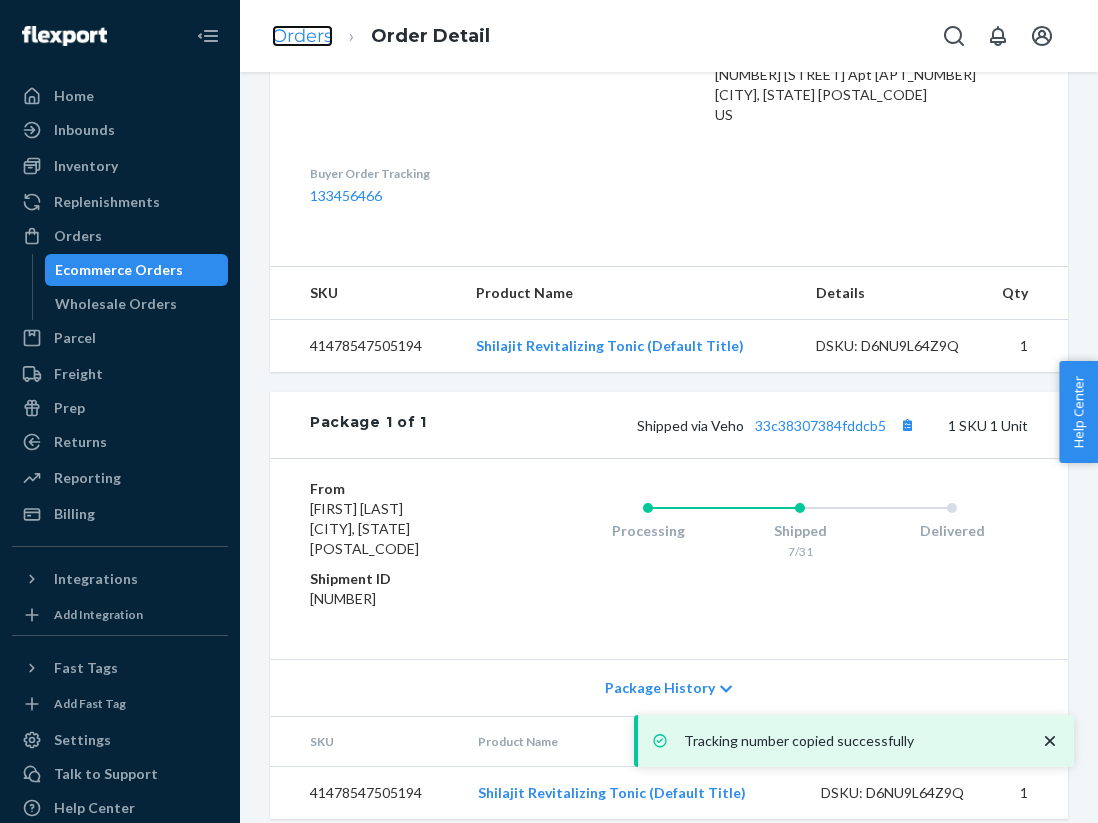 click on "Orders" at bounding box center [302, 36] 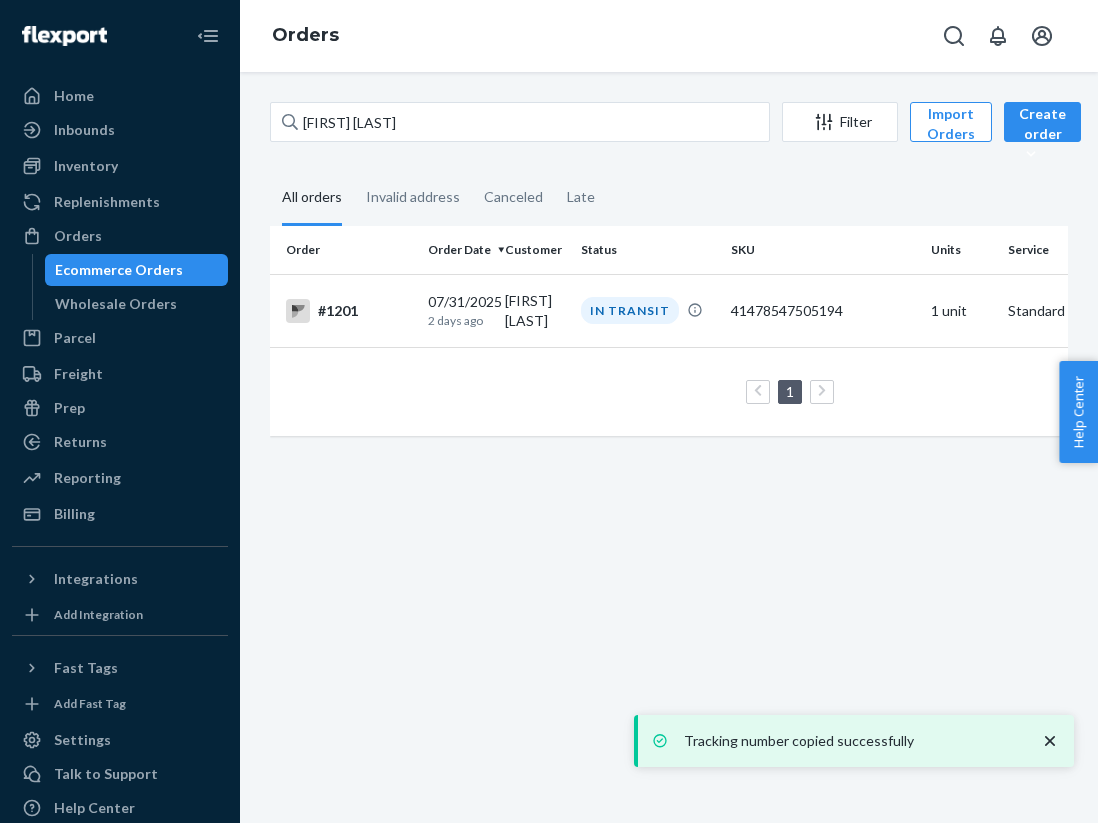 scroll, scrollTop: 0, scrollLeft: 0, axis: both 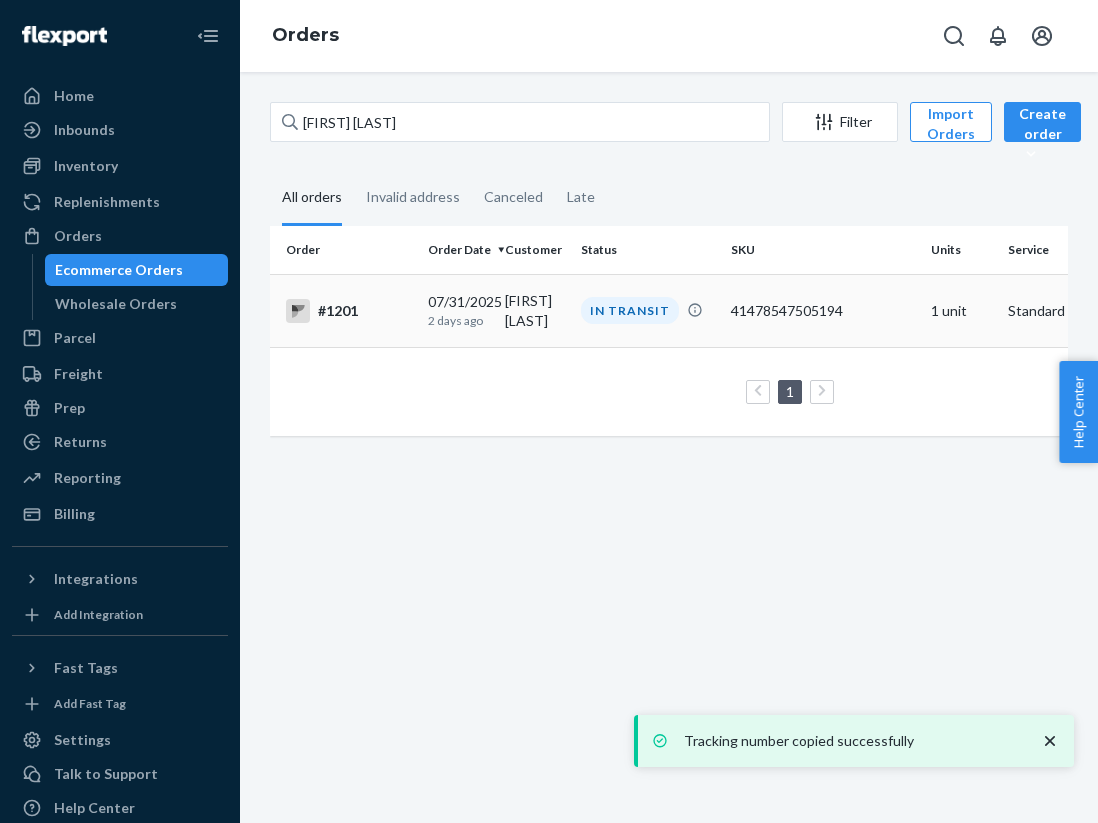 click on "[FIRST] [LAST] Filter Import Orders Create orderEcommerce order Removal order All orders Invalid address Canceled Late Order Order Date Customer Status SKU Units Service Fee #1201 [DATE] 2 days ago [FIRST] [LAST] IN TRANSIT 41478547505194 1 unit Standard $9.44 1 25 results per page" at bounding box center (669, 447) 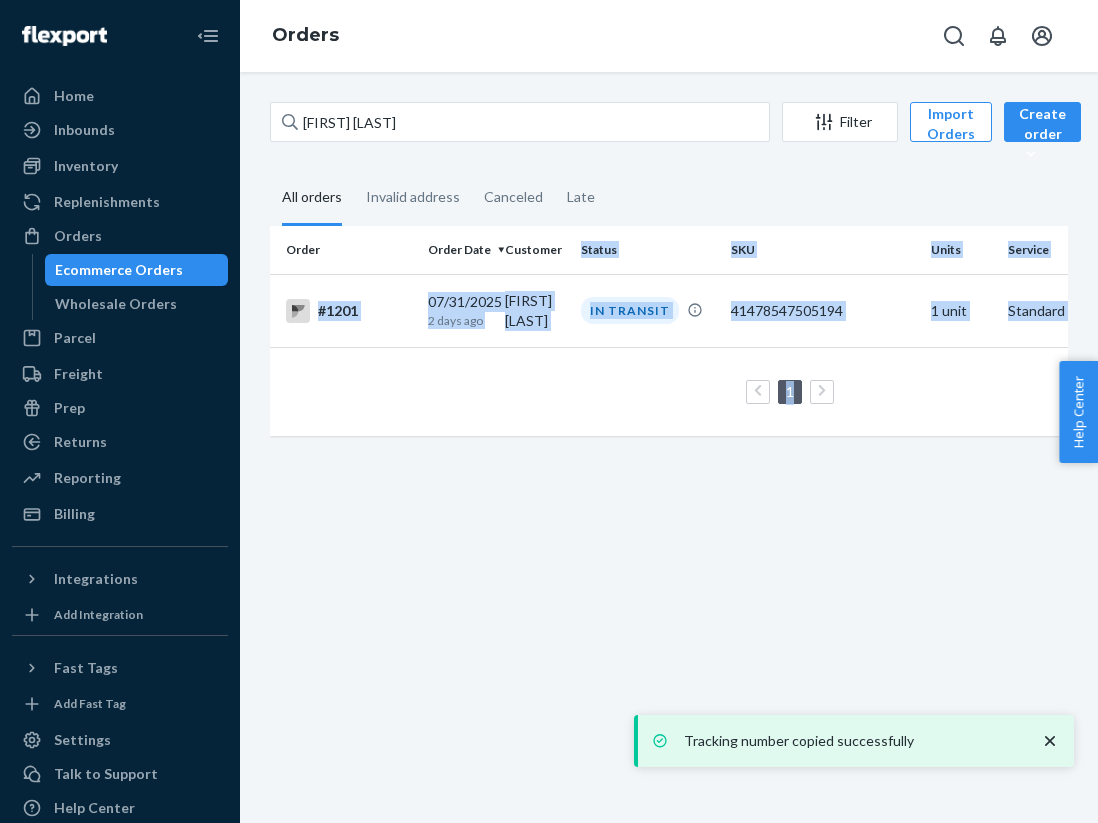drag, startPoint x: 566, startPoint y: 335, endPoint x: 534, endPoint y: 261, distance: 80.622574 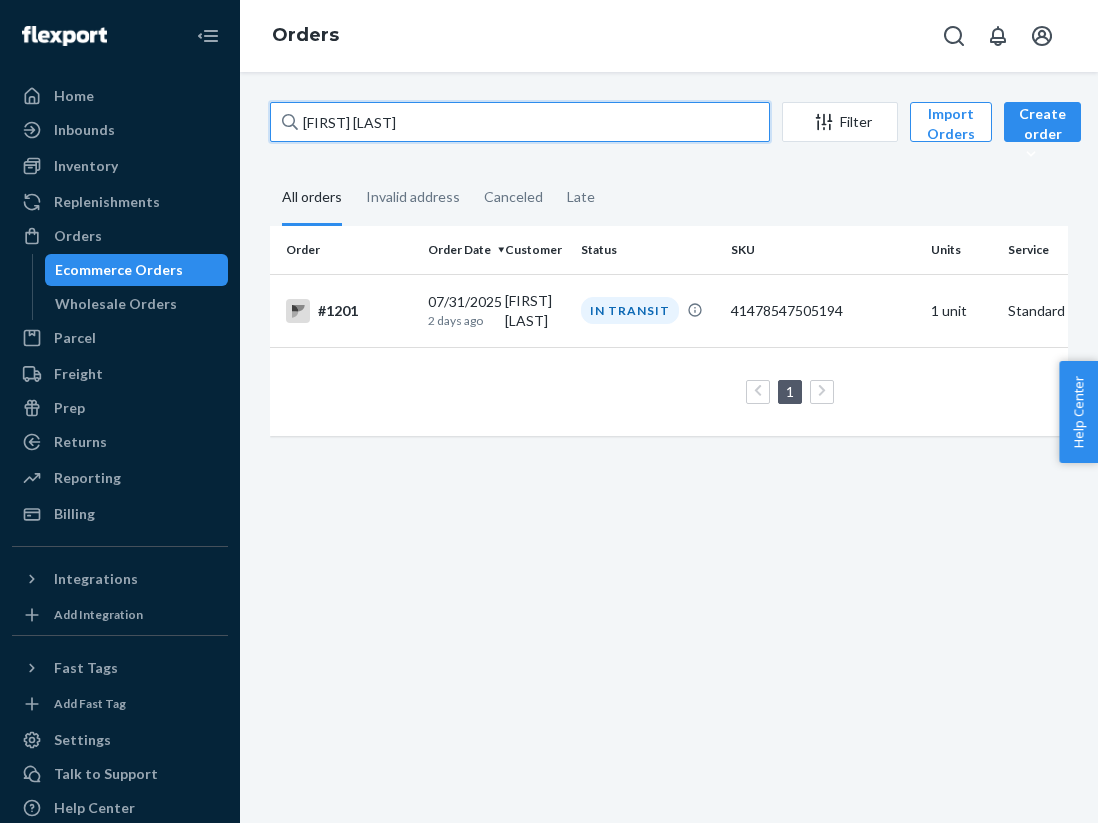 click on "[FIRST] [LAST]" at bounding box center [520, 122] 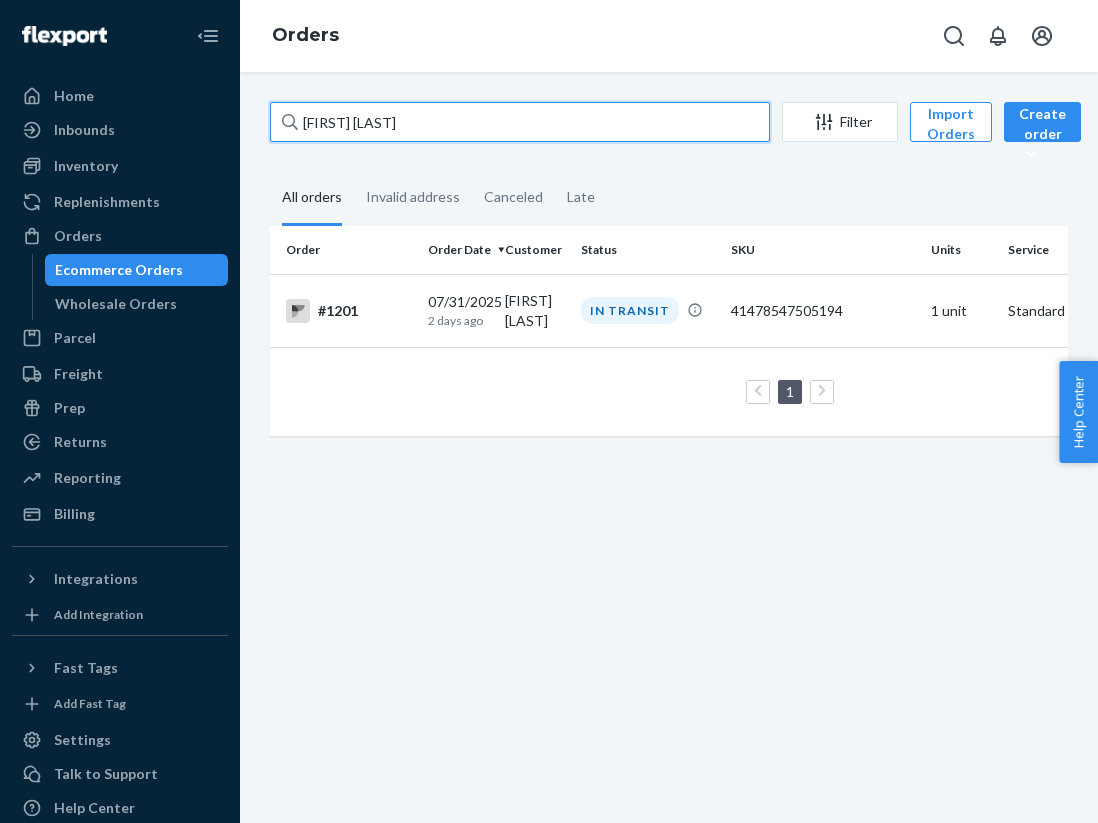 click on "[FIRST] [LAST]" at bounding box center (520, 122) 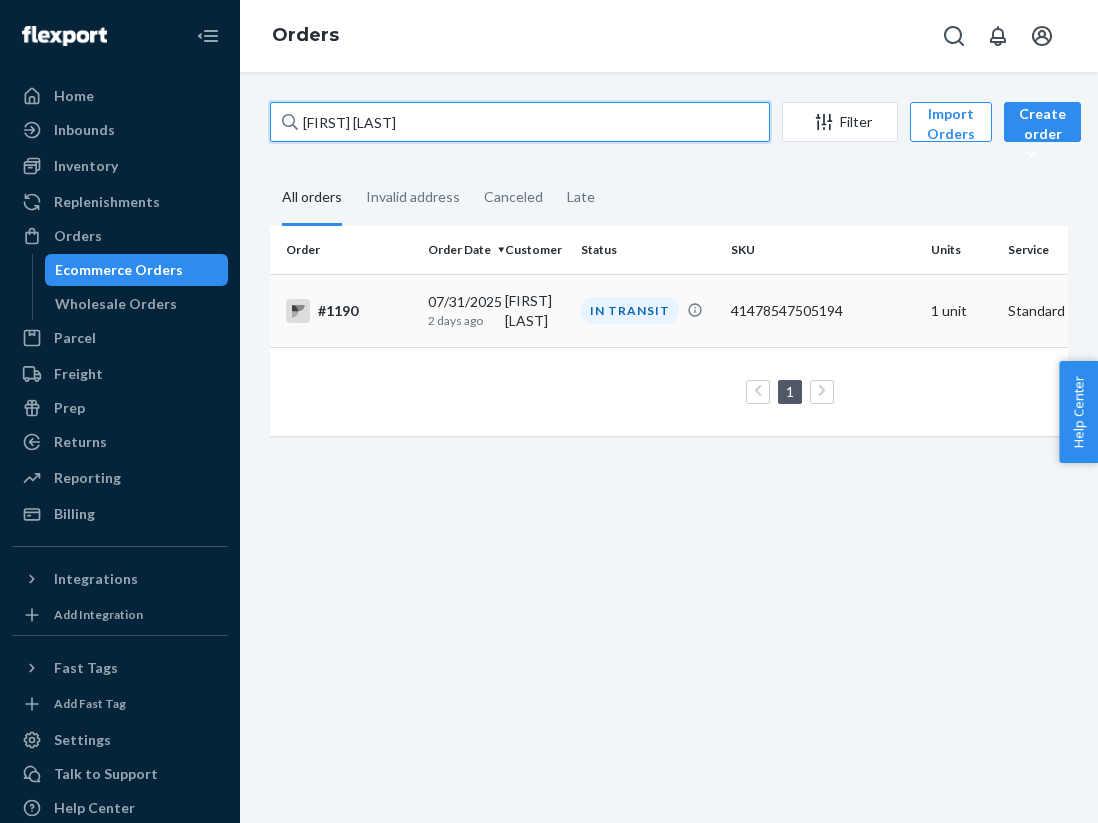 type on "[FIRST] [LAST]" 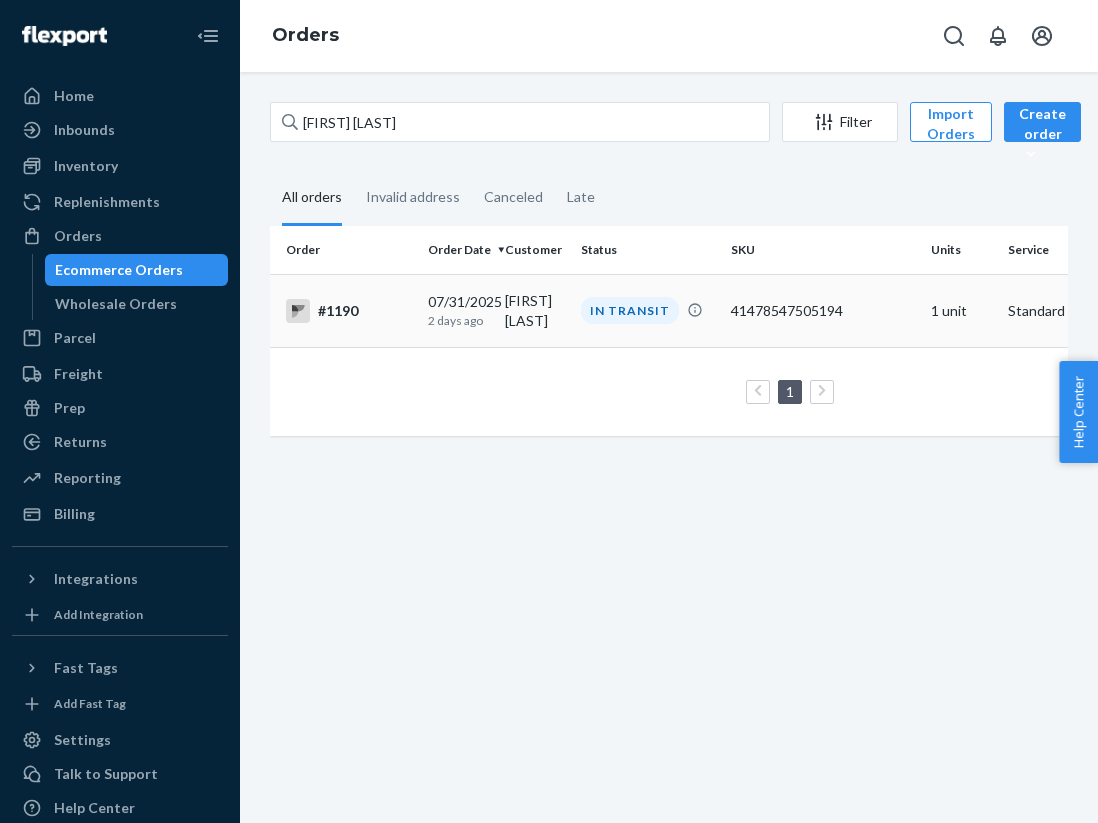 click on "#1190" at bounding box center [349, 311] 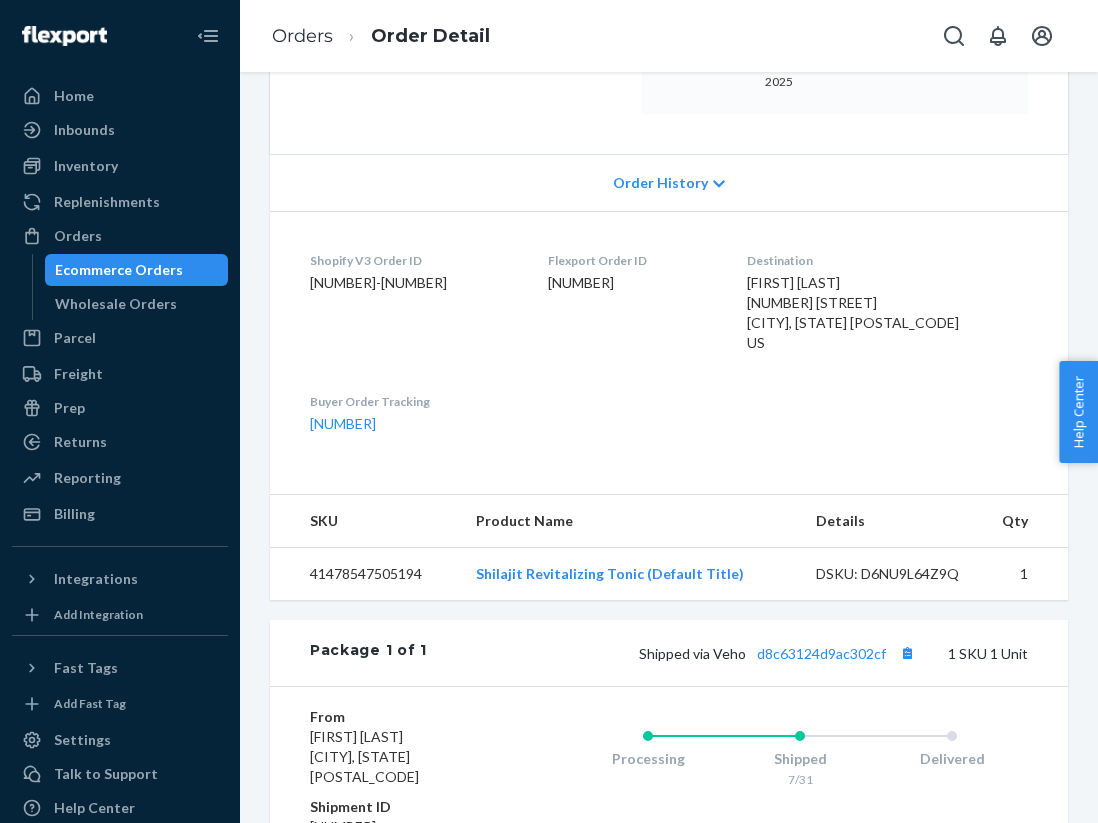 scroll, scrollTop: 532, scrollLeft: 0, axis: vertical 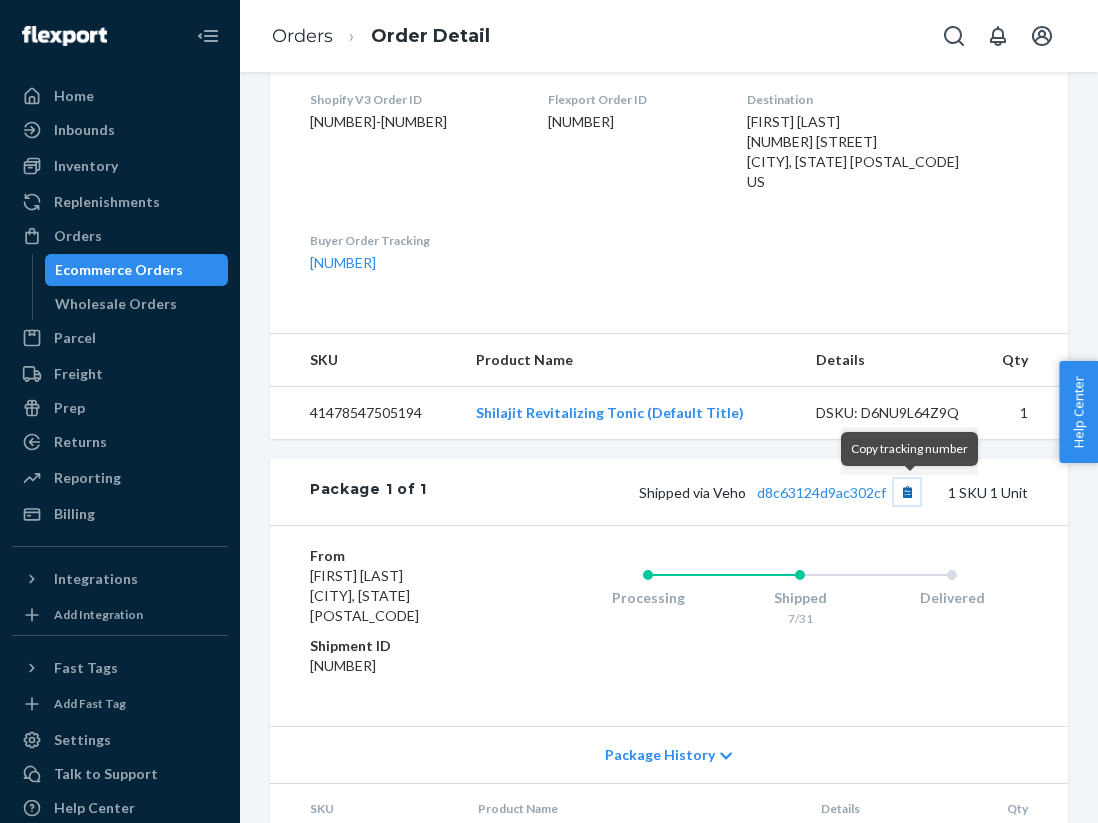 click at bounding box center (907, 492) 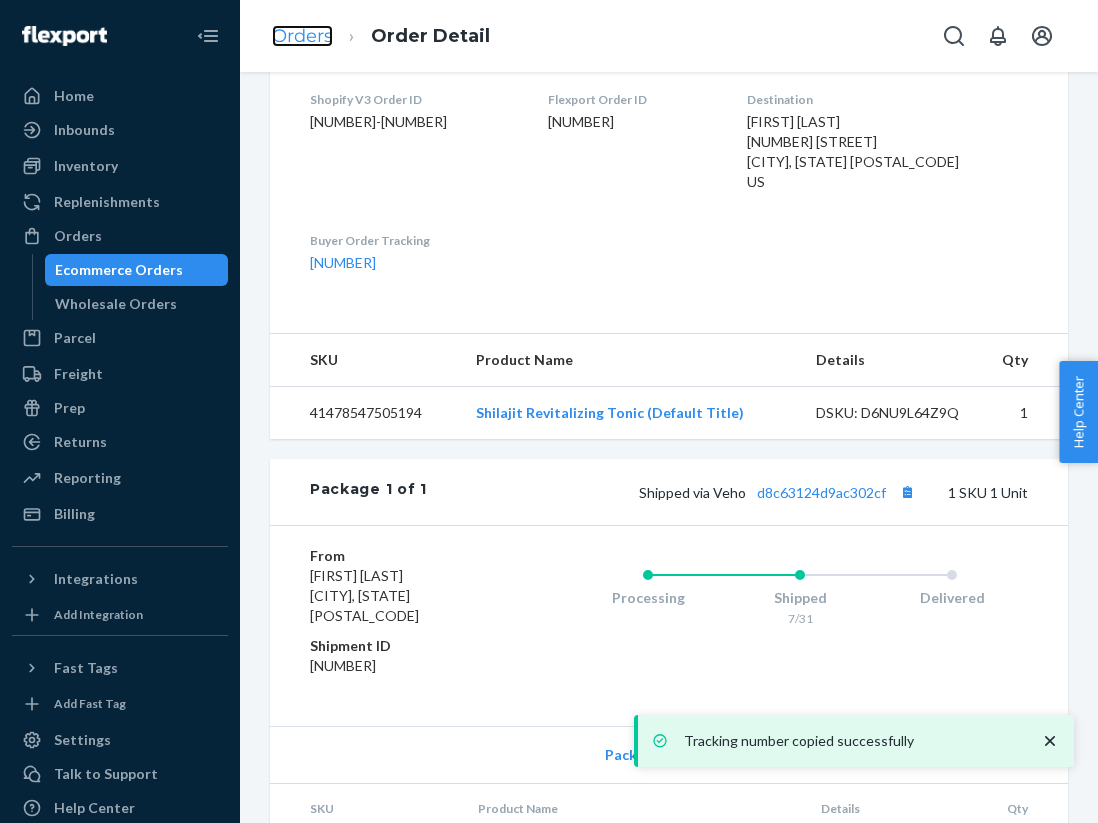 click on "Orders" at bounding box center [302, 36] 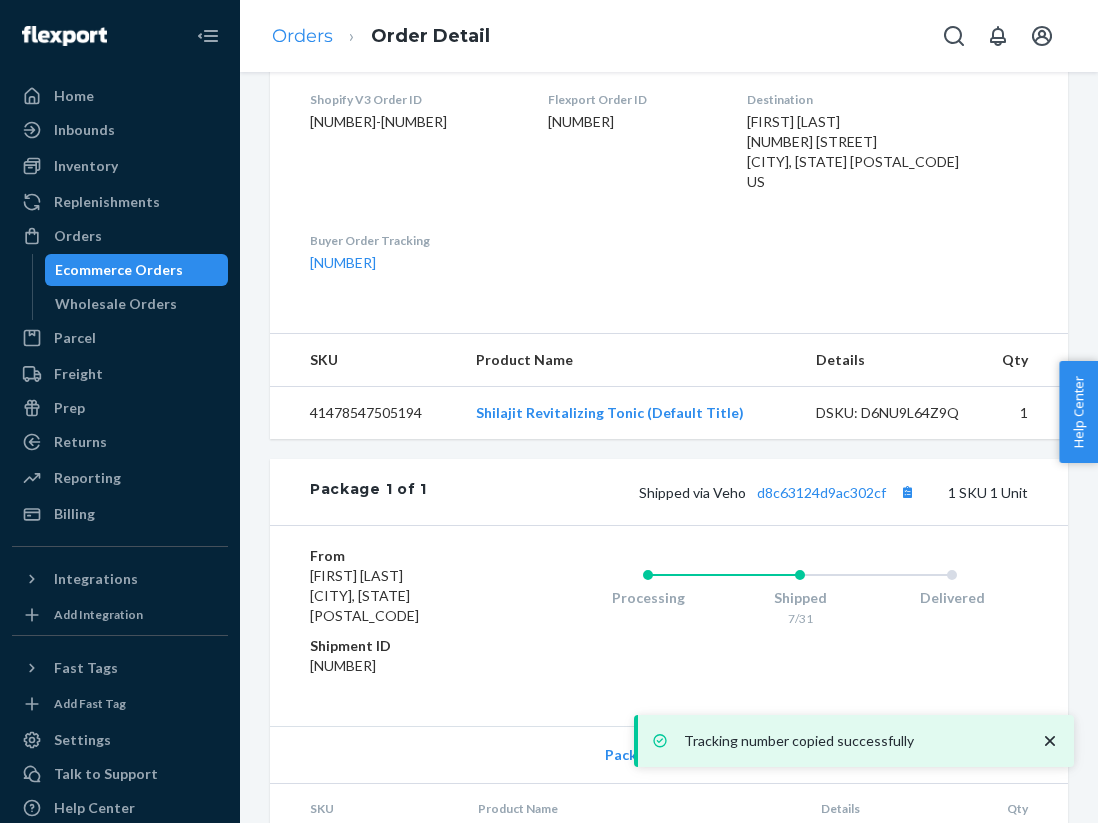 scroll, scrollTop: 0, scrollLeft: 0, axis: both 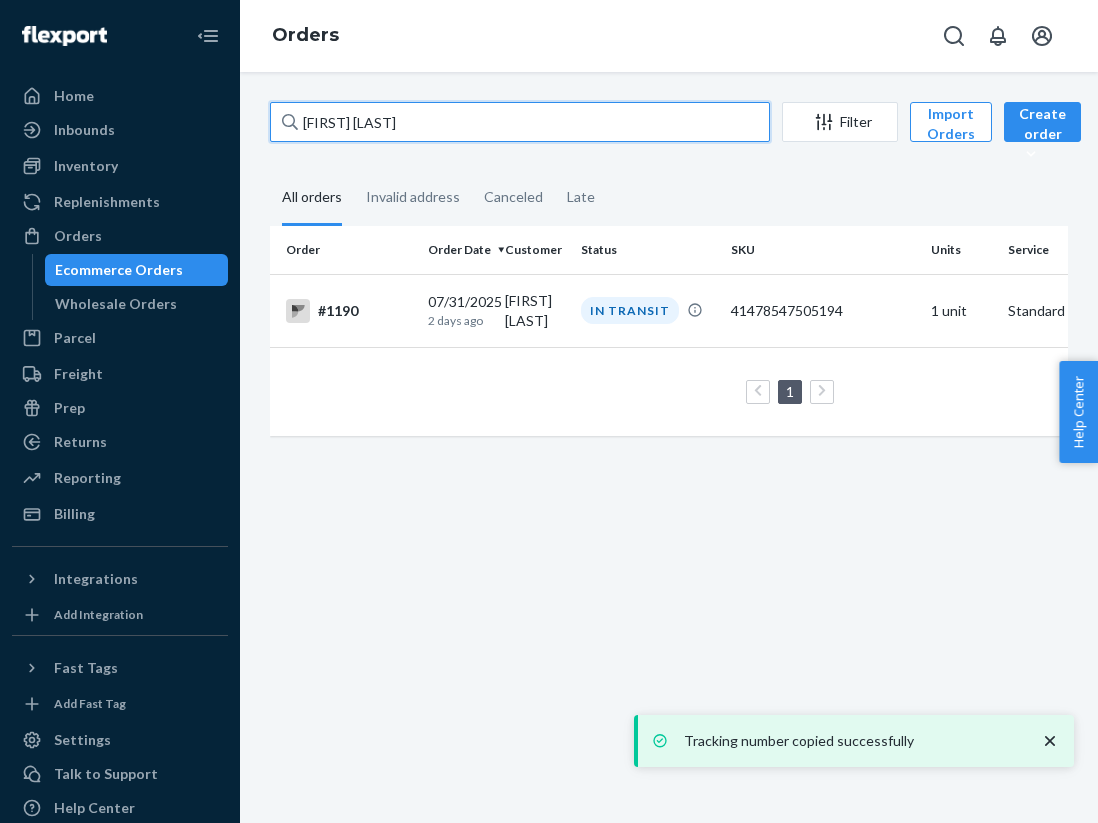 click on "[FIRST] [LAST]" at bounding box center (520, 122) 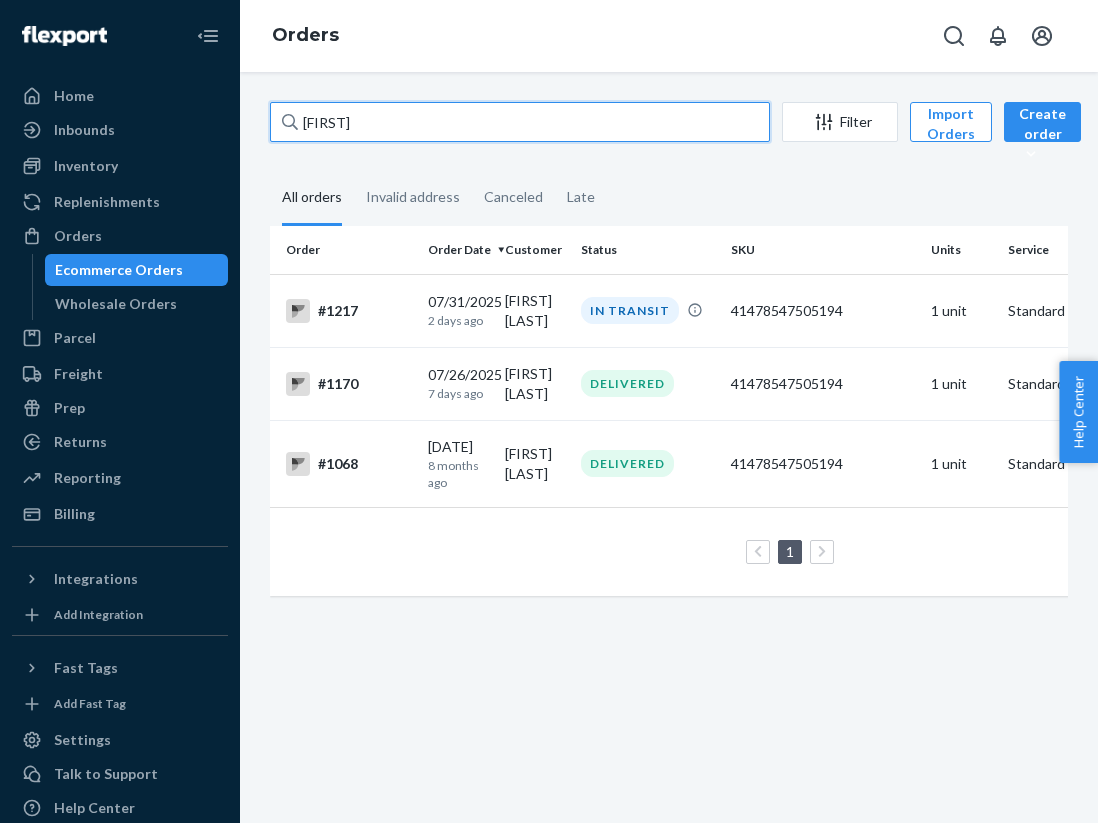 type on "[FIRST]" 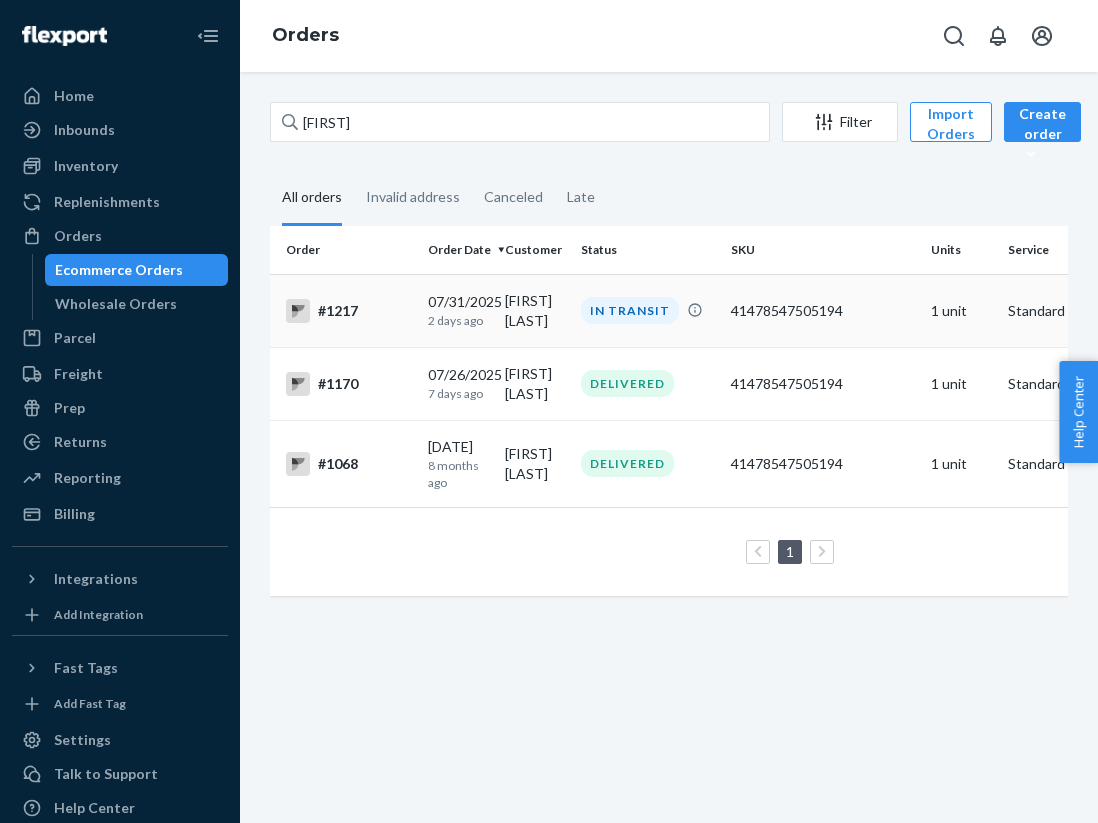click on "#1217" at bounding box center [349, 311] 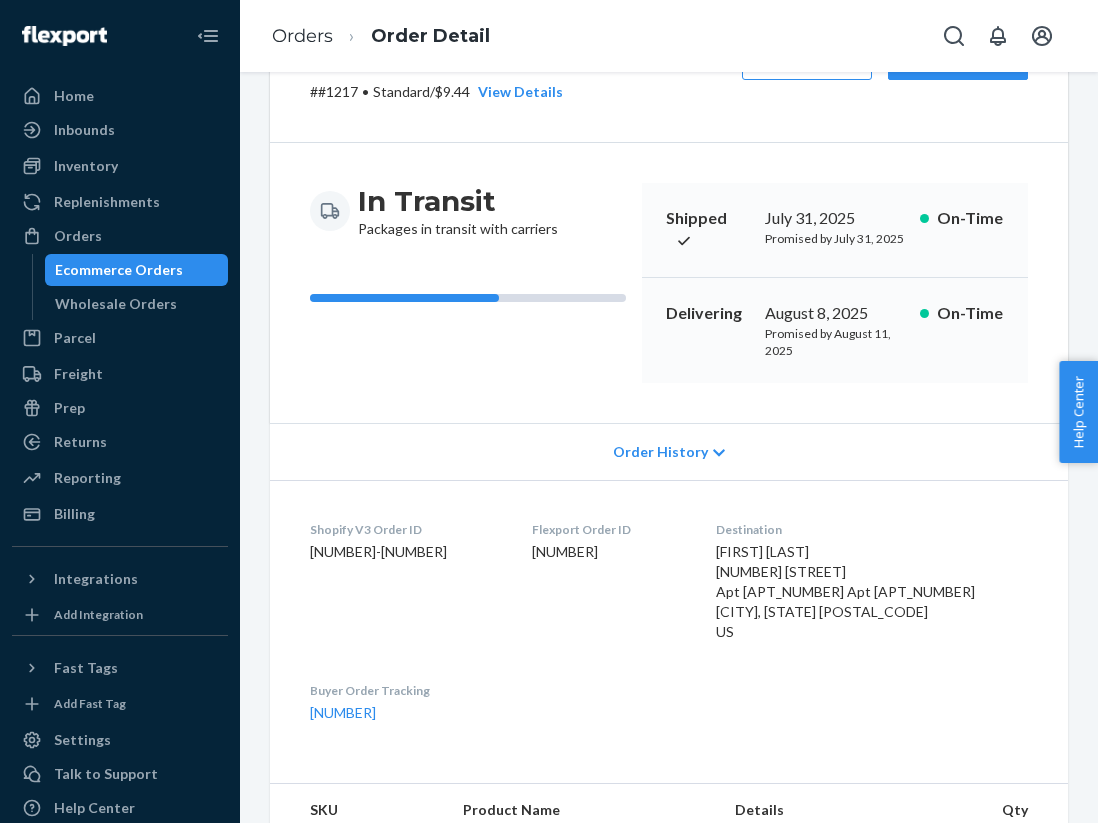 scroll, scrollTop: 251, scrollLeft: 0, axis: vertical 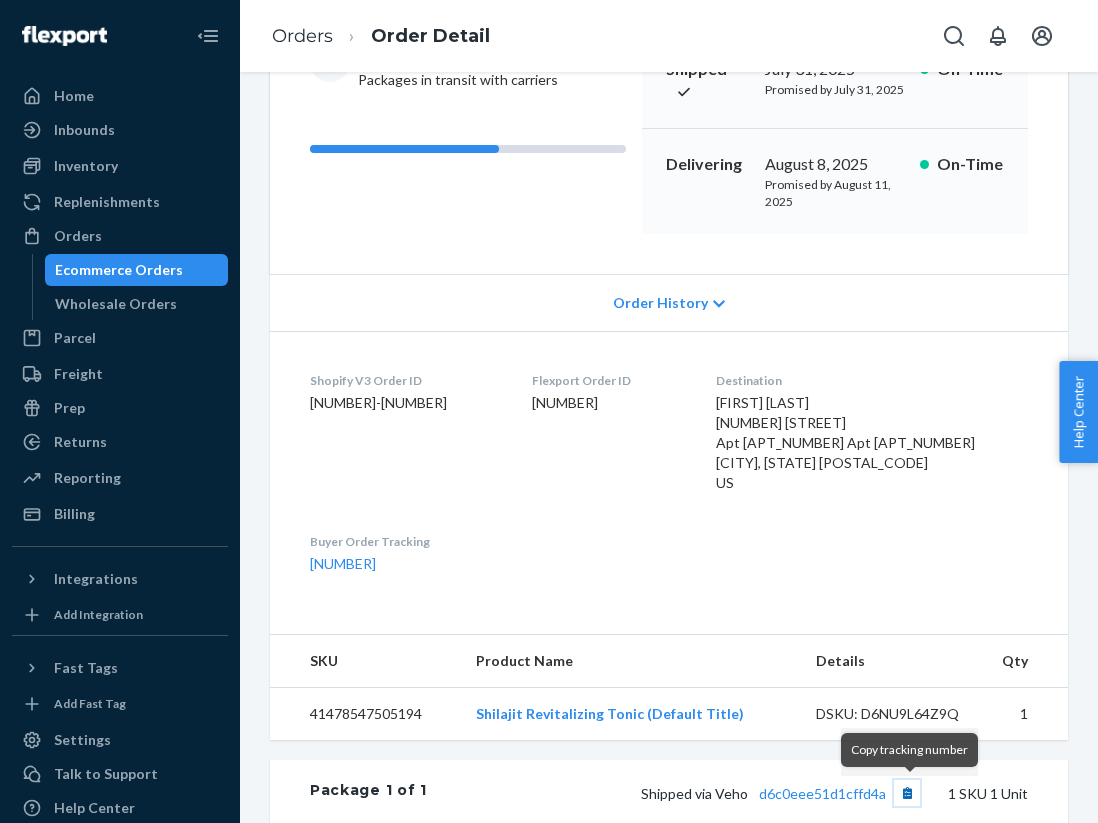 click at bounding box center (907, 793) 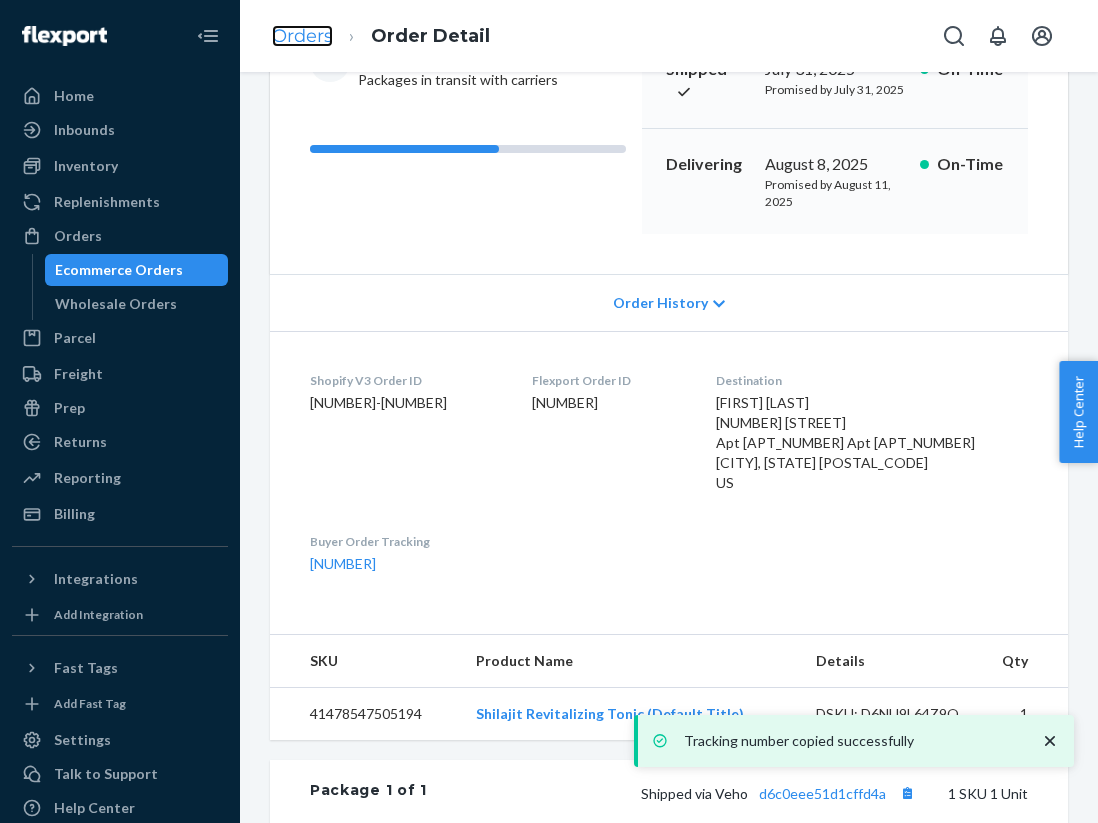 click on "Orders" at bounding box center [302, 36] 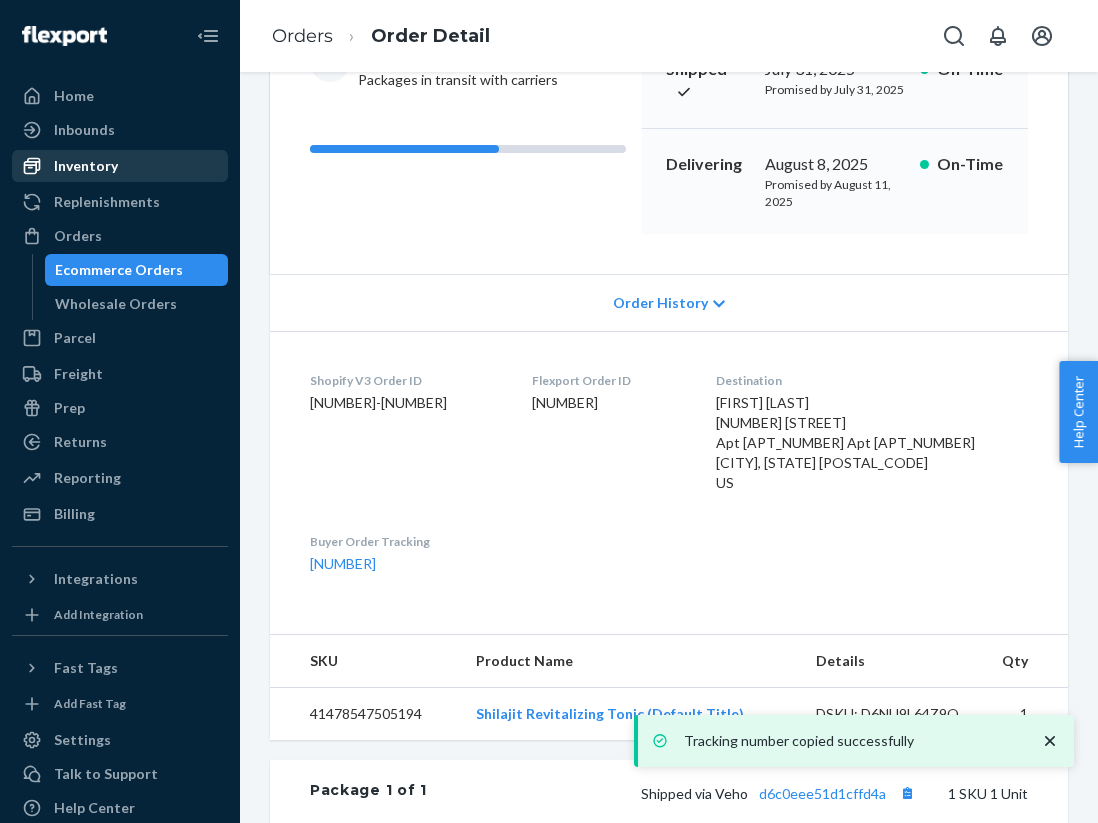scroll, scrollTop: 0, scrollLeft: 0, axis: both 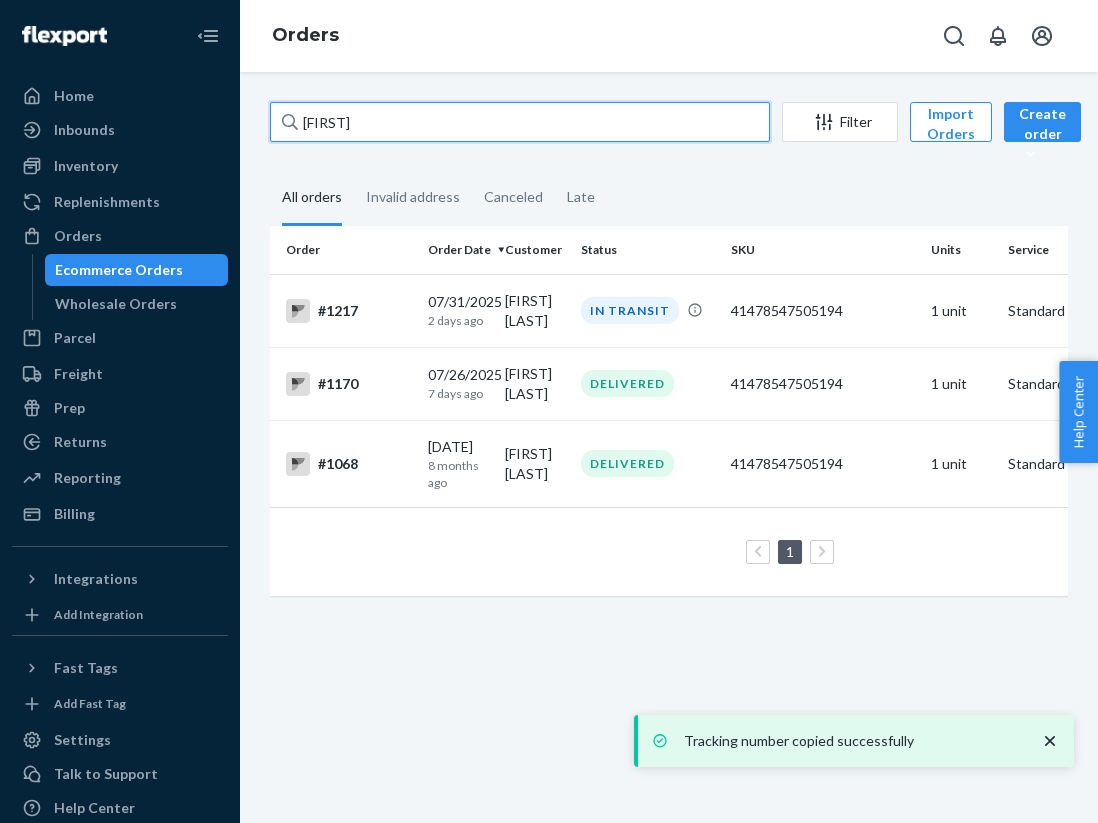 click on "[FIRST]" at bounding box center (520, 122) 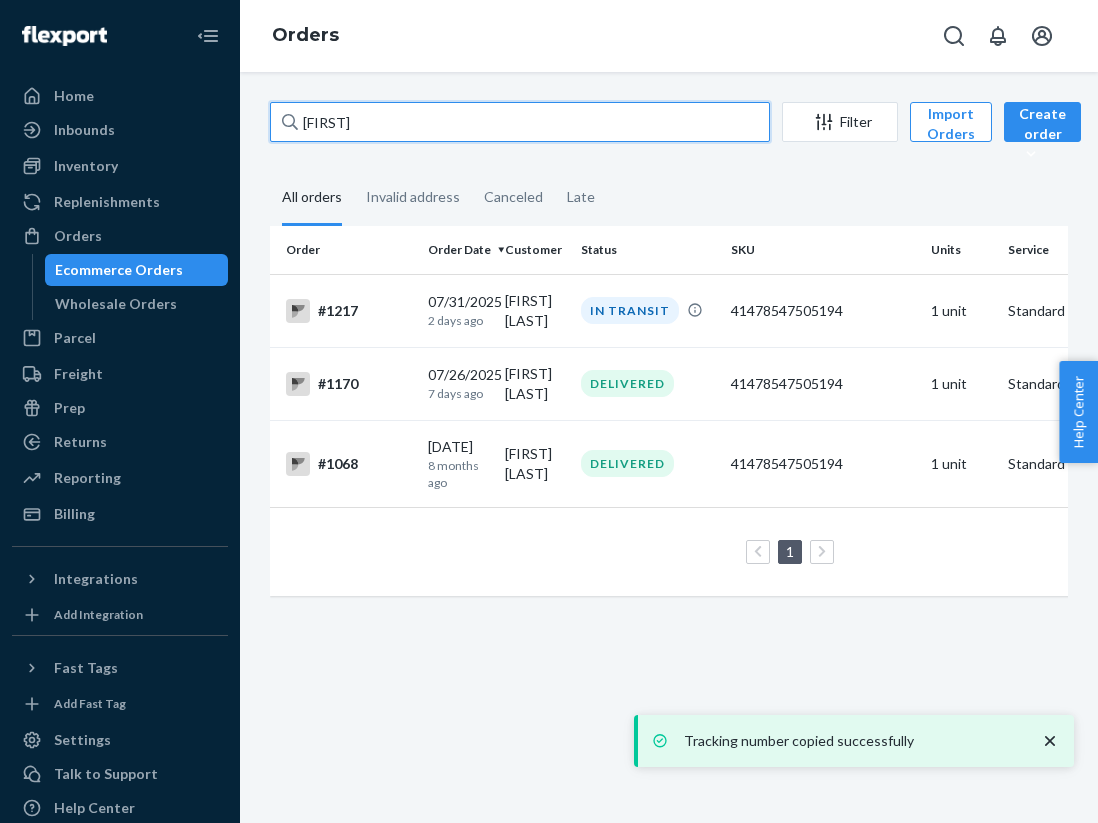 click on "[FIRST]" at bounding box center [520, 122] 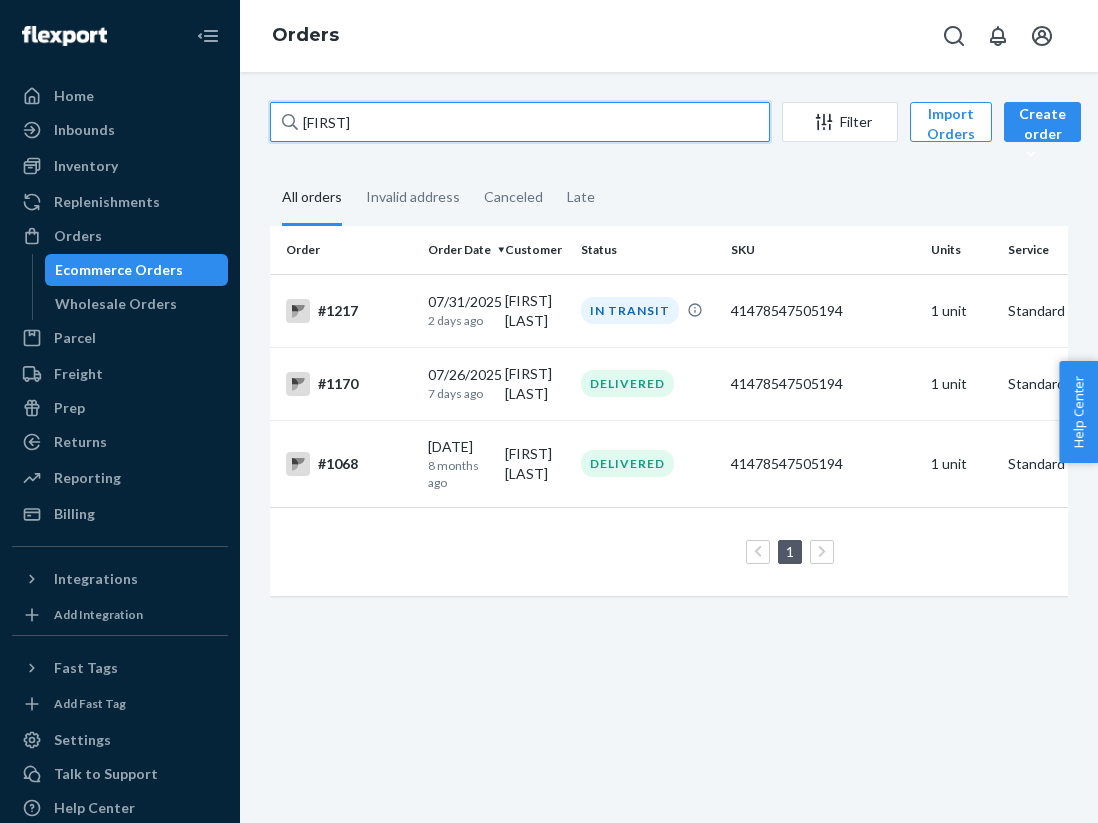 click on "[FIRST]" at bounding box center (520, 122) 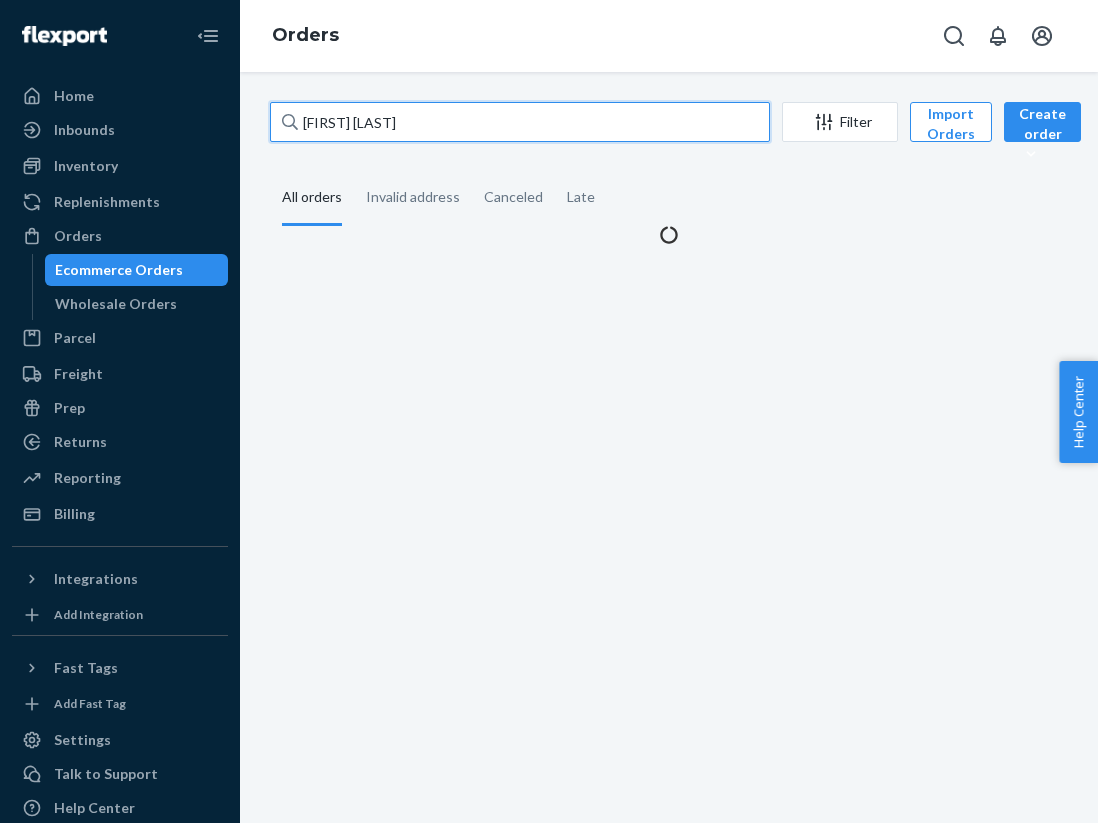 type on "[FIRST] [LAST]" 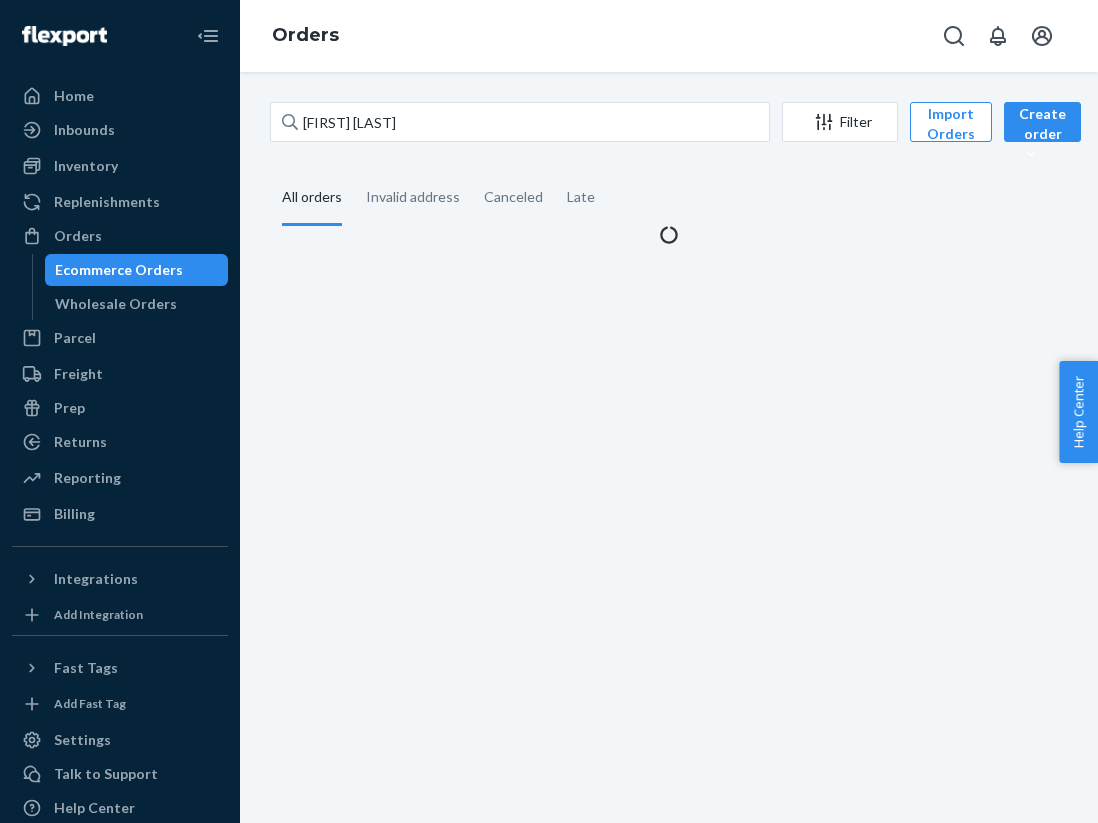 click on "[FIRST] [LAST] Filter Import Orders Create order Ecommerce order Removal order All orders Invalid address Canceled Late" at bounding box center (669, 173) 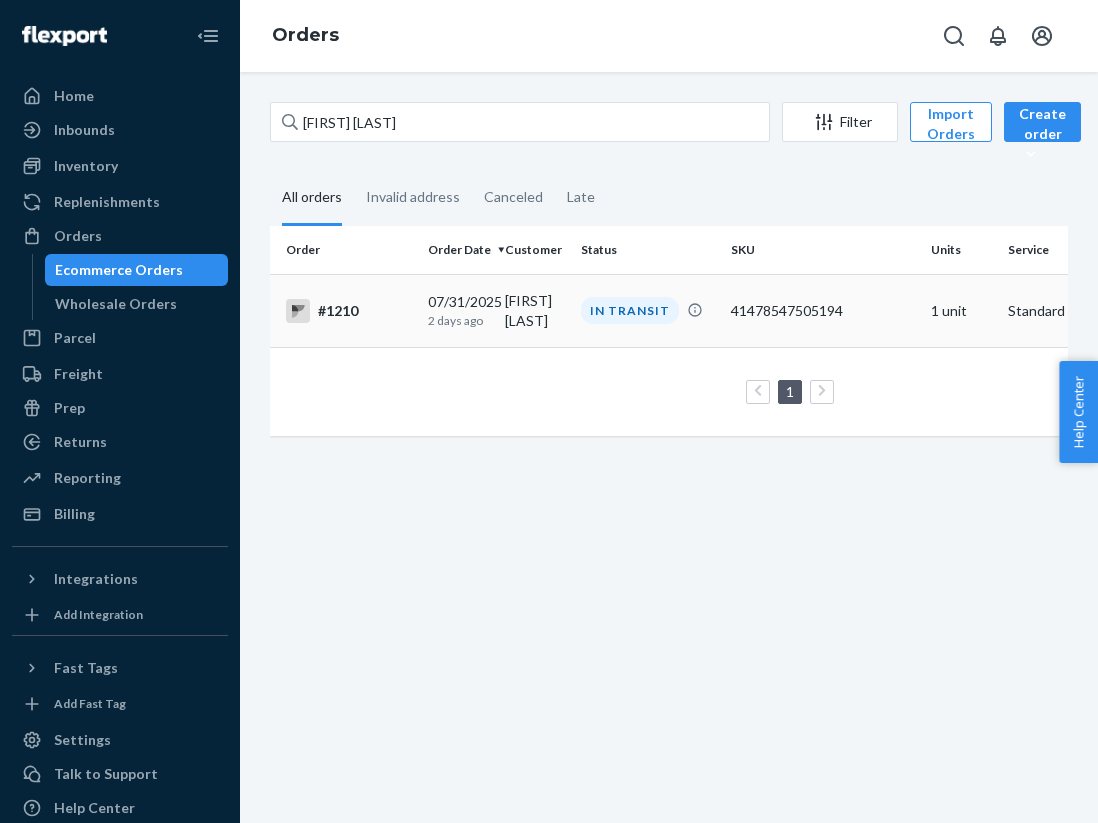 click on "#1210" at bounding box center [349, 311] 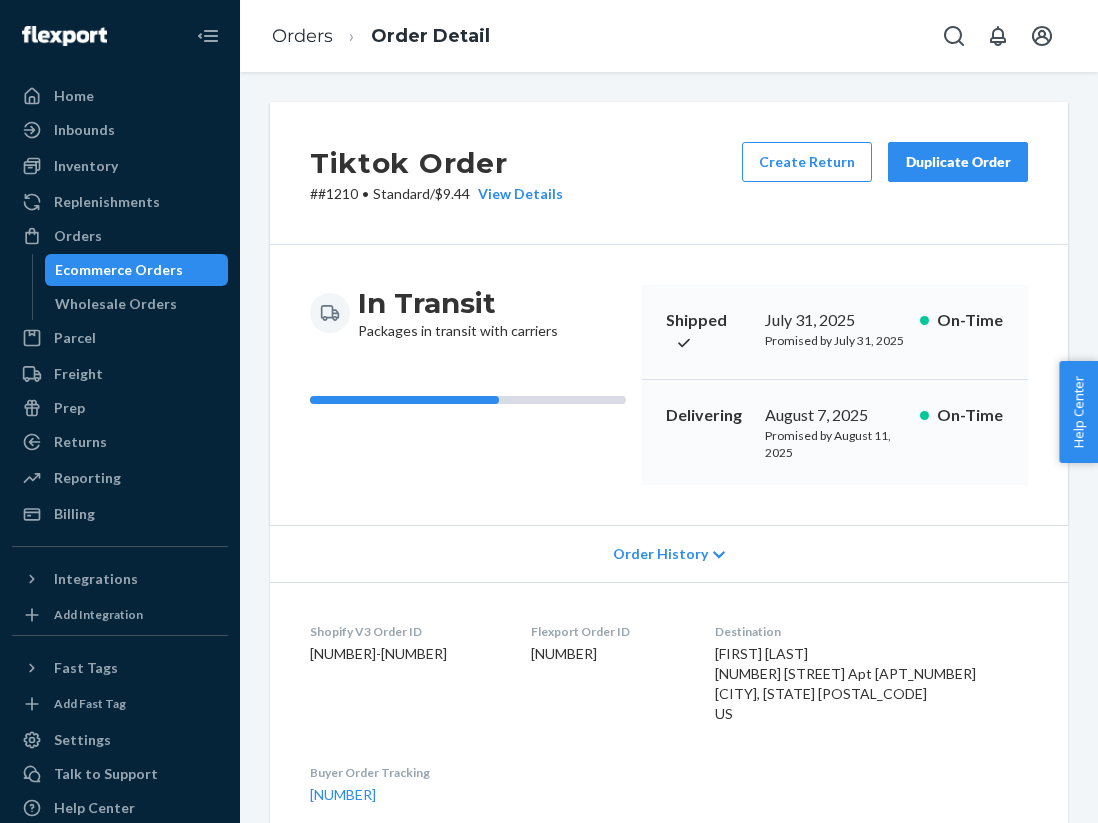 scroll, scrollTop: 599, scrollLeft: 0, axis: vertical 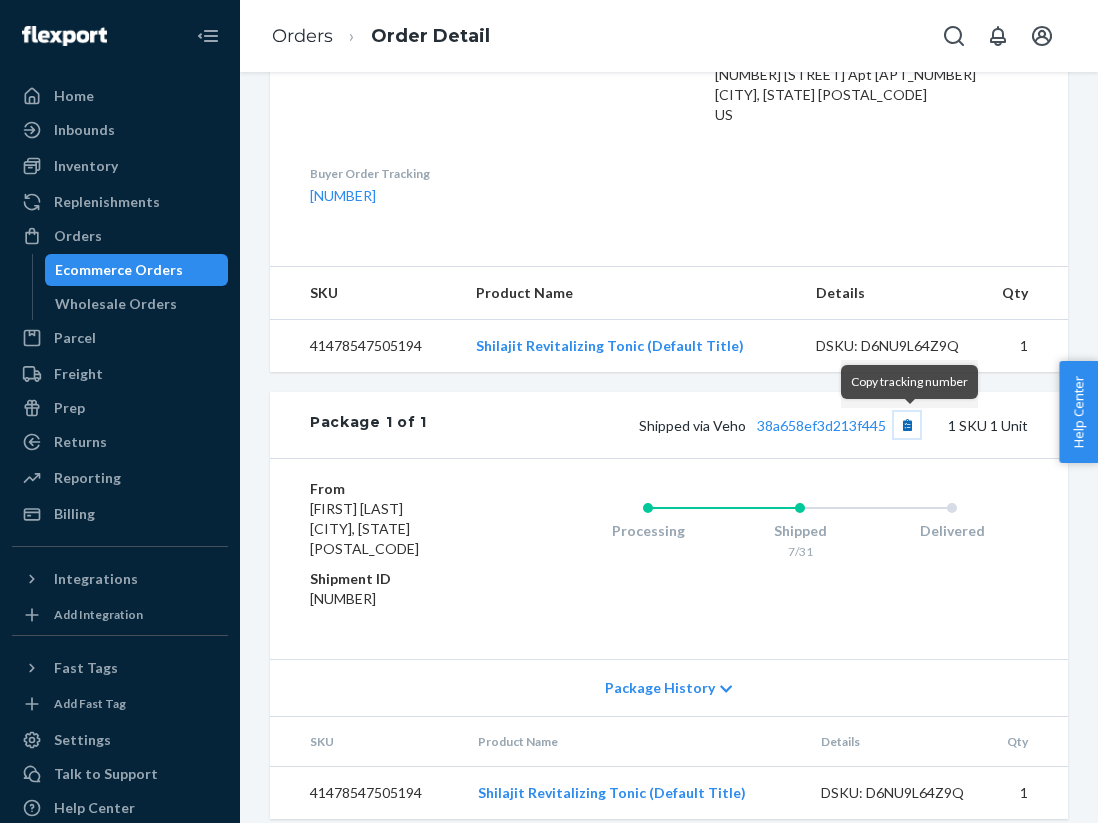 click at bounding box center [907, 425] 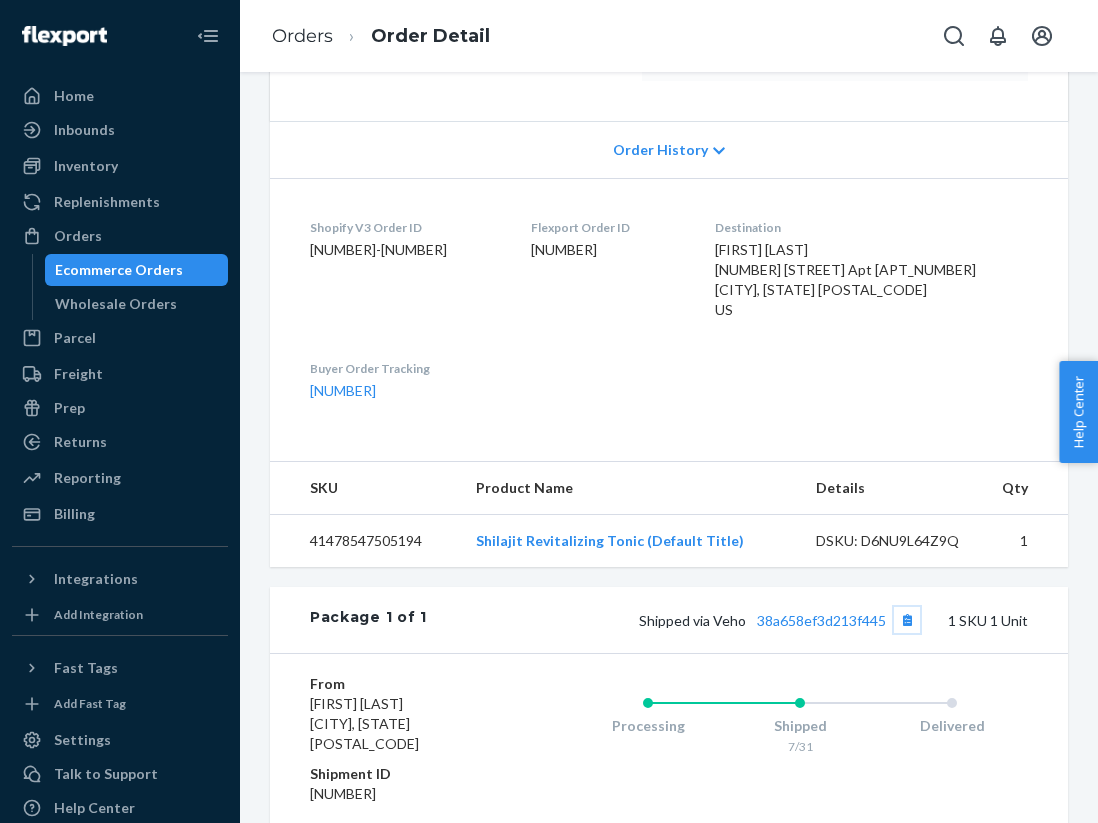 scroll, scrollTop: 599, scrollLeft: 0, axis: vertical 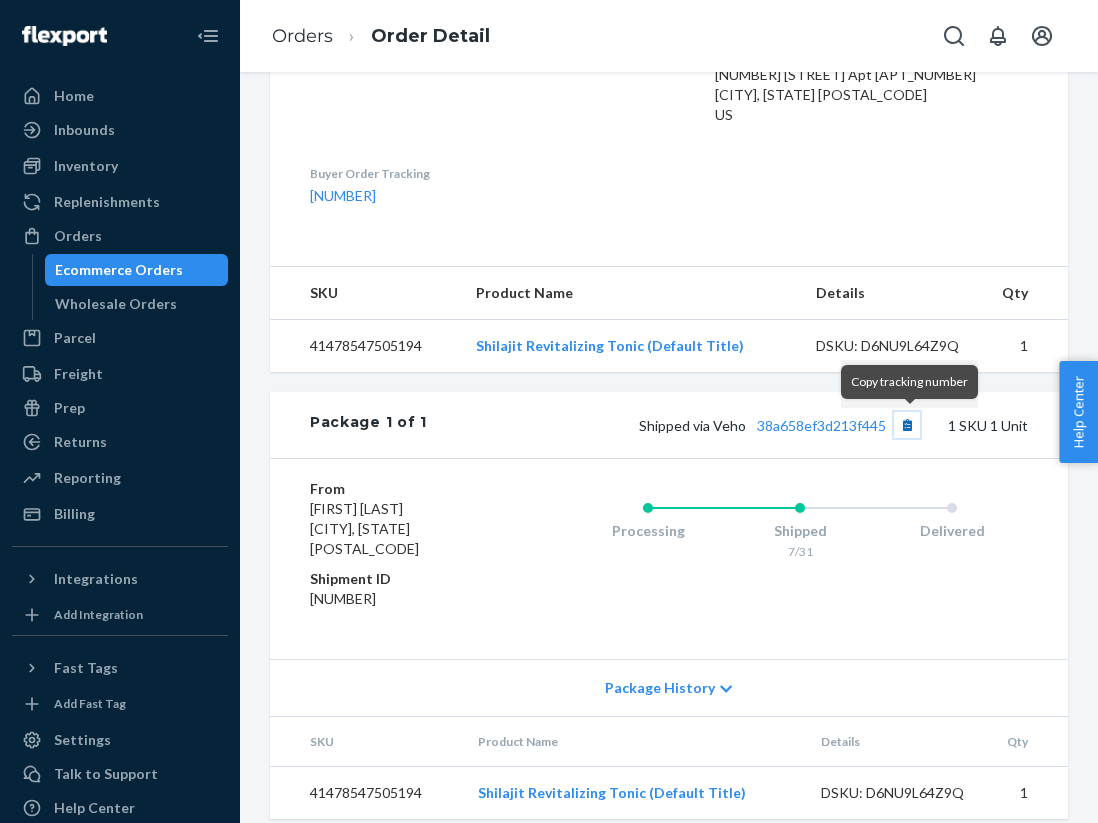 click at bounding box center [907, 425] 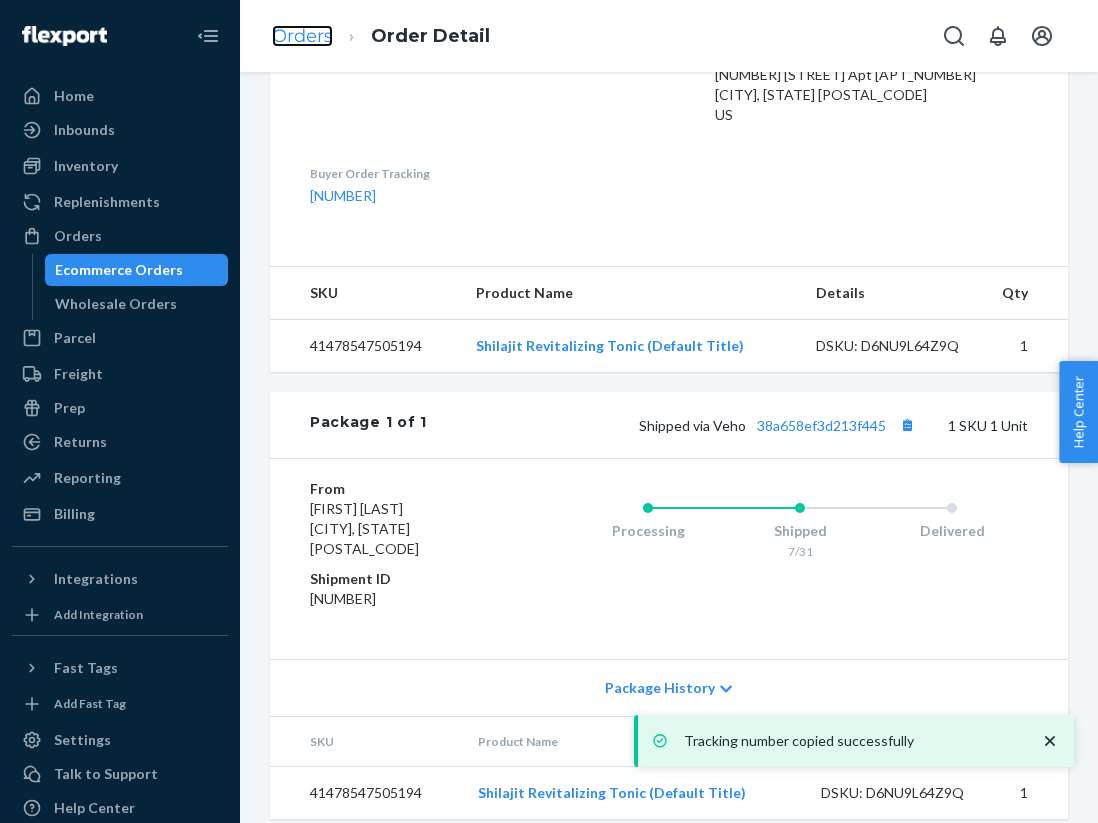 click on "Orders" at bounding box center [302, 36] 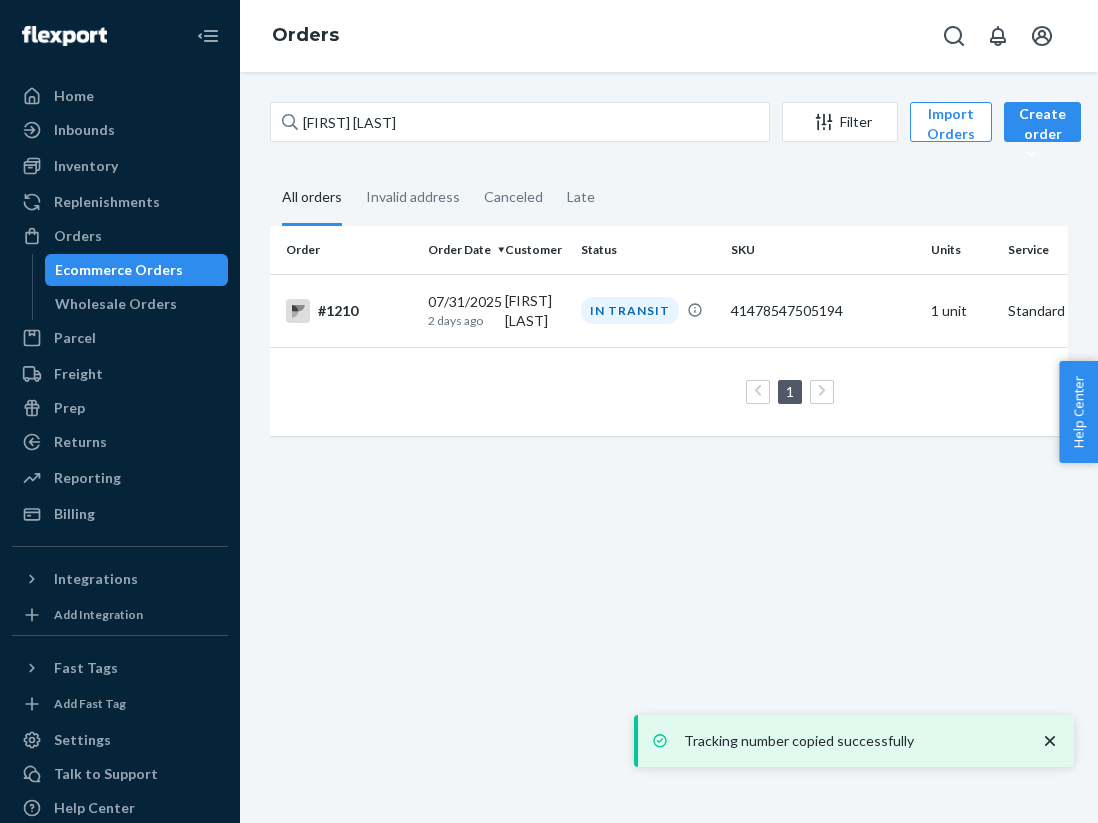 scroll, scrollTop: 0, scrollLeft: 0, axis: both 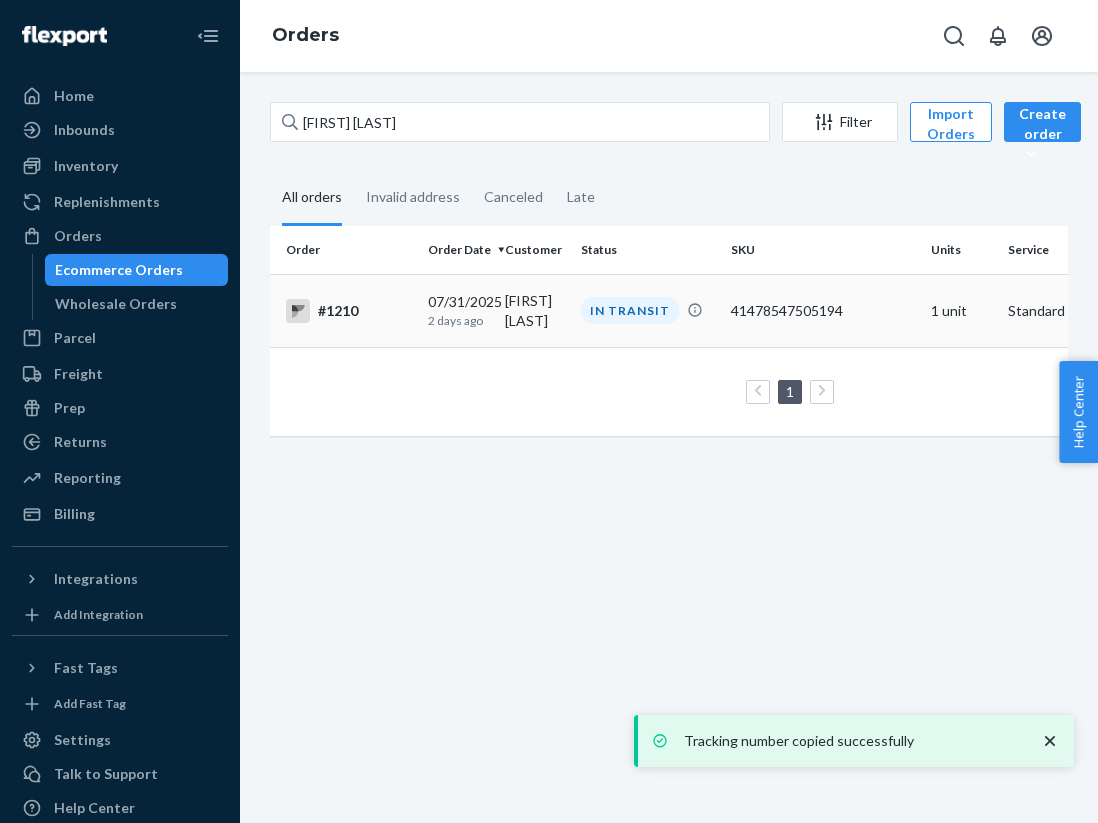 click on "#1210" at bounding box center [349, 311] 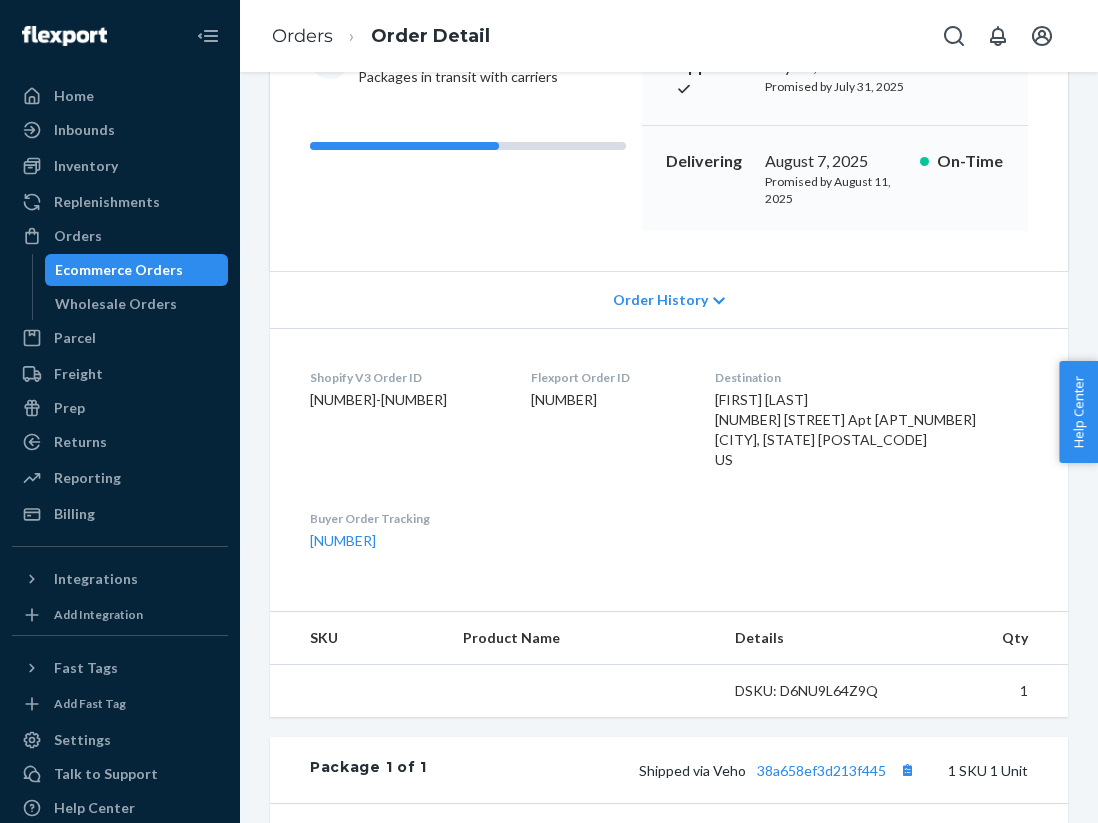 scroll, scrollTop: 477, scrollLeft: 0, axis: vertical 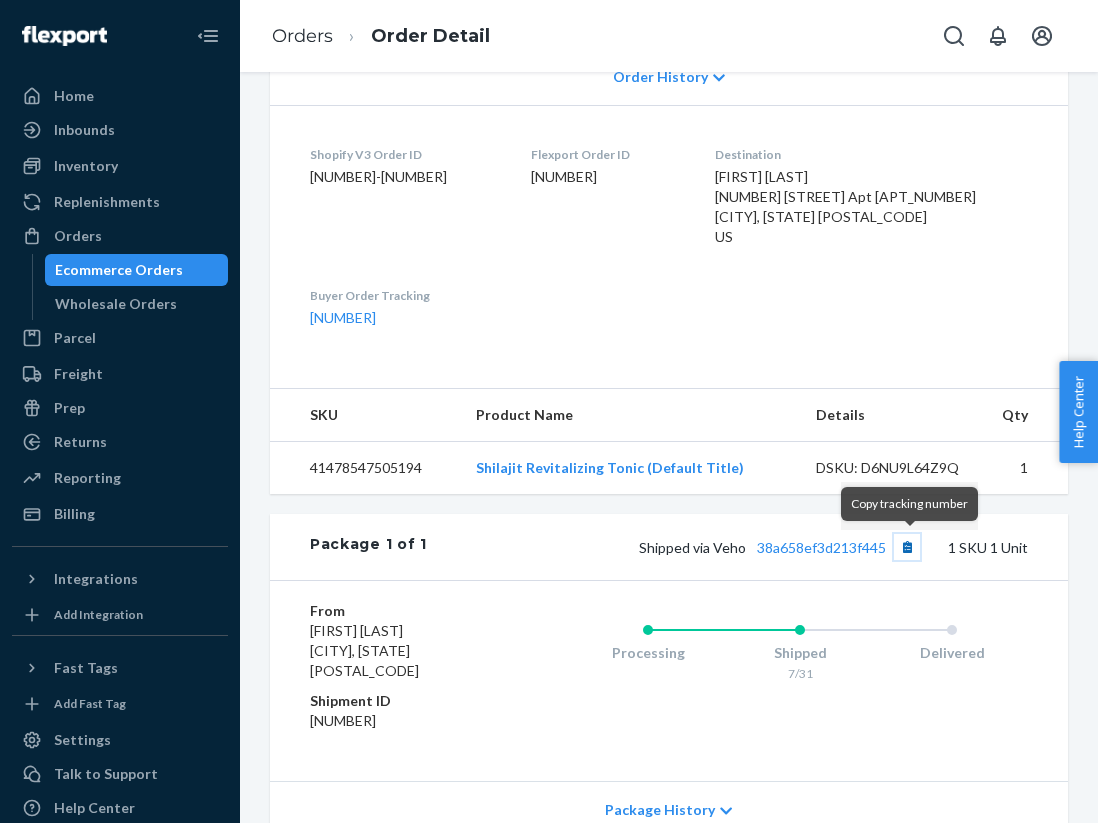 click at bounding box center [907, 547] 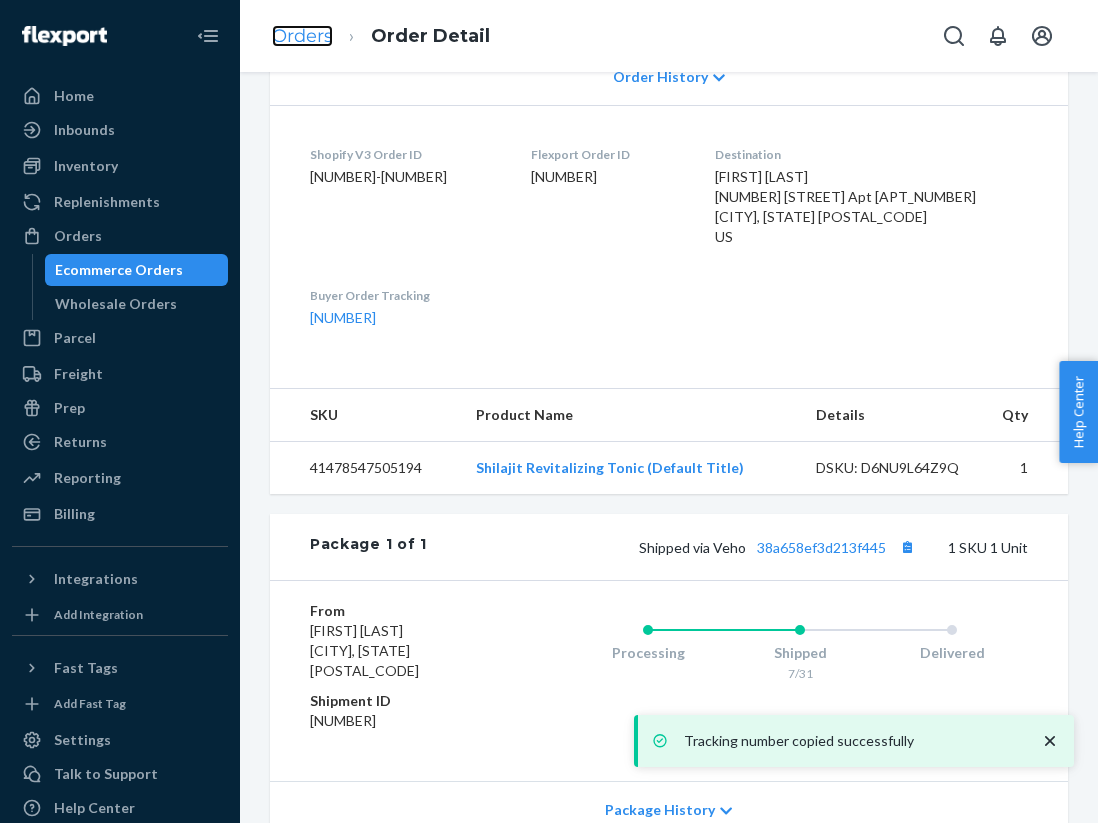 click on "Orders" at bounding box center (302, 36) 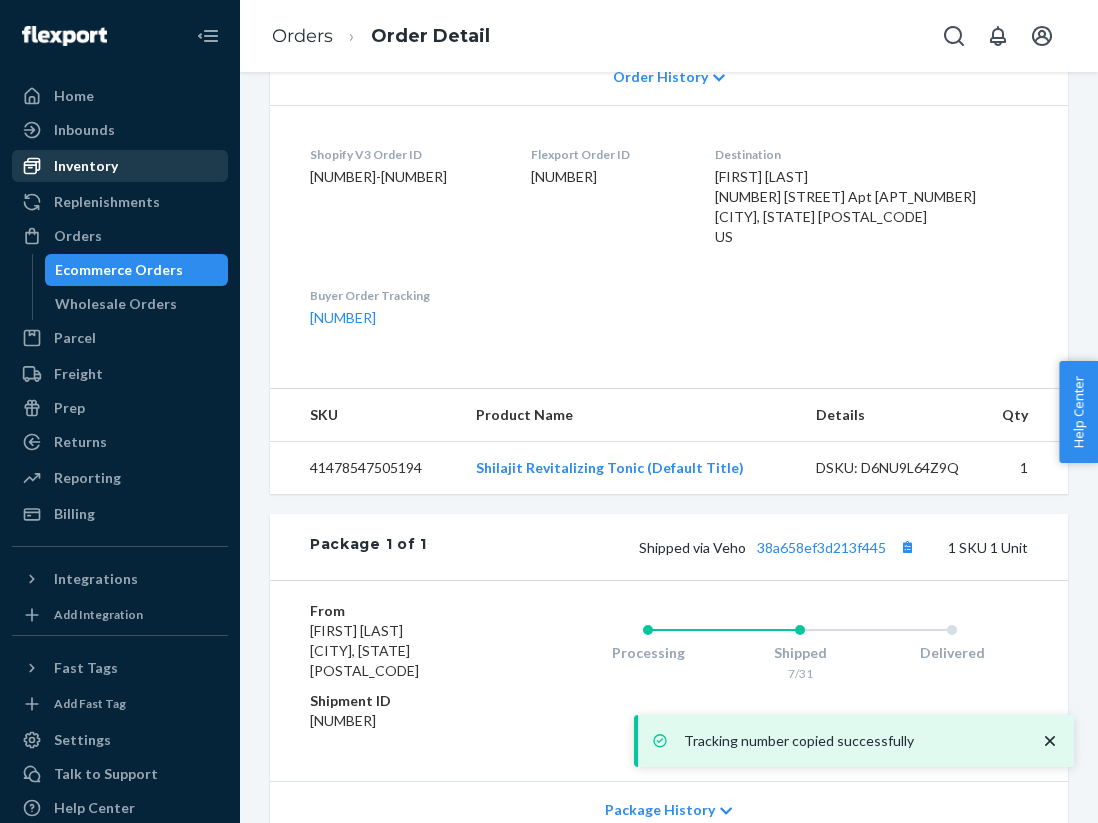 scroll, scrollTop: 0, scrollLeft: 0, axis: both 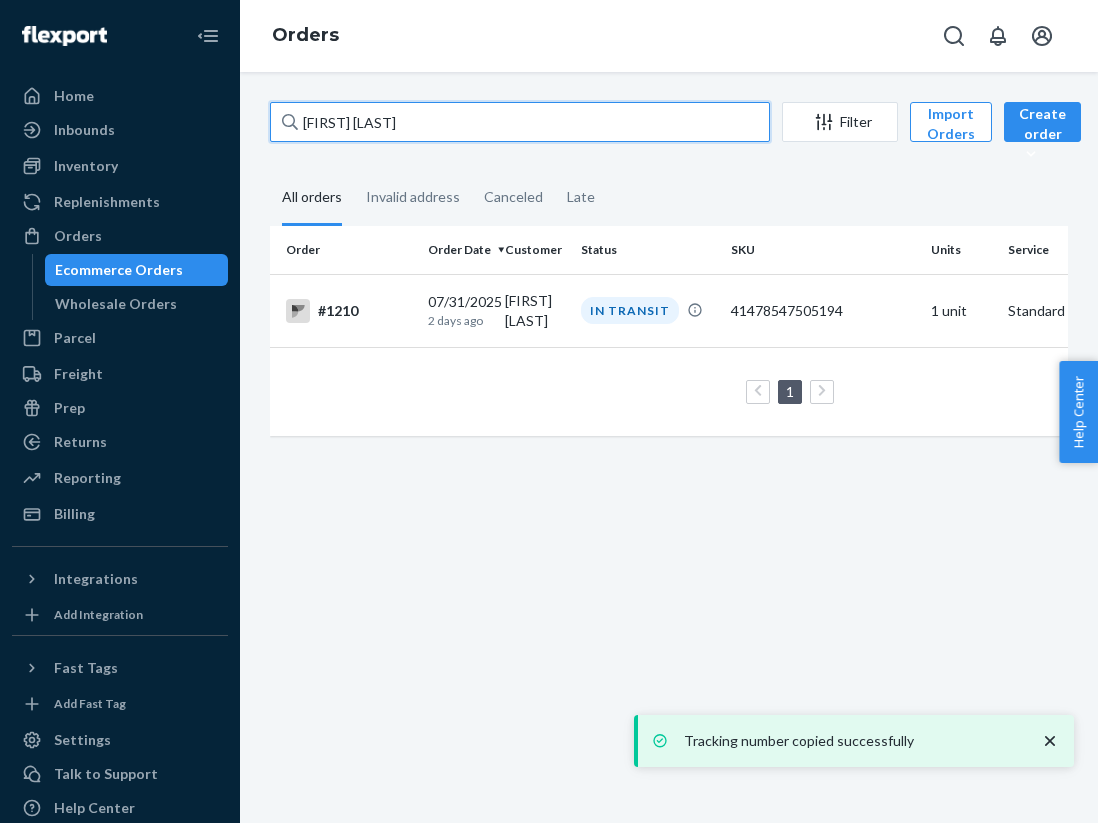 click on "[FIRST] [LAST]" at bounding box center (520, 122) 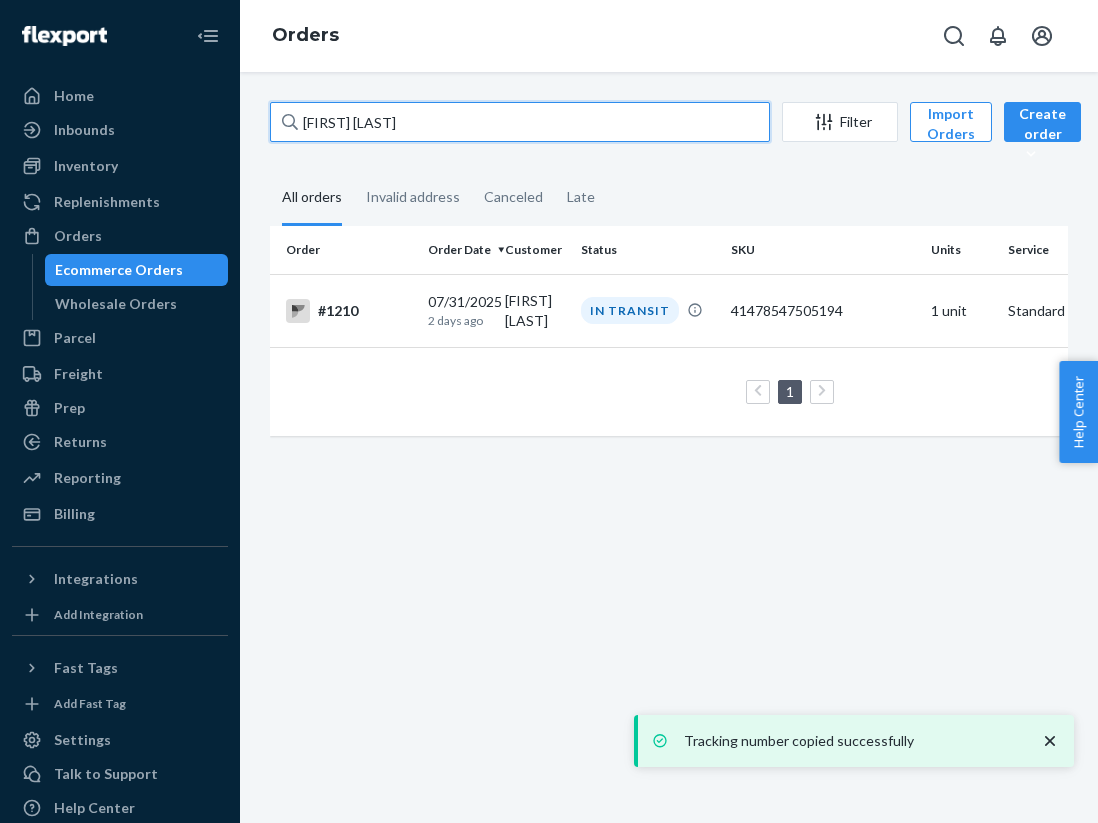 paste on "[FIRST] [LAST] [LAST]" 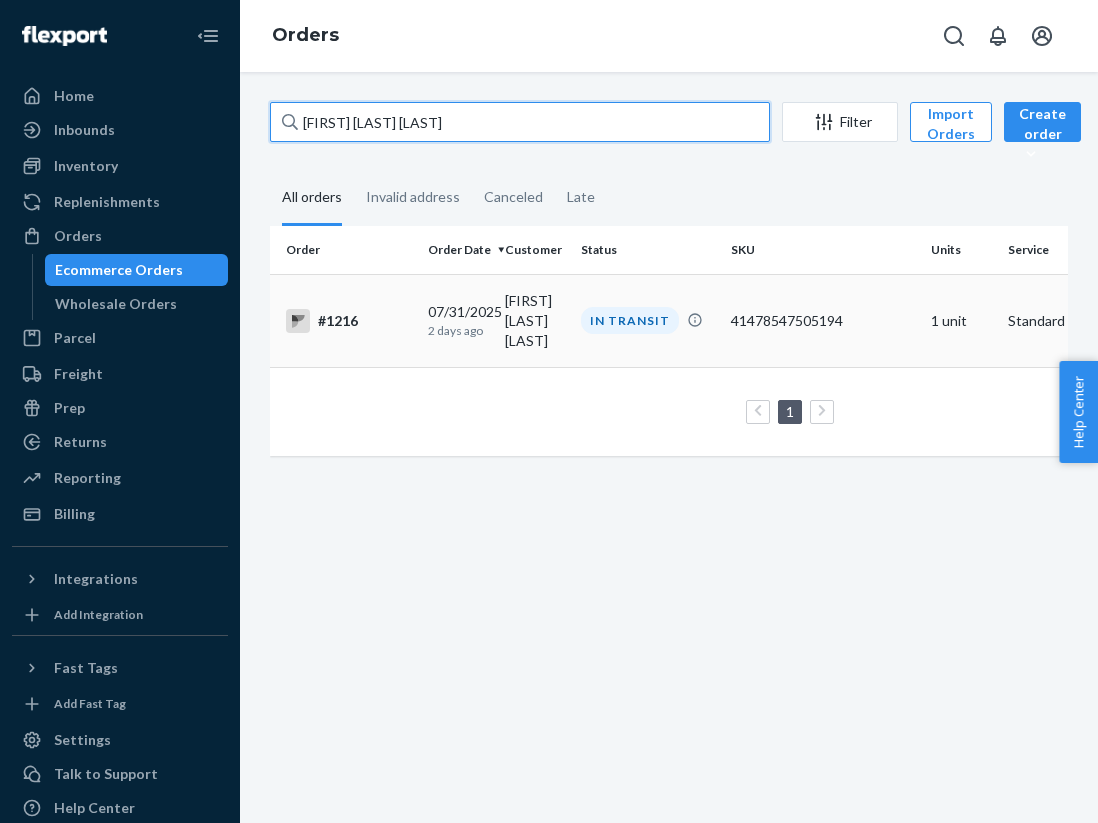type on "[FIRST] [LAST] [LAST]" 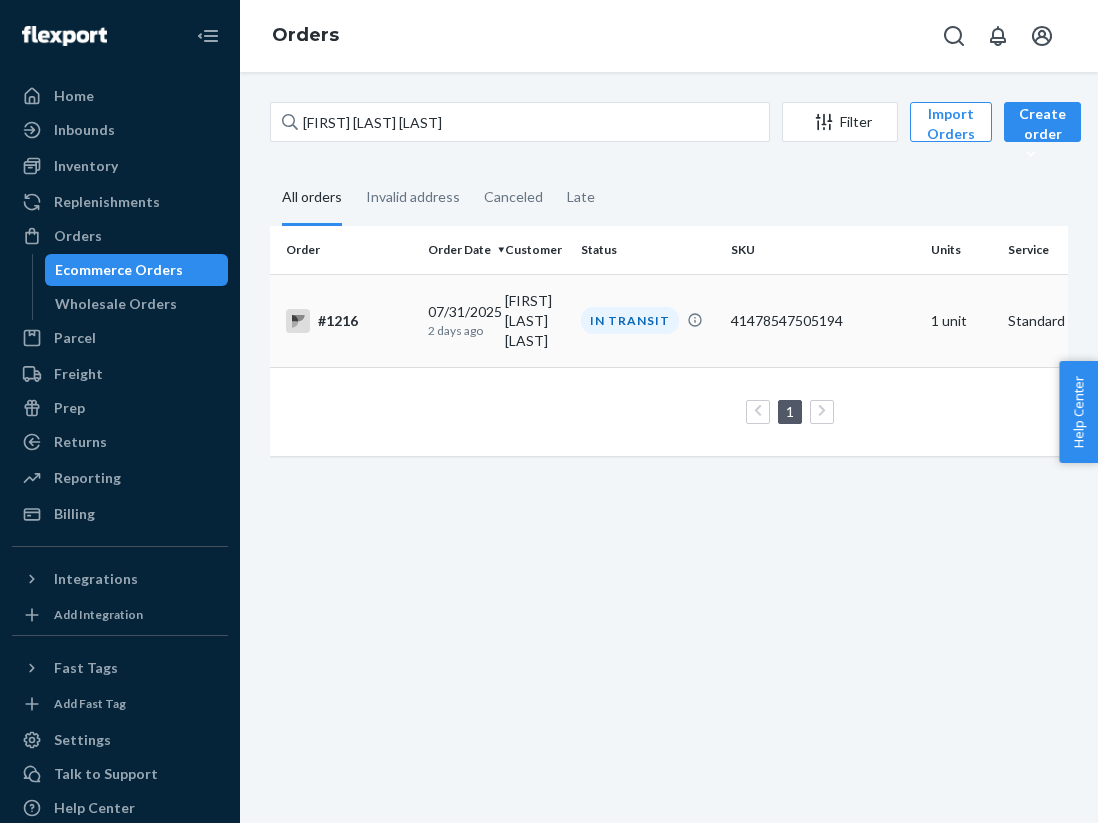click on "#1216" at bounding box center [349, 321] 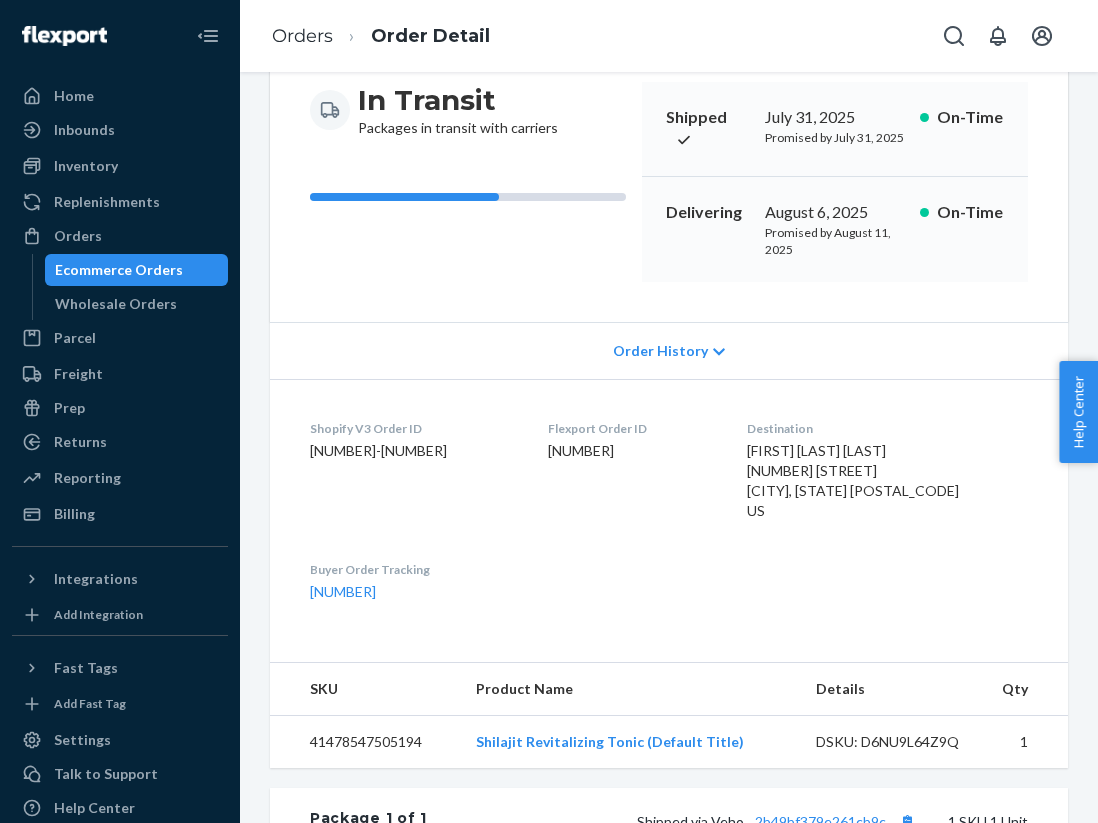 scroll, scrollTop: 345, scrollLeft: 0, axis: vertical 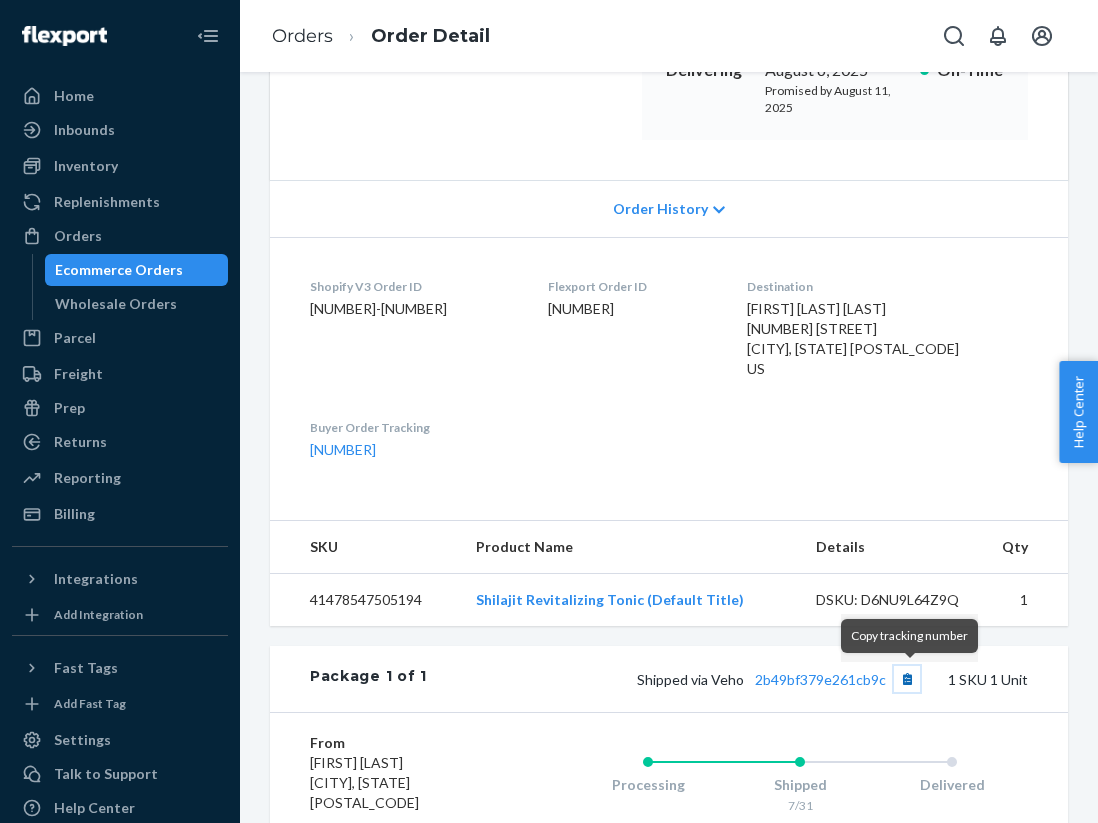 click at bounding box center (907, 679) 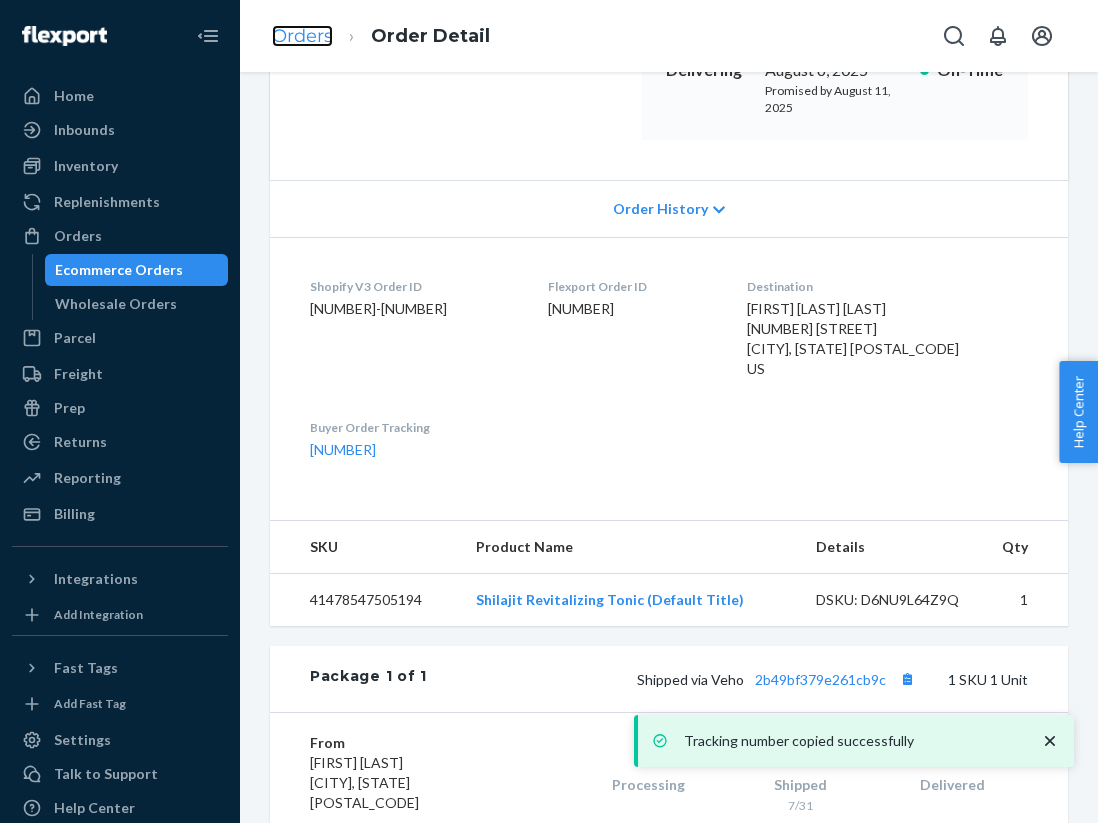click on "Orders" at bounding box center [302, 36] 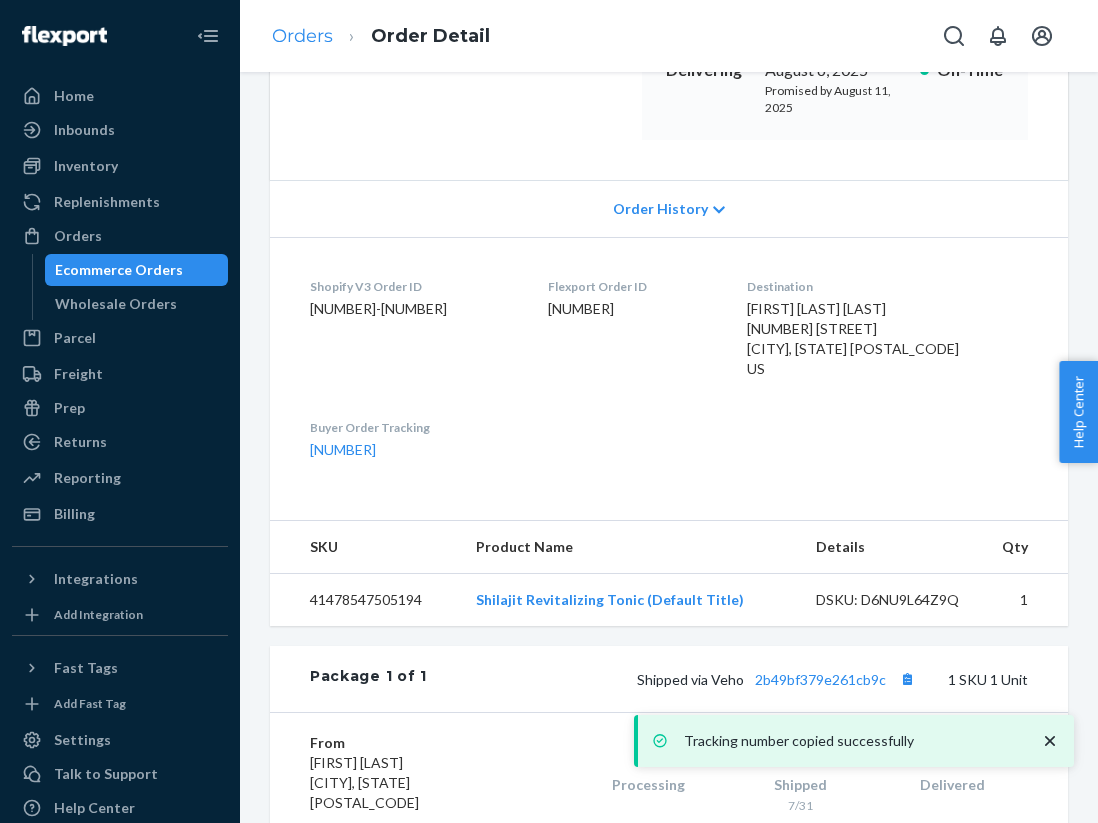 scroll, scrollTop: 0, scrollLeft: 0, axis: both 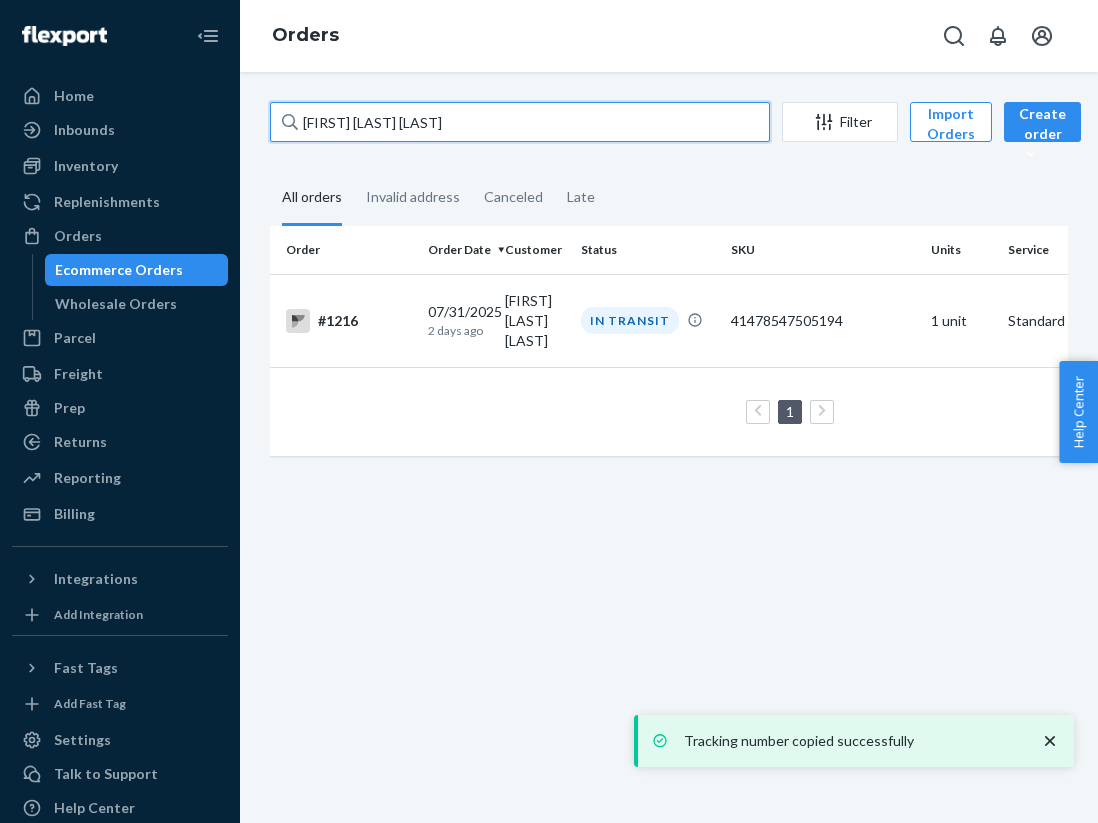 click on "[FIRST] [LAST] [LAST]" at bounding box center [520, 122] 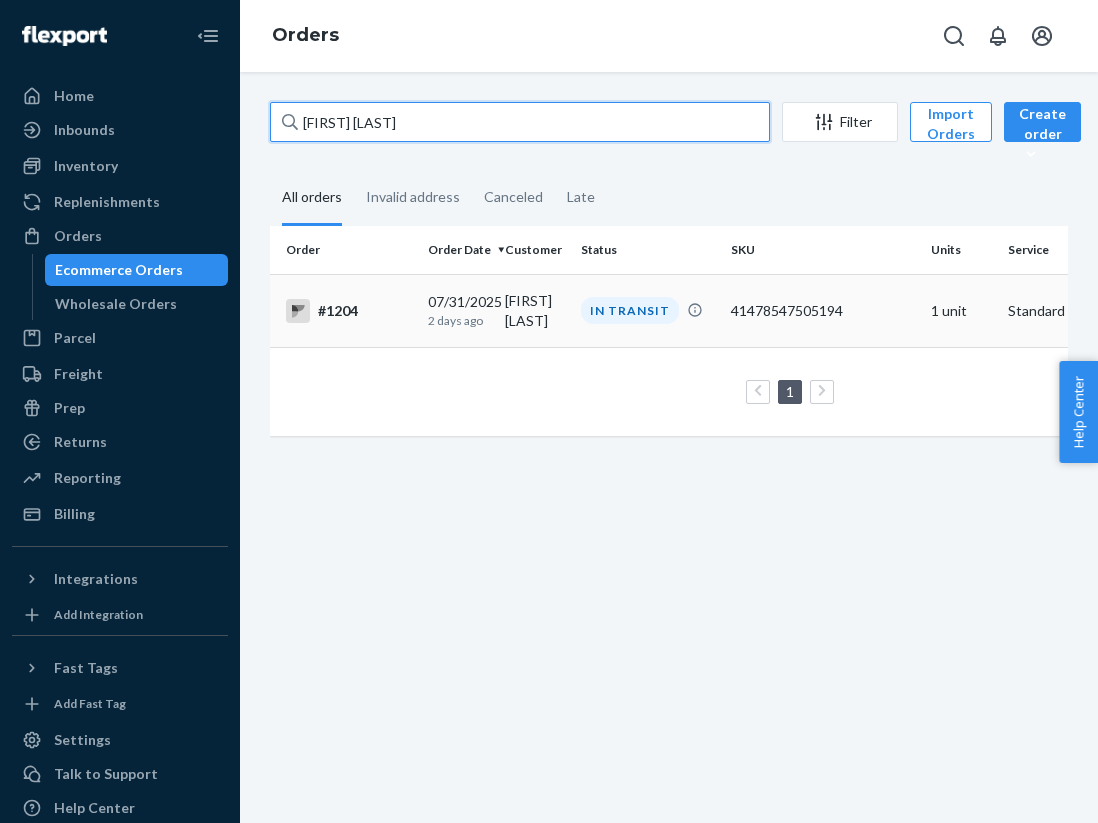 type on "[FIRST] [LAST]" 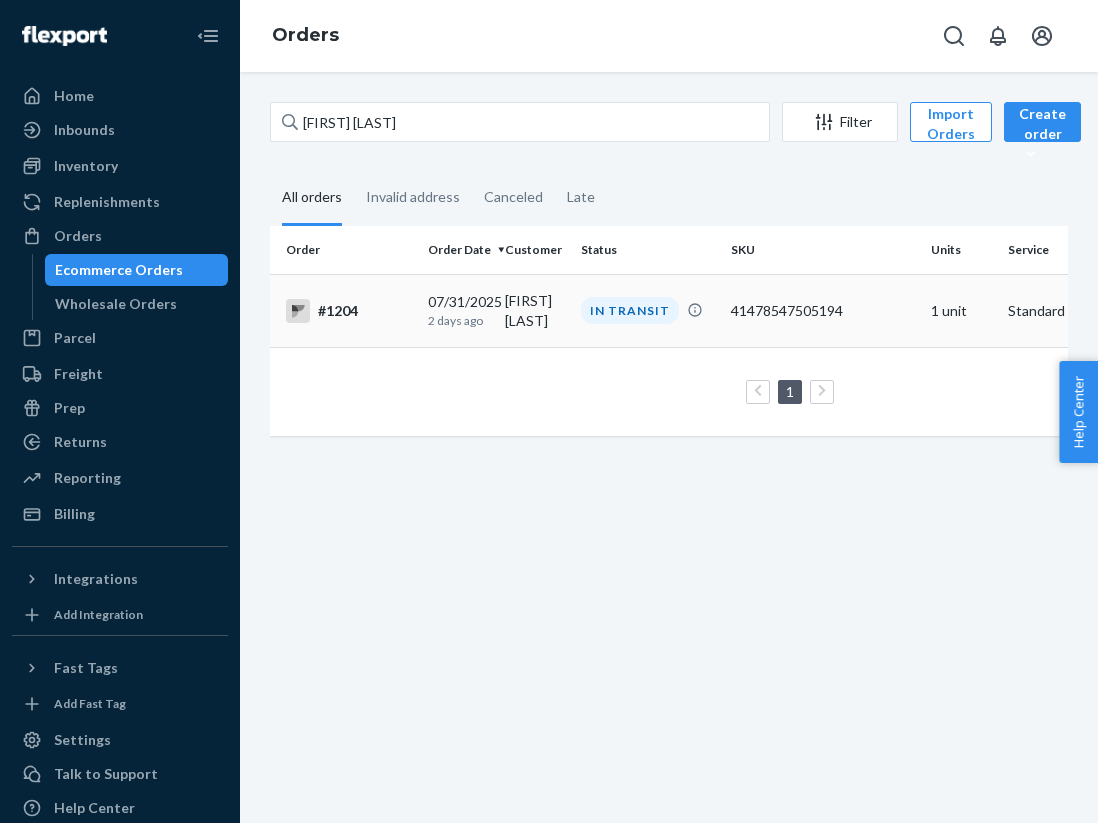 click on "#1204" at bounding box center [345, 310] 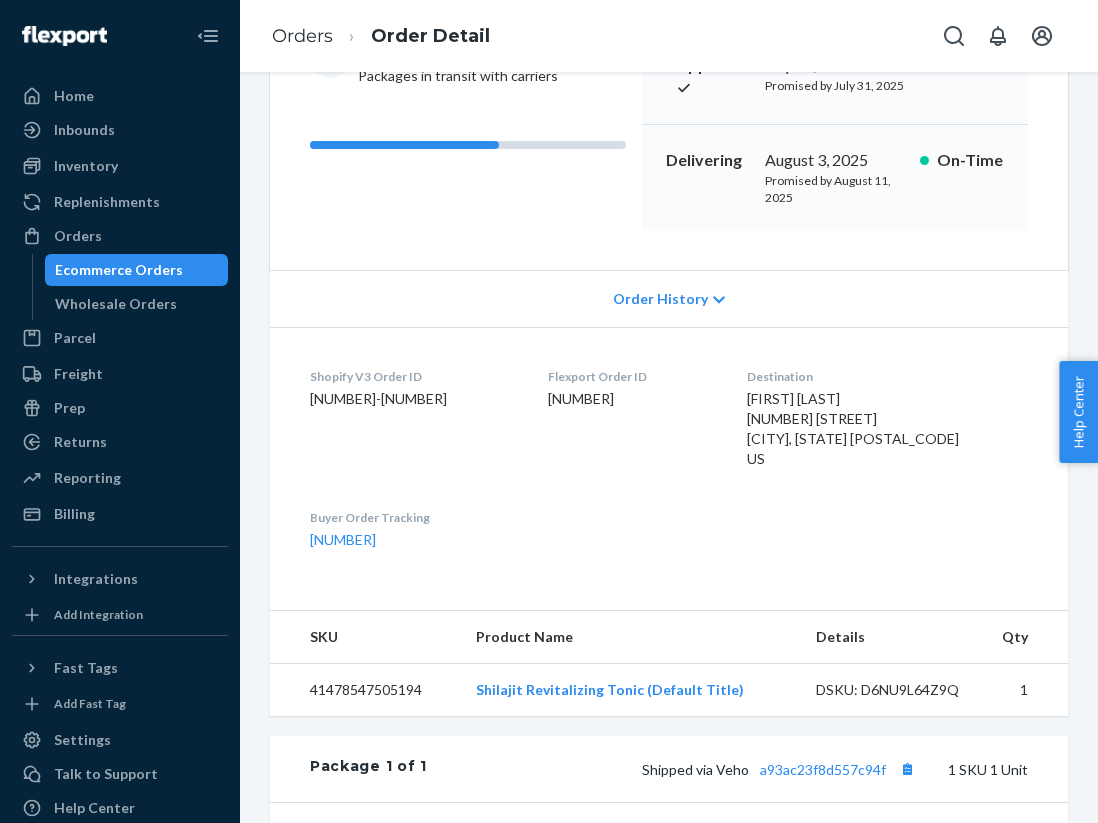 scroll, scrollTop: 332, scrollLeft: 0, axis: vertical 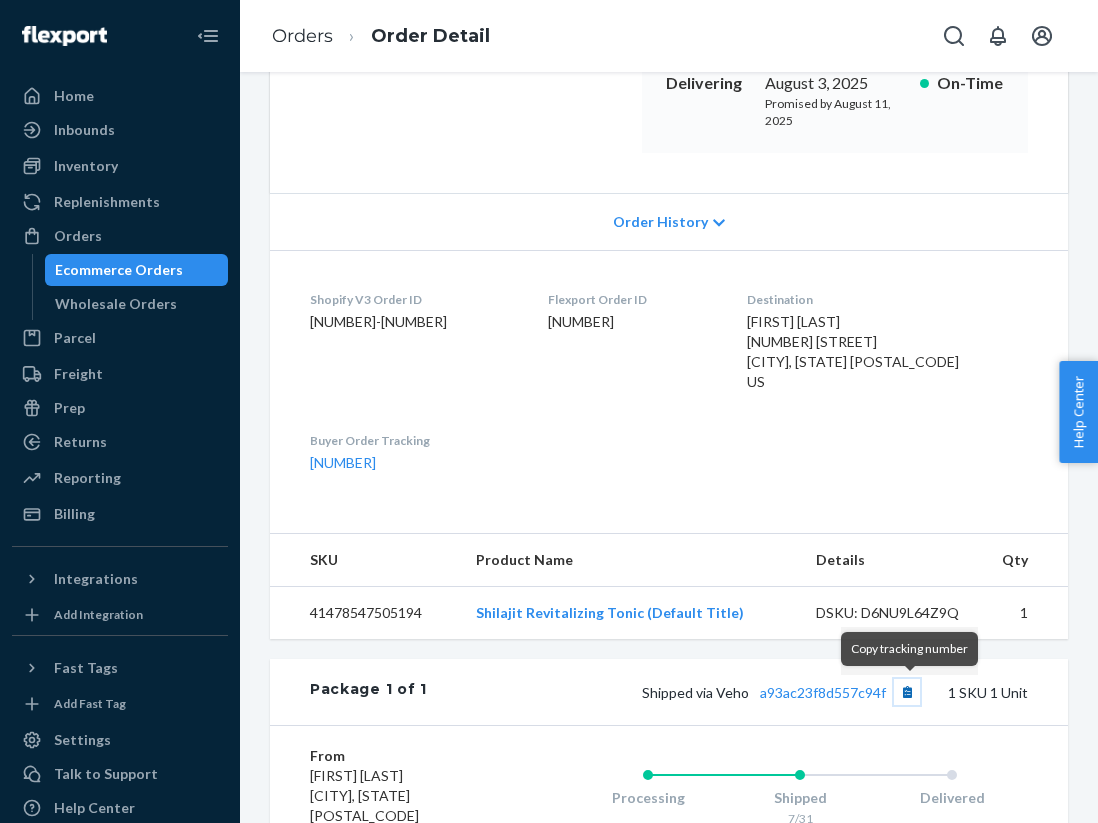 click at bounding box center [907, 692] 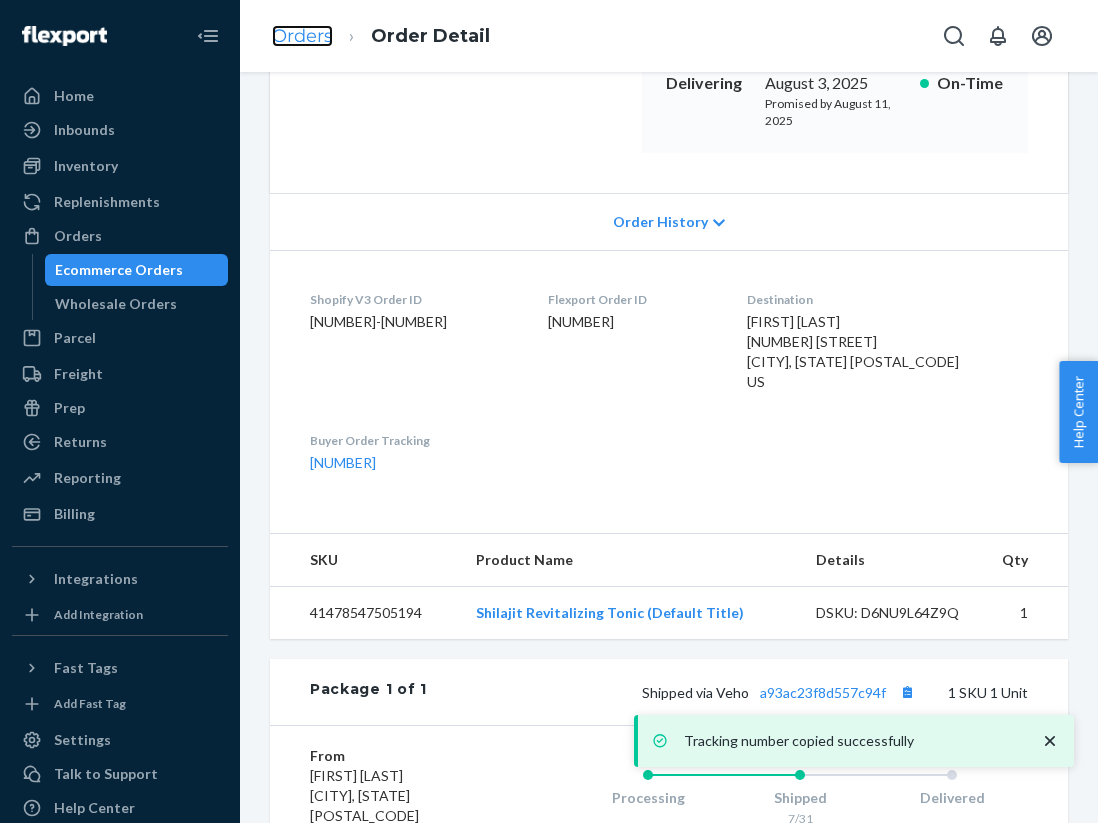 click on "Orders" at bounding box center (302, 36) 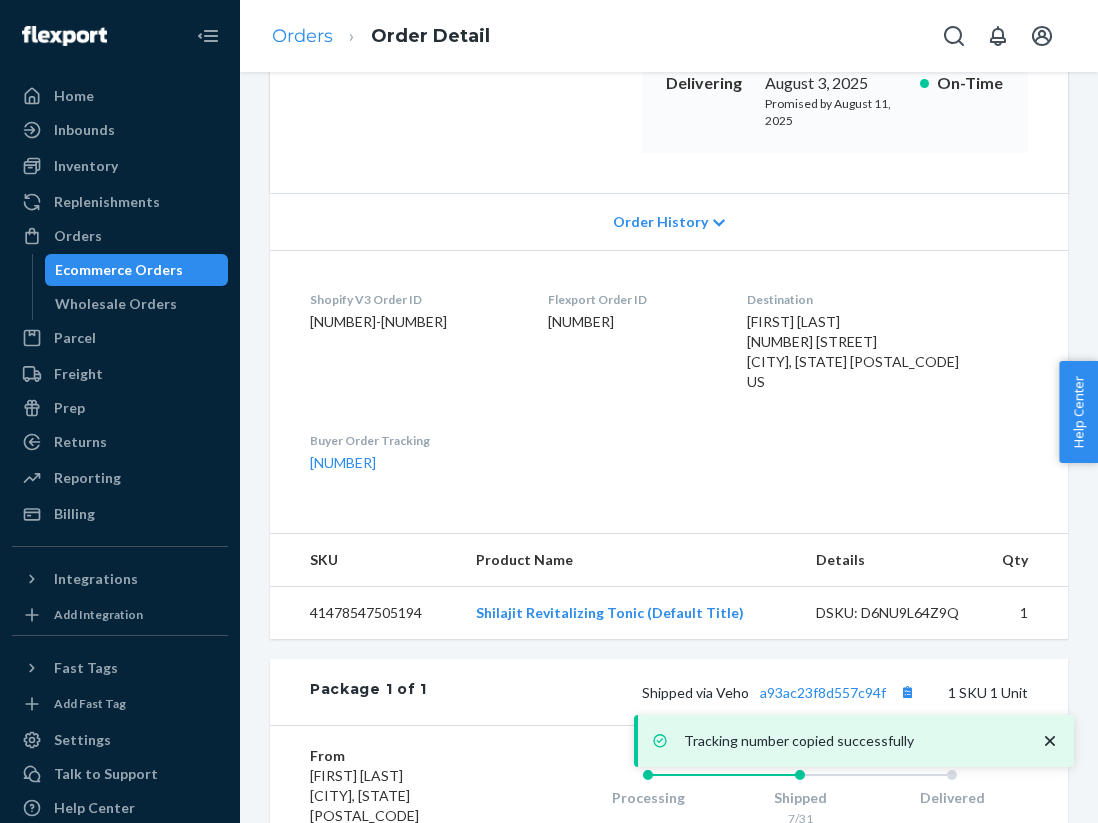 scroll, scrollTop: 0, scrollLeft: 0, axis: both 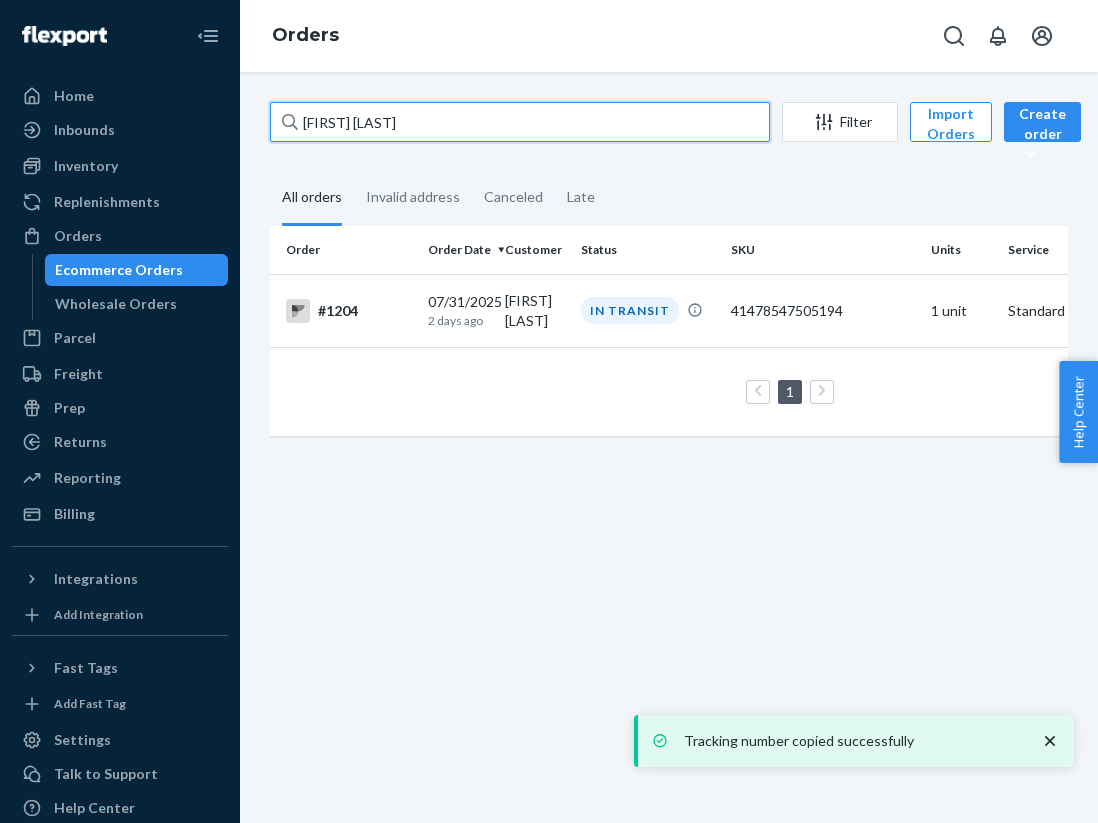 click on "[FIRST] [LAST]" at bounding box center [520, 122] 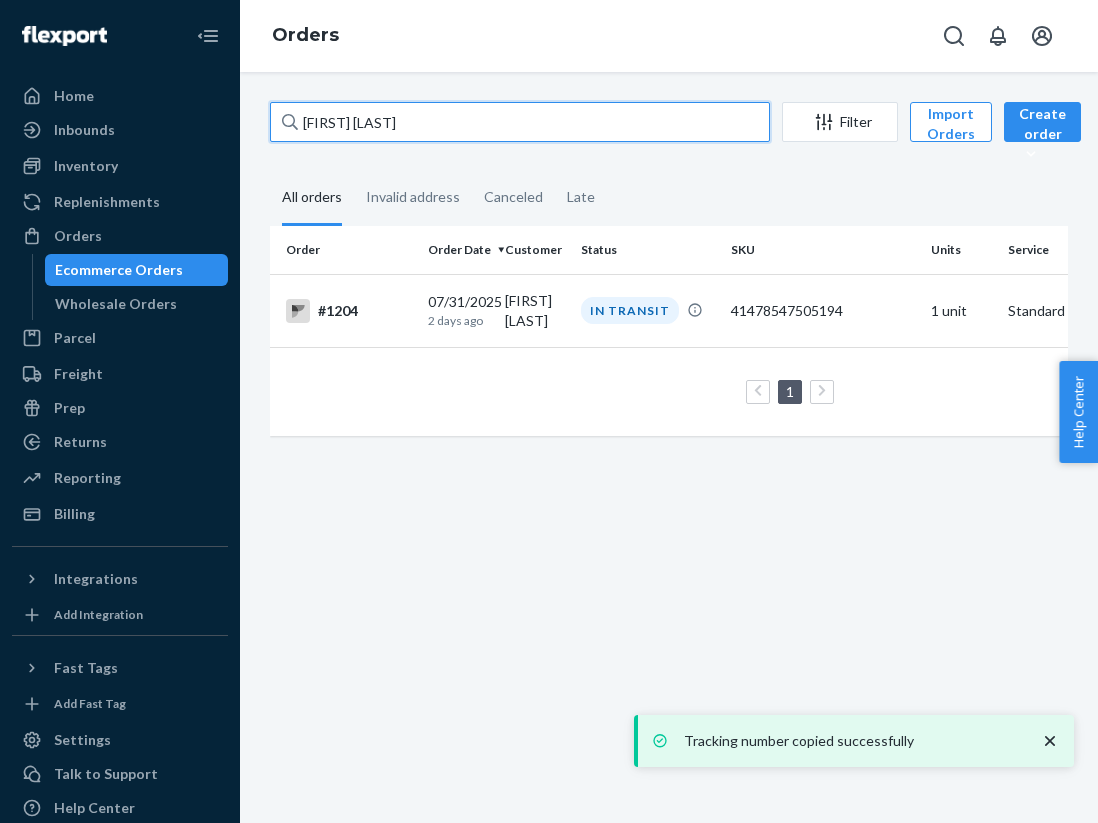 click on "[FIRST] [LAST]" at bounding box center (520, 122) 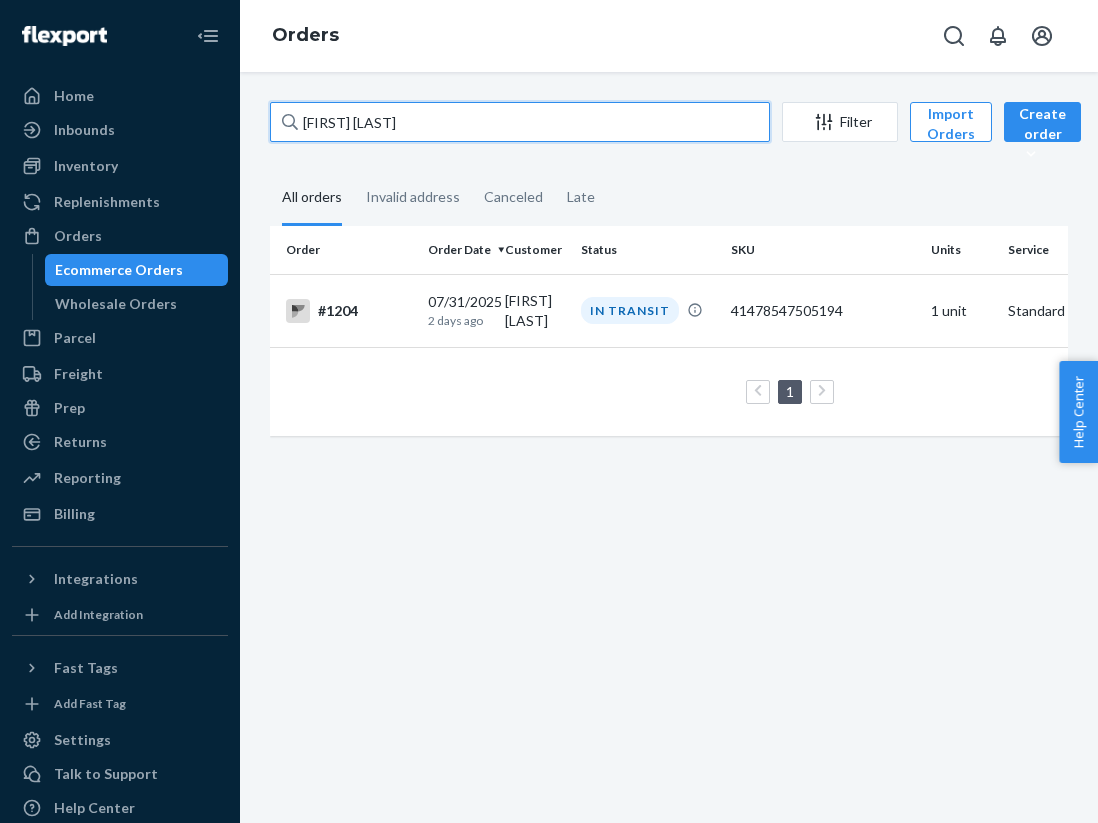 paste on "[FIRST] [LAST]" 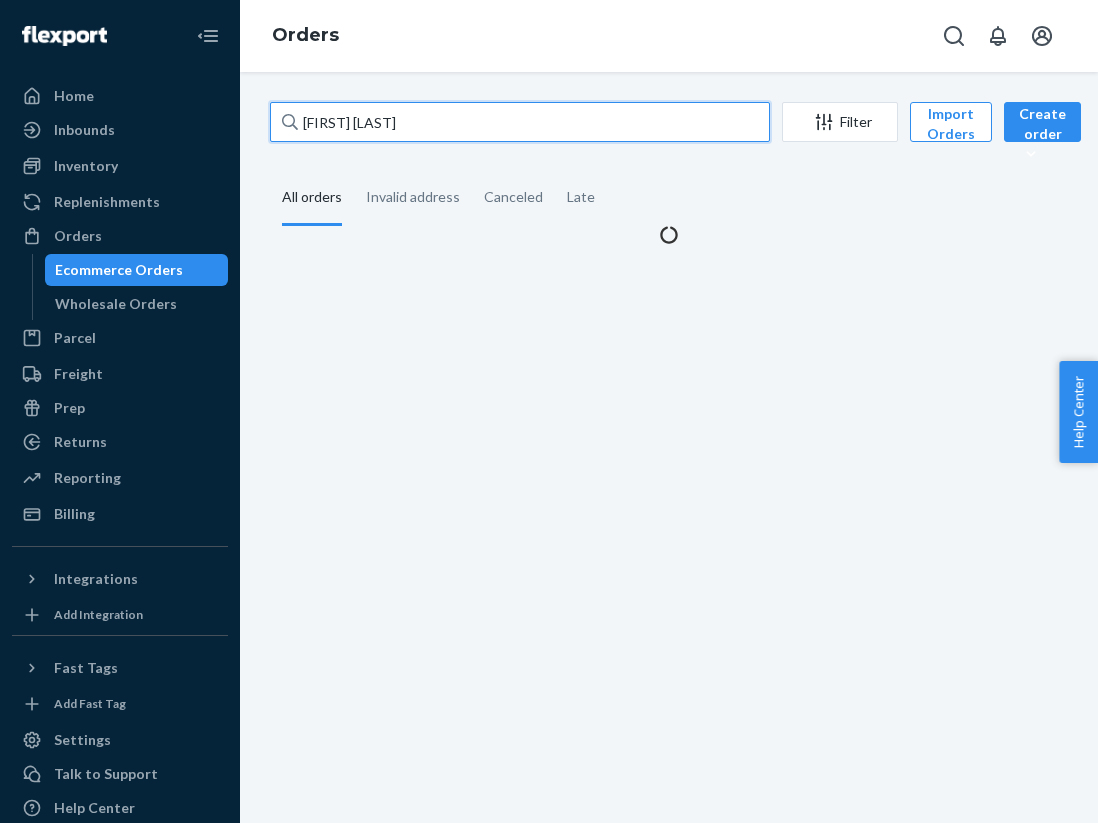 type on "[FIRST] [LAST]" 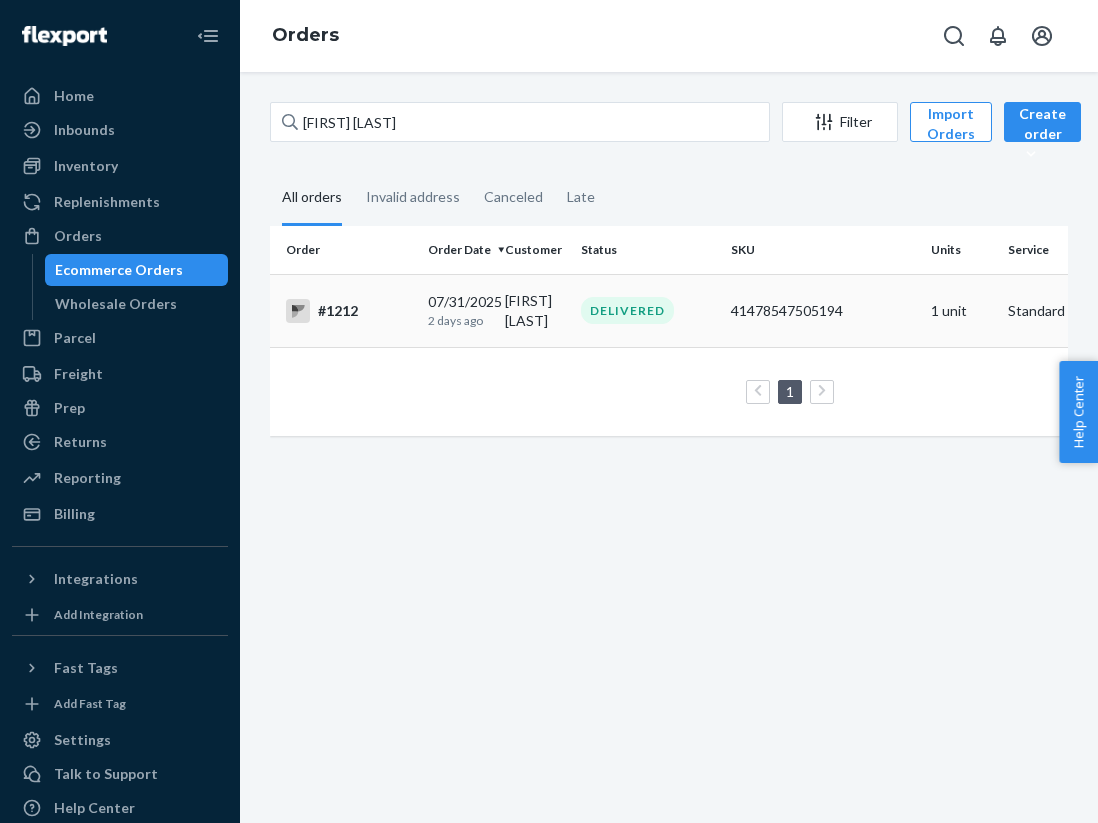 click on "#1212" at bounding box center [349, 311] 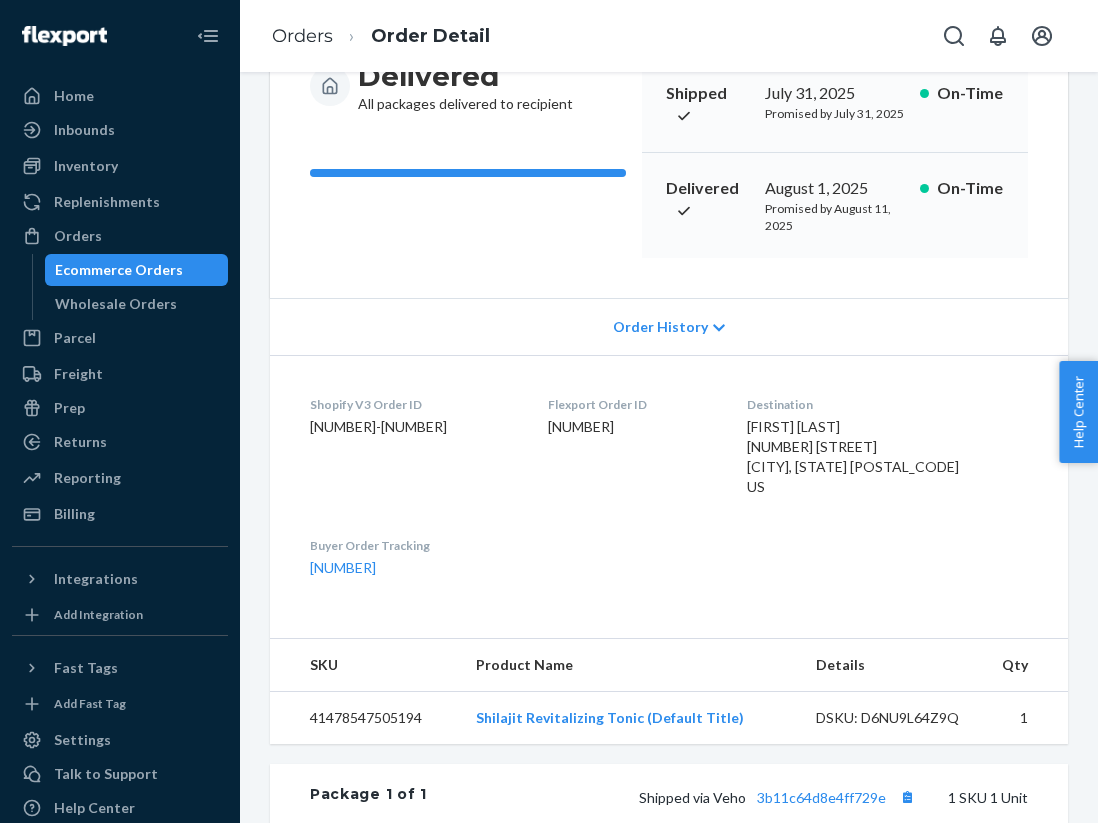 scroll, scrollTop: 313, scrollLeft: 0, axis: vertical 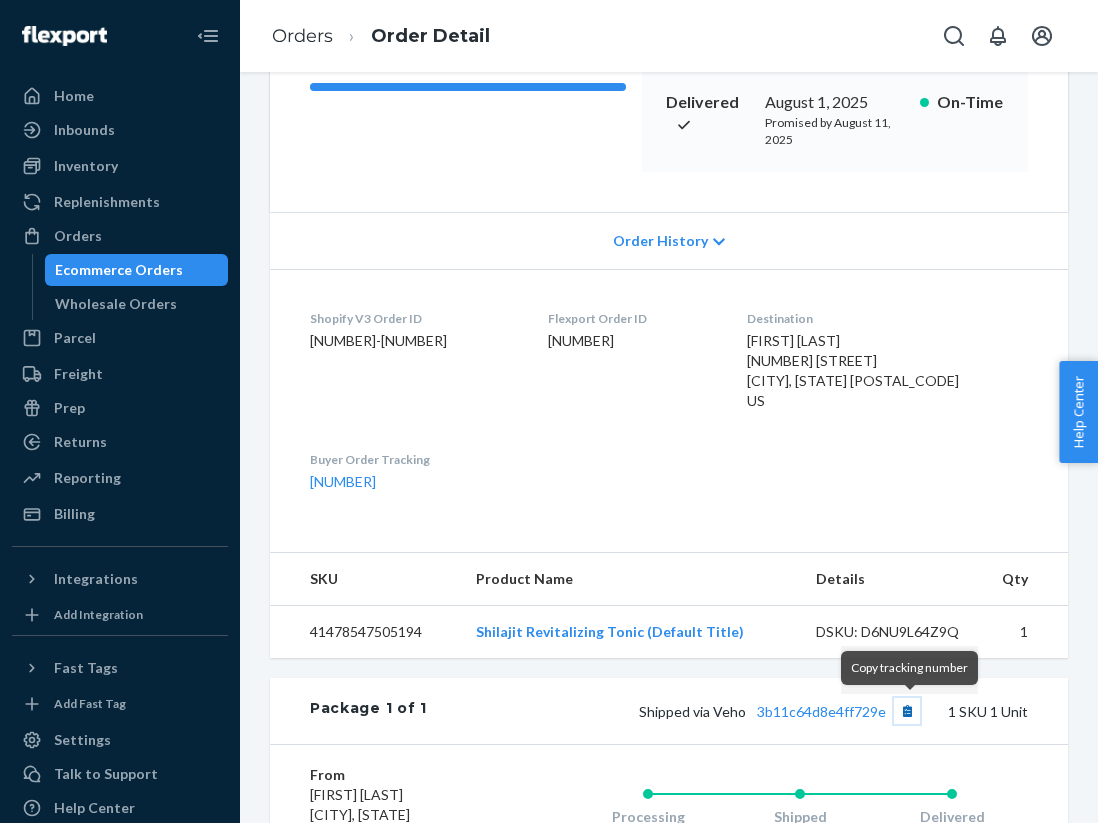 click at bounding box center (907, 711) 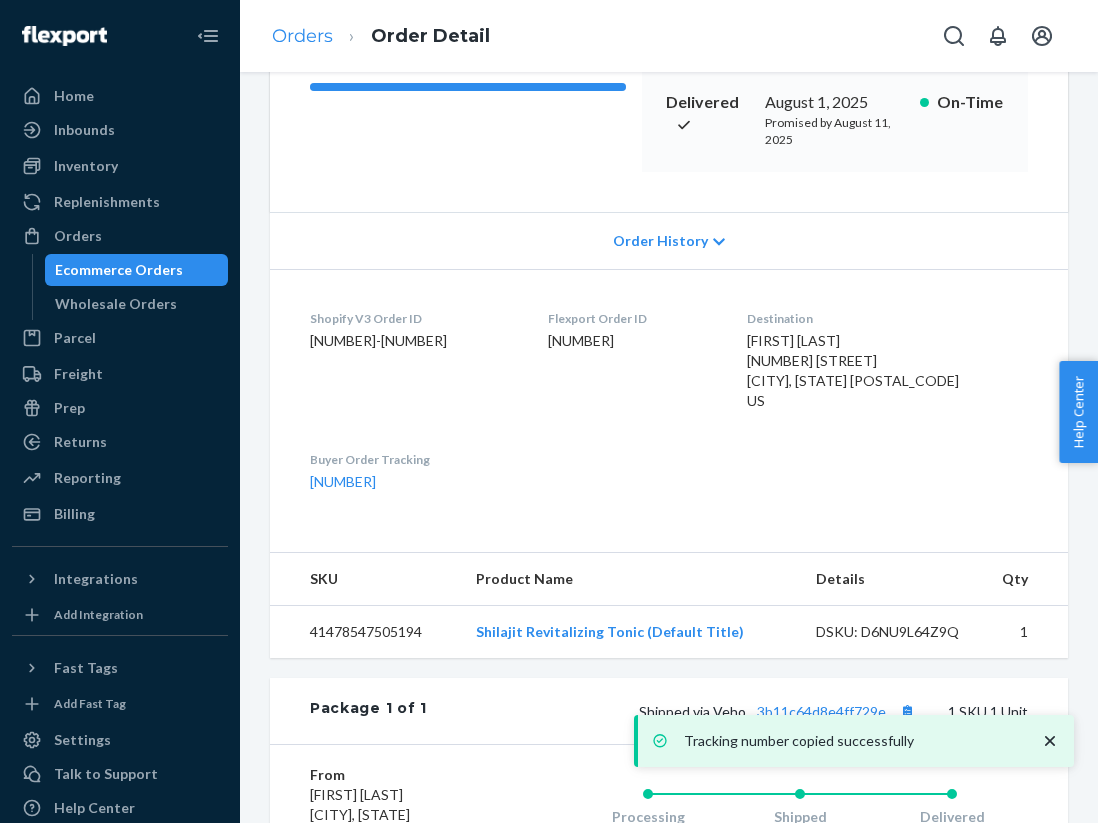 click on "Orders" at bounding box center [302, 37] 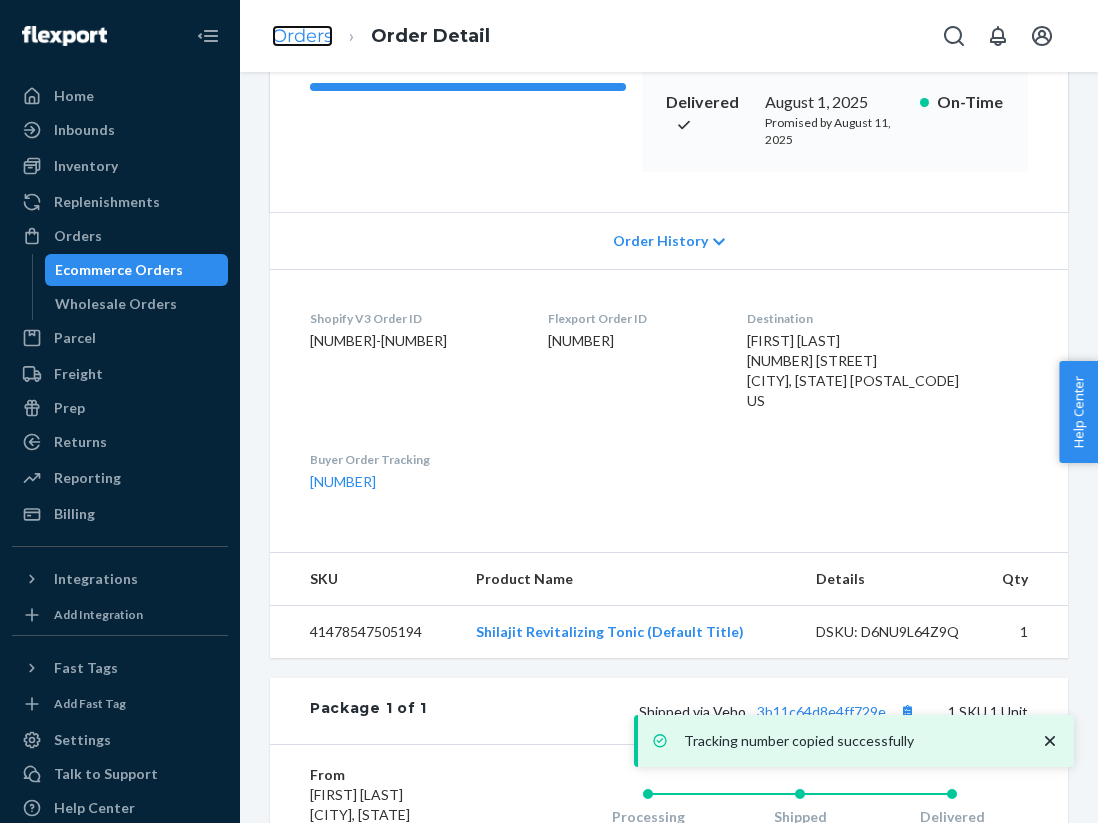 click on "Orders" at bounding box center [302, 36] 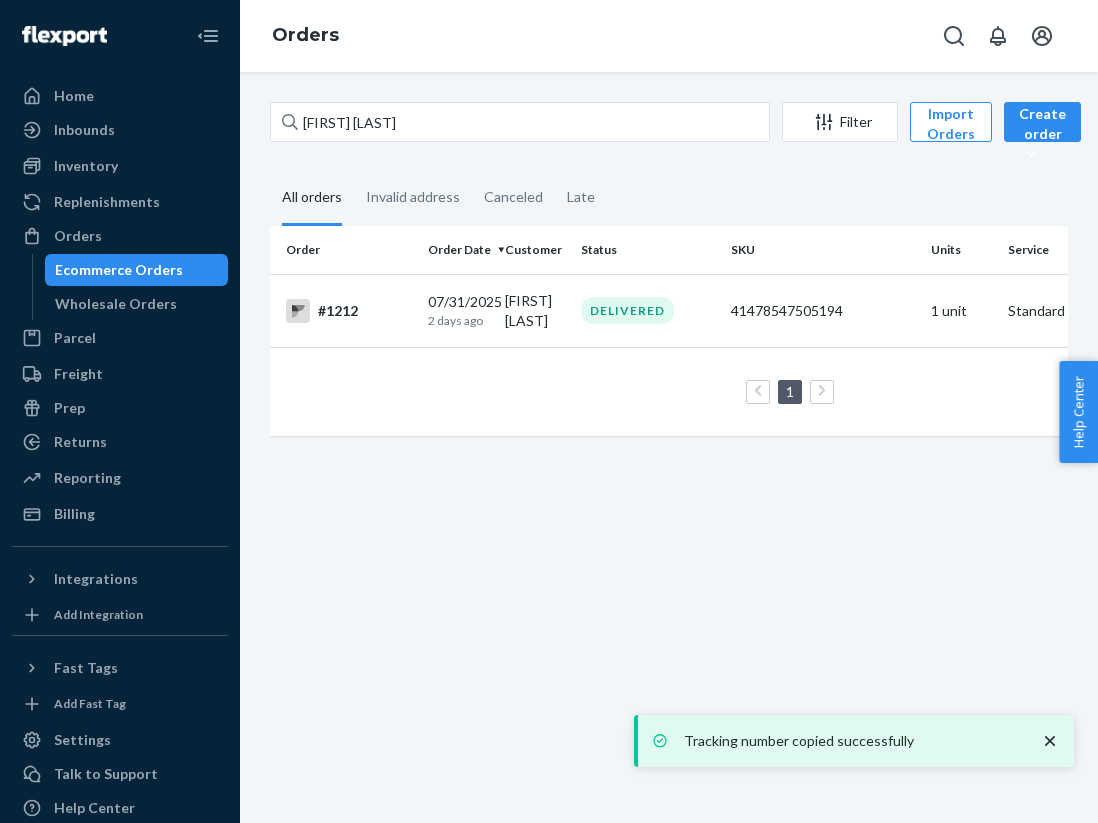 scroll, scrollTop: 0, scrollLeft: 0, axis: both 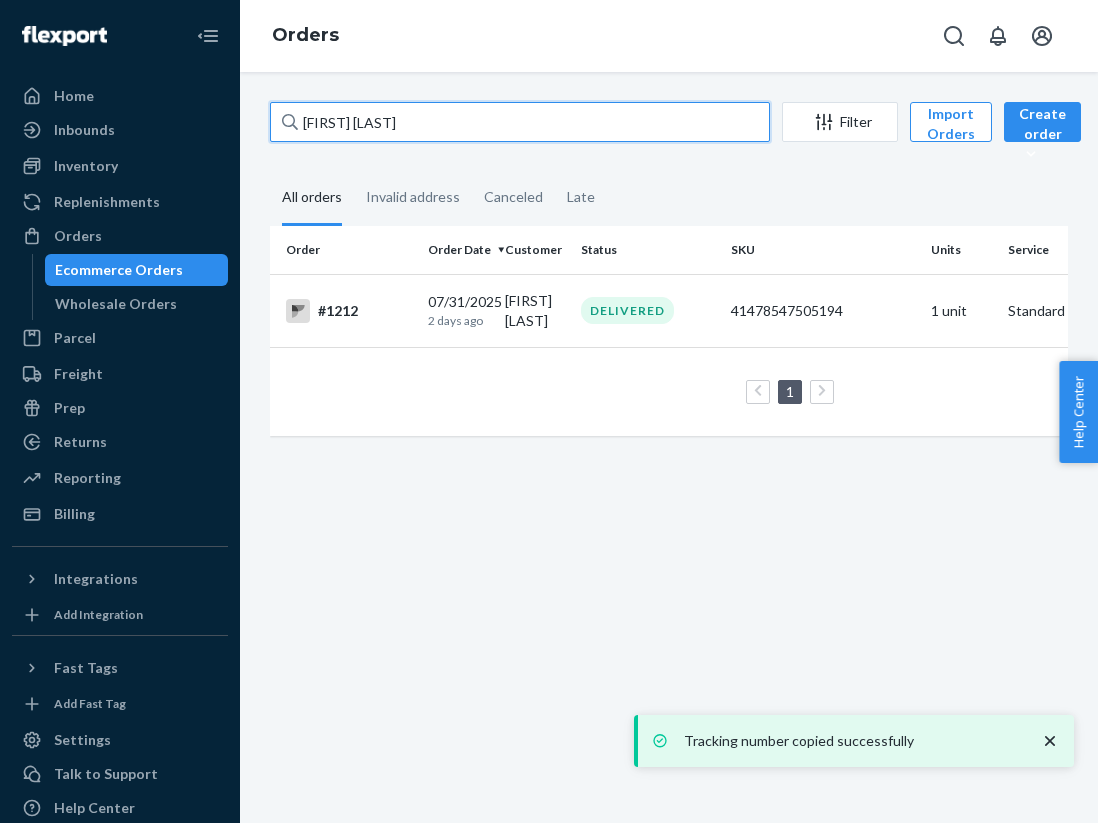 click on "[FIRST] [LAST]" at bounding box center [520, 122] 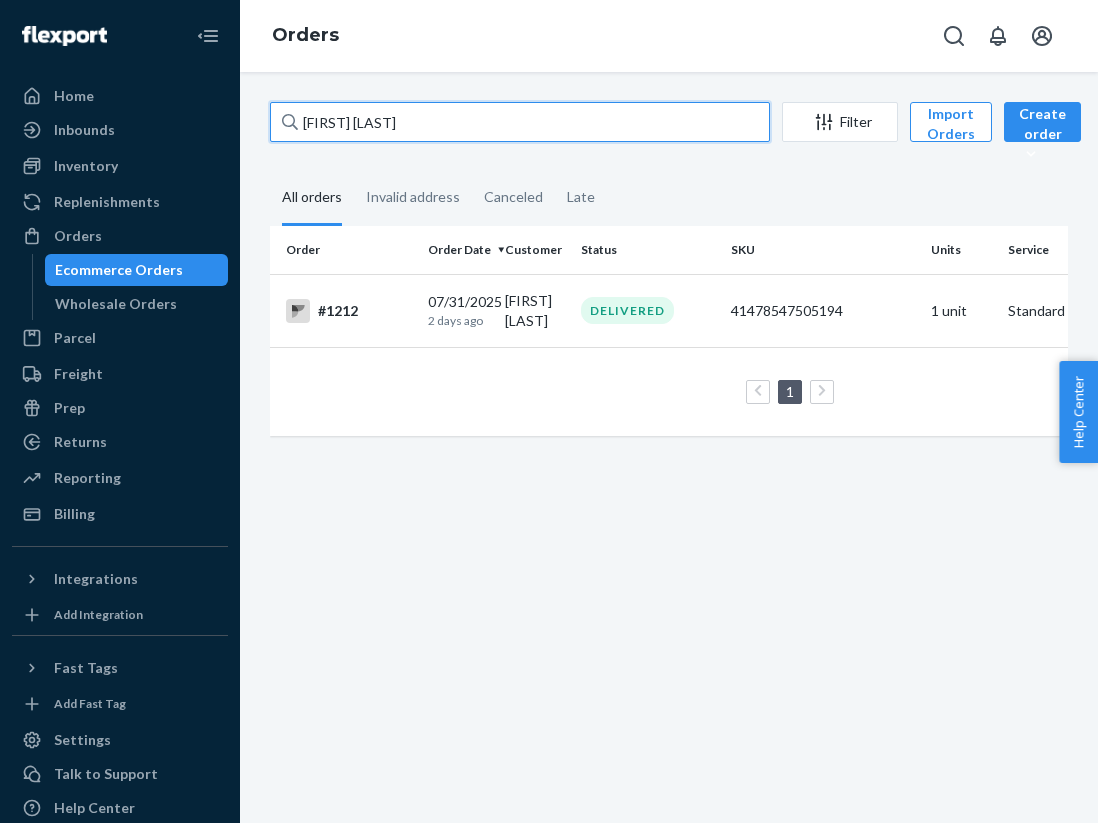 click on "[FIRST] [LAST]" at bounding box center (520, 122) 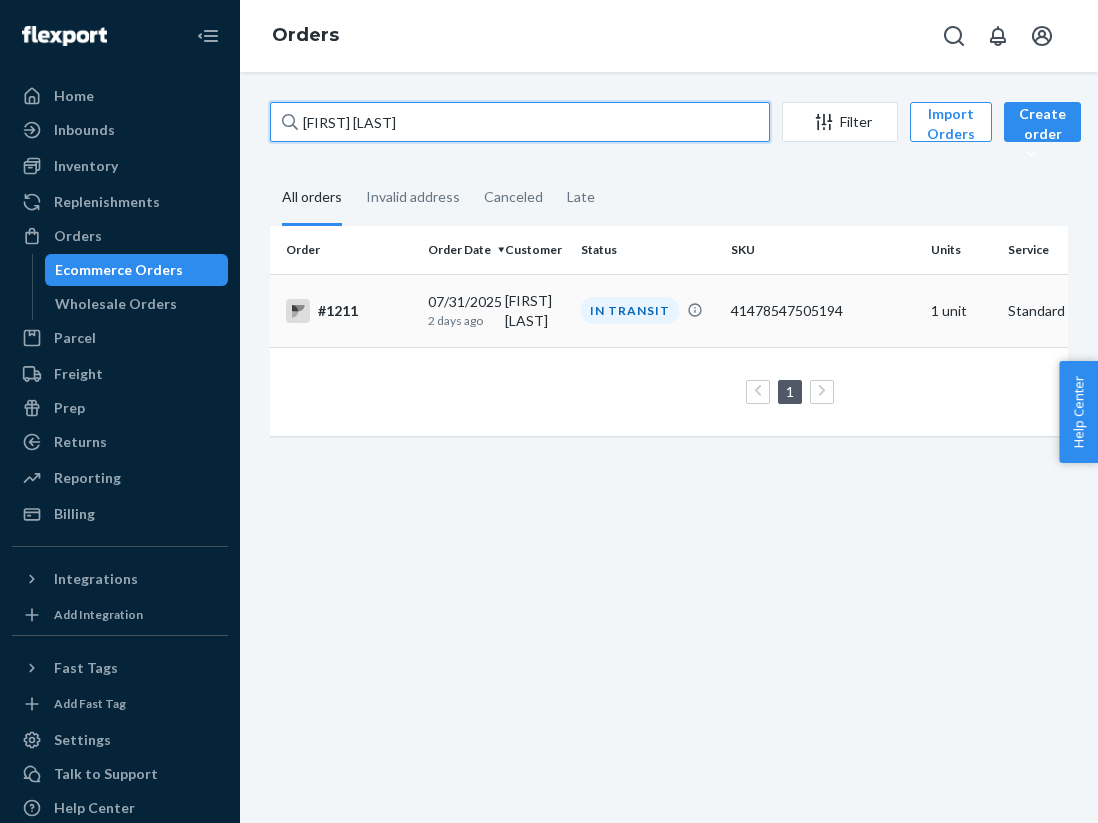 type on "[FIRST] [LAST]" 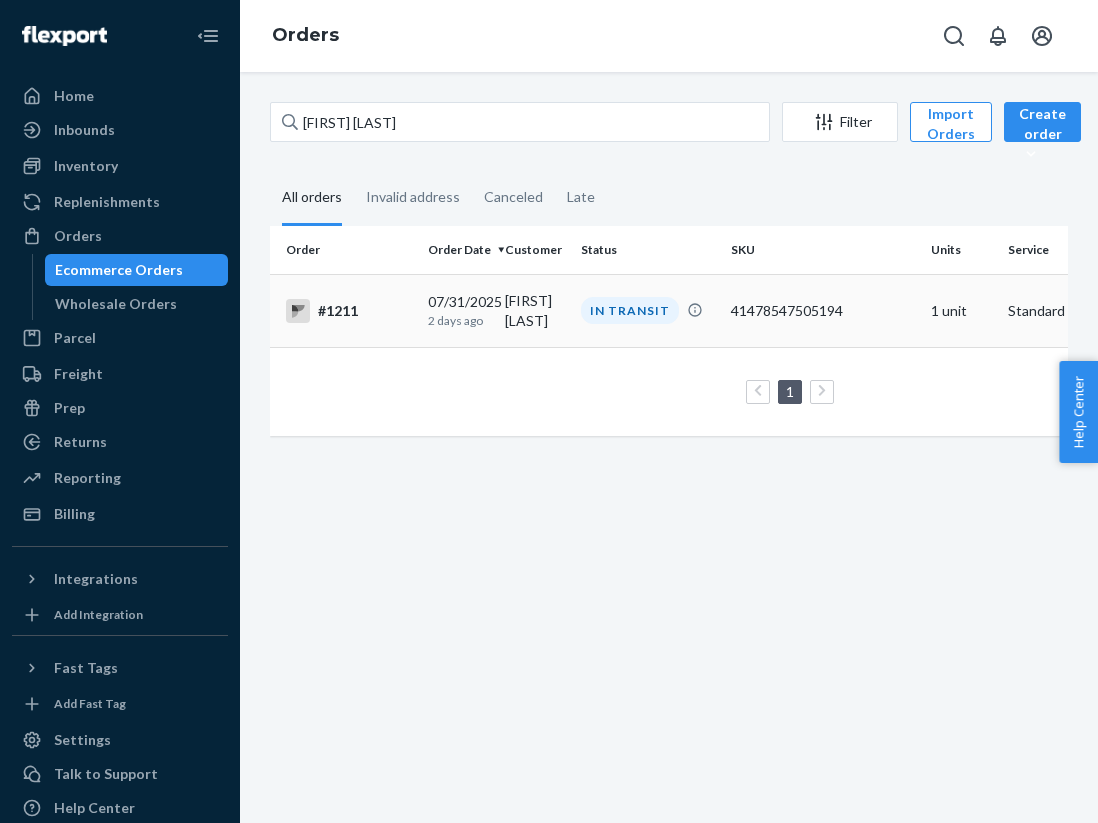 click on "#1211" at bounding box center (349, 311) 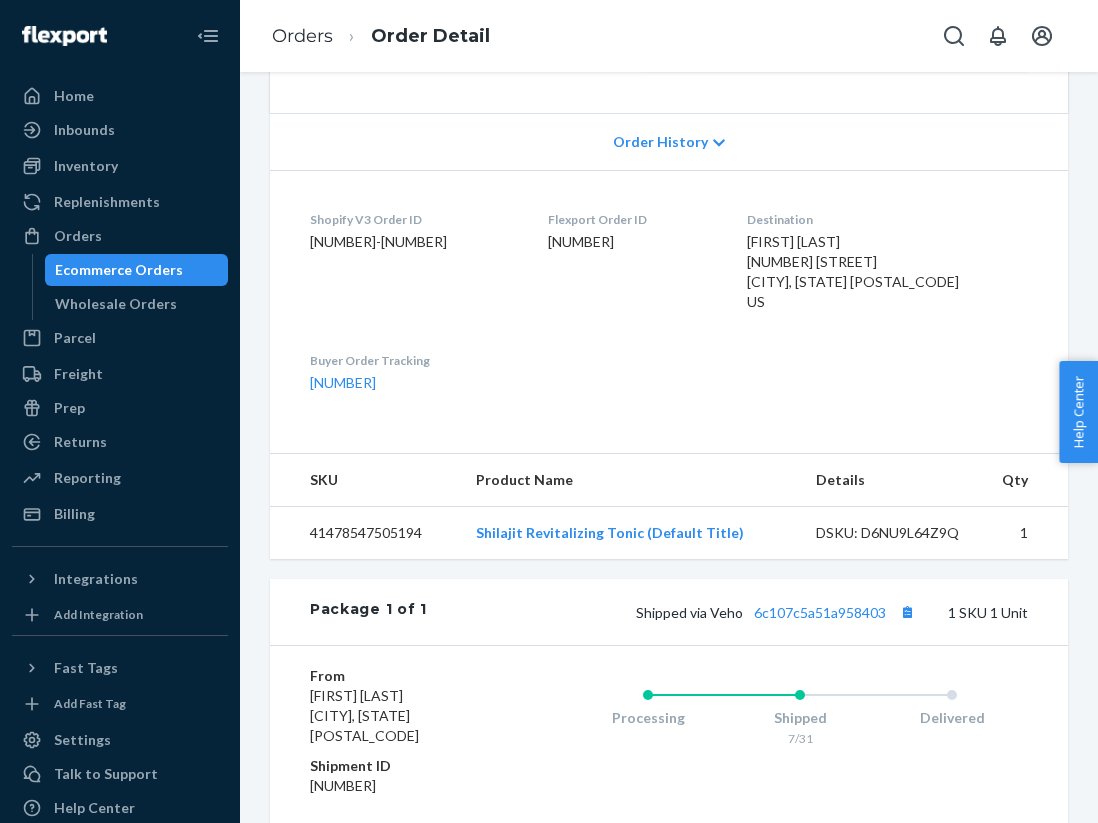 scroll, scrollTop: 417, scrollLeft: 0, axis: vertical 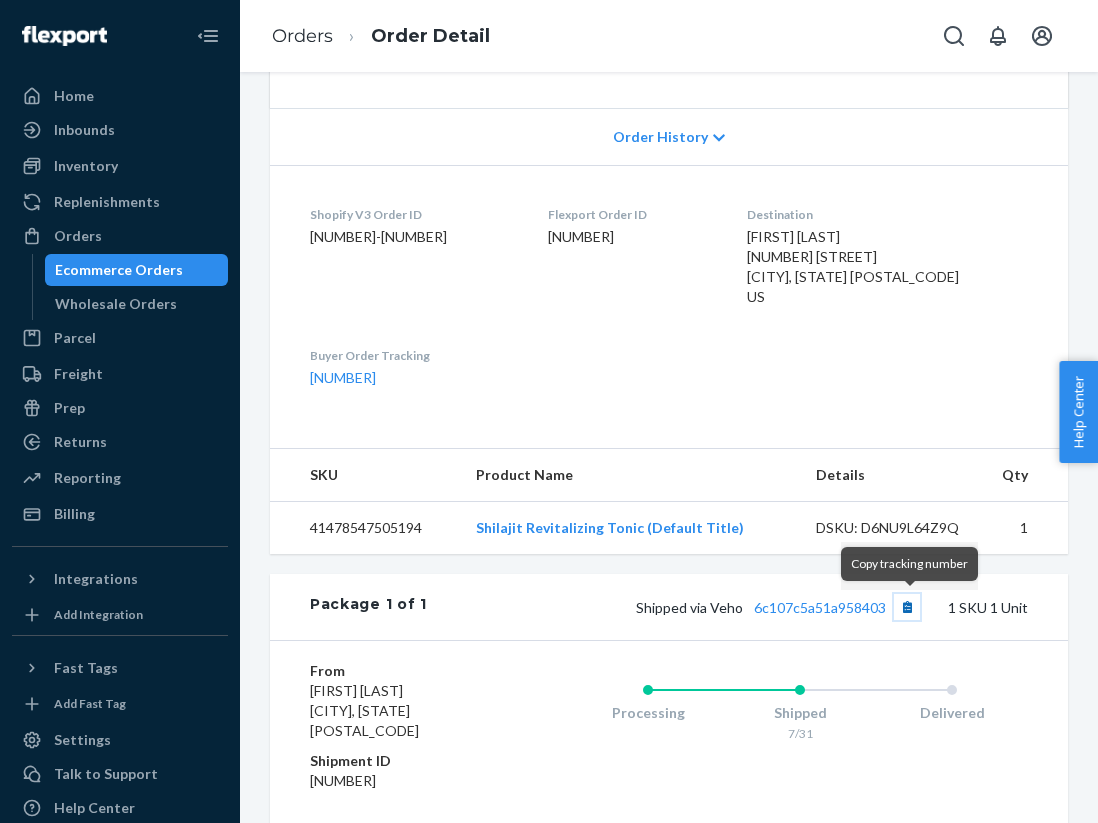 click at bounding box center [907, 607] 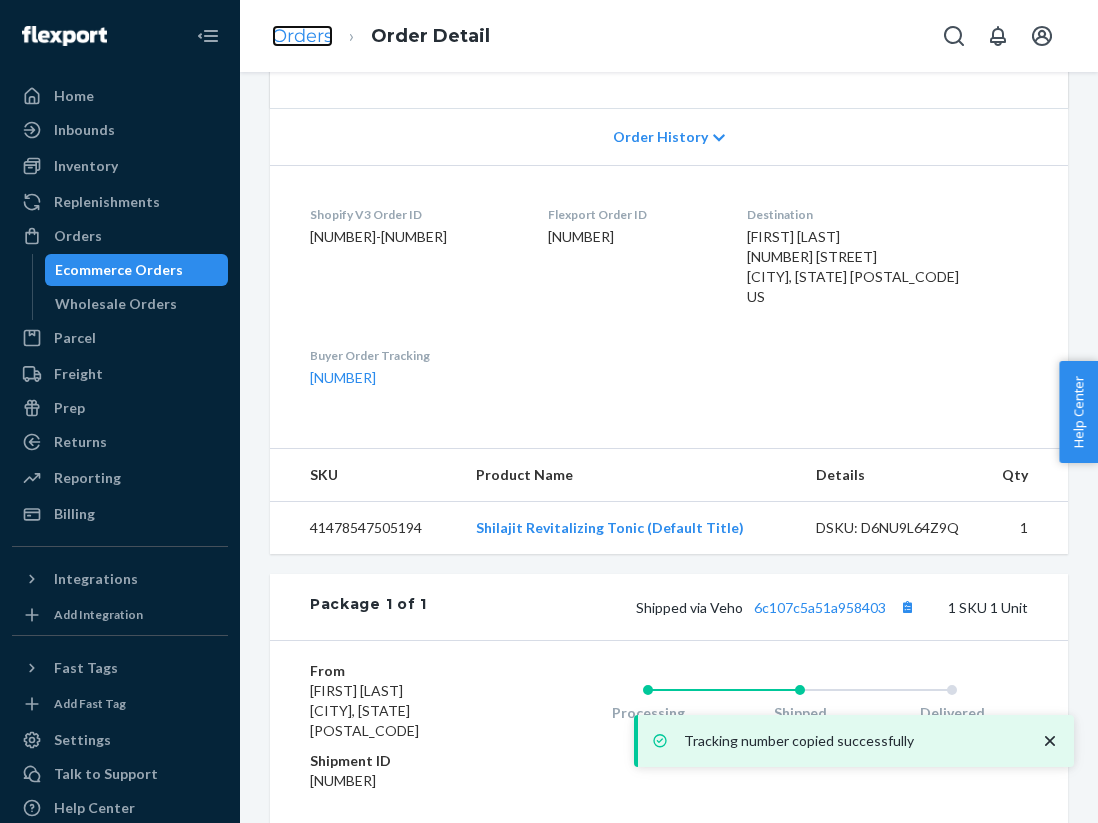 click on "Orders" at bounding box center (302, 36) 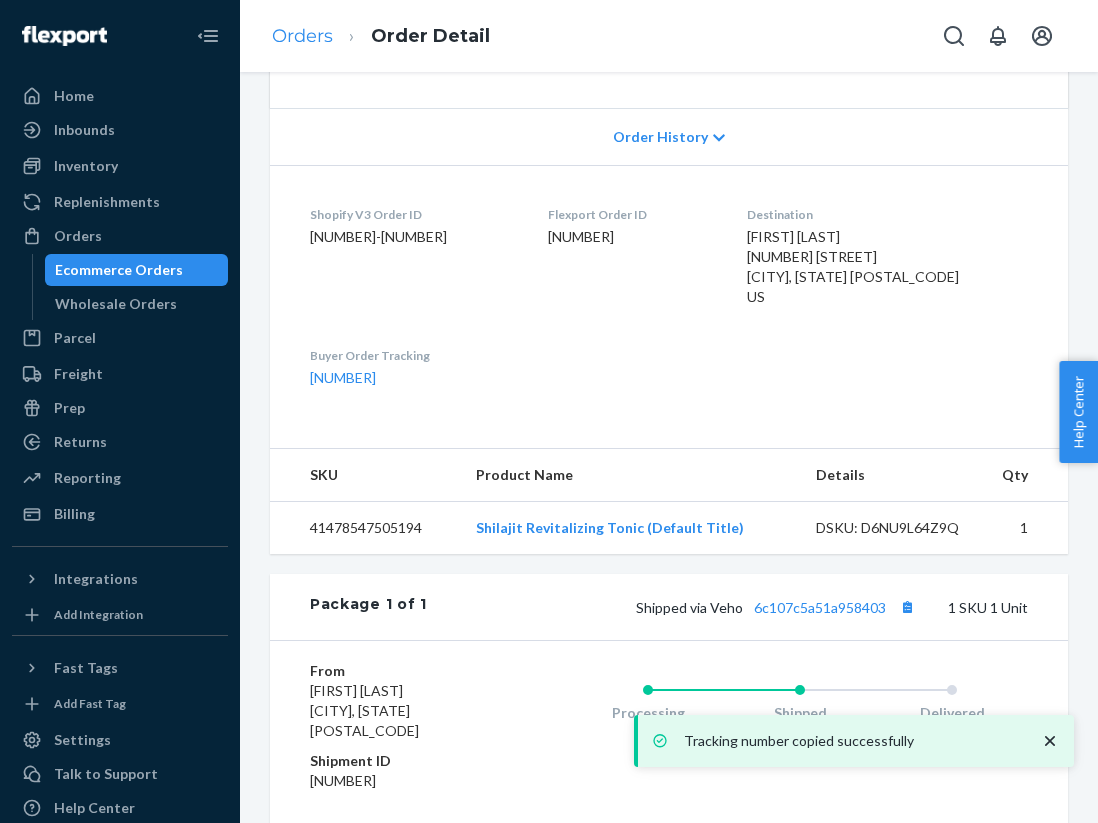 scroll, scrollTop: 0, scrollLeft: 0, axis: both 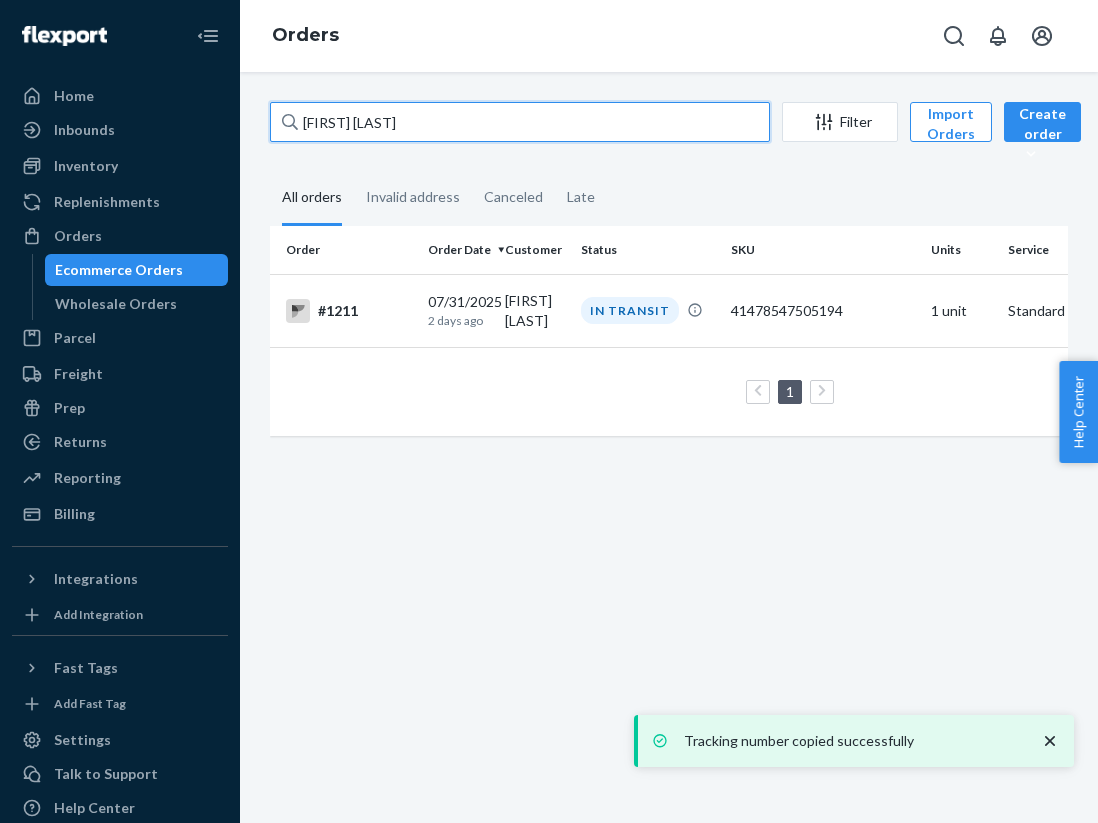 click on "[FIRST] [LAST]" at bounding box center (520, 122) 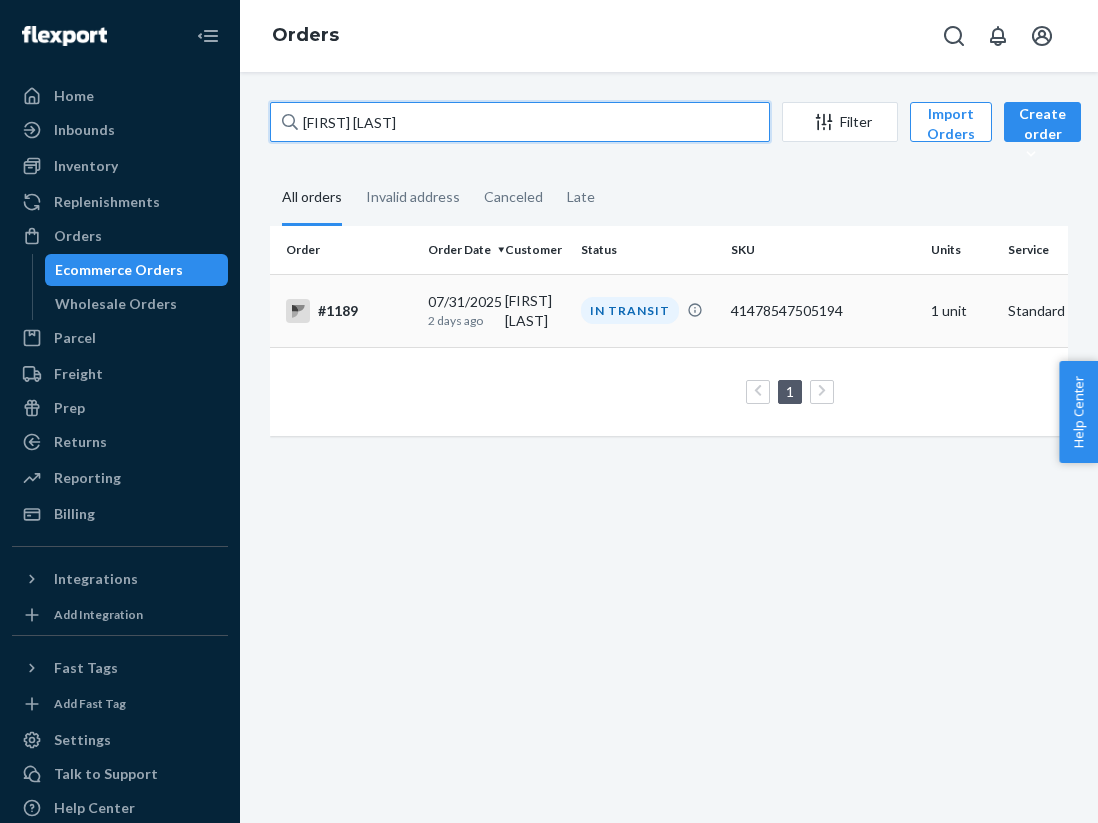 type on "[FIRST] [LAST]" 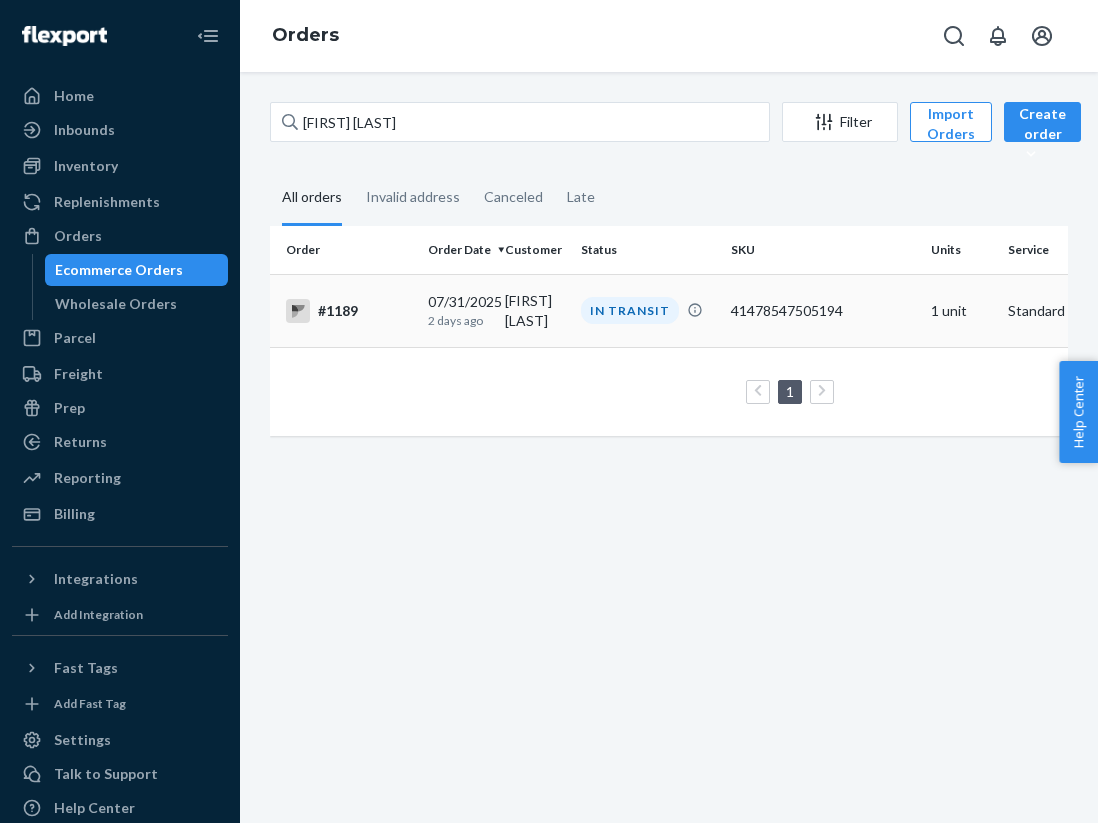 click on "#1189" at bounding box center (345, 310) 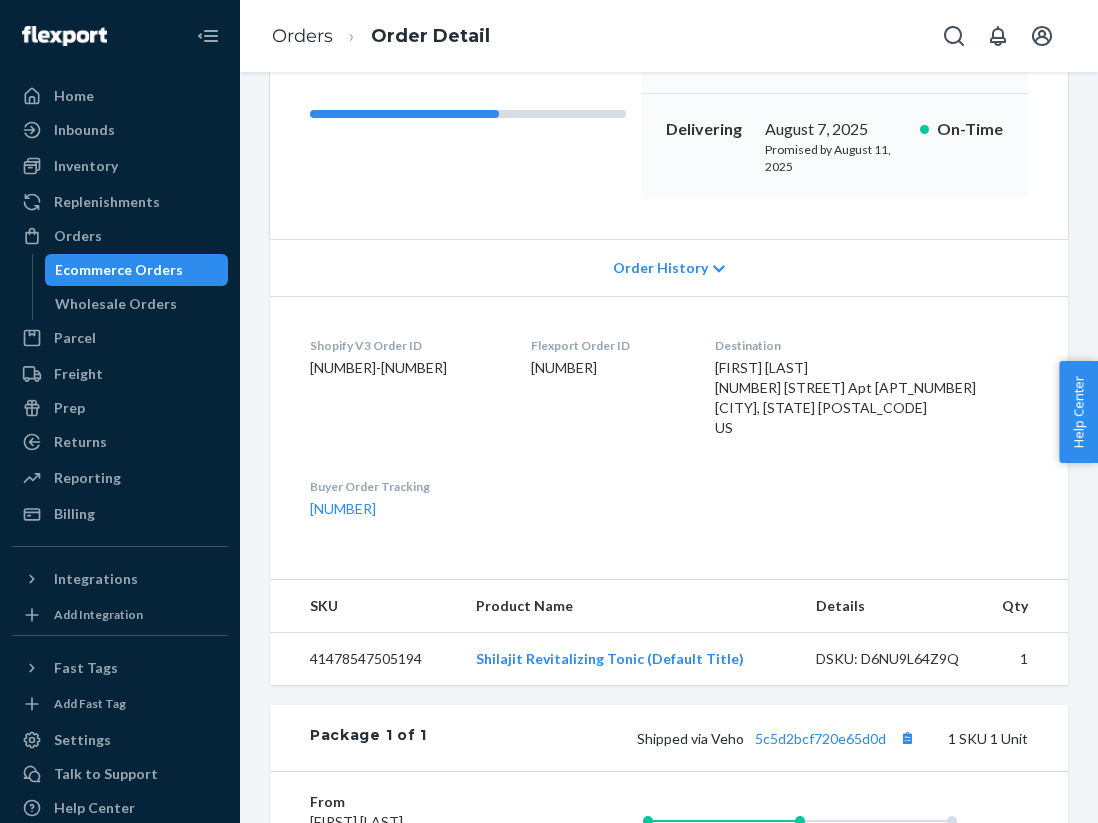 scroll, scrollTop: 454, scrollLeft: 0, axis: vertical 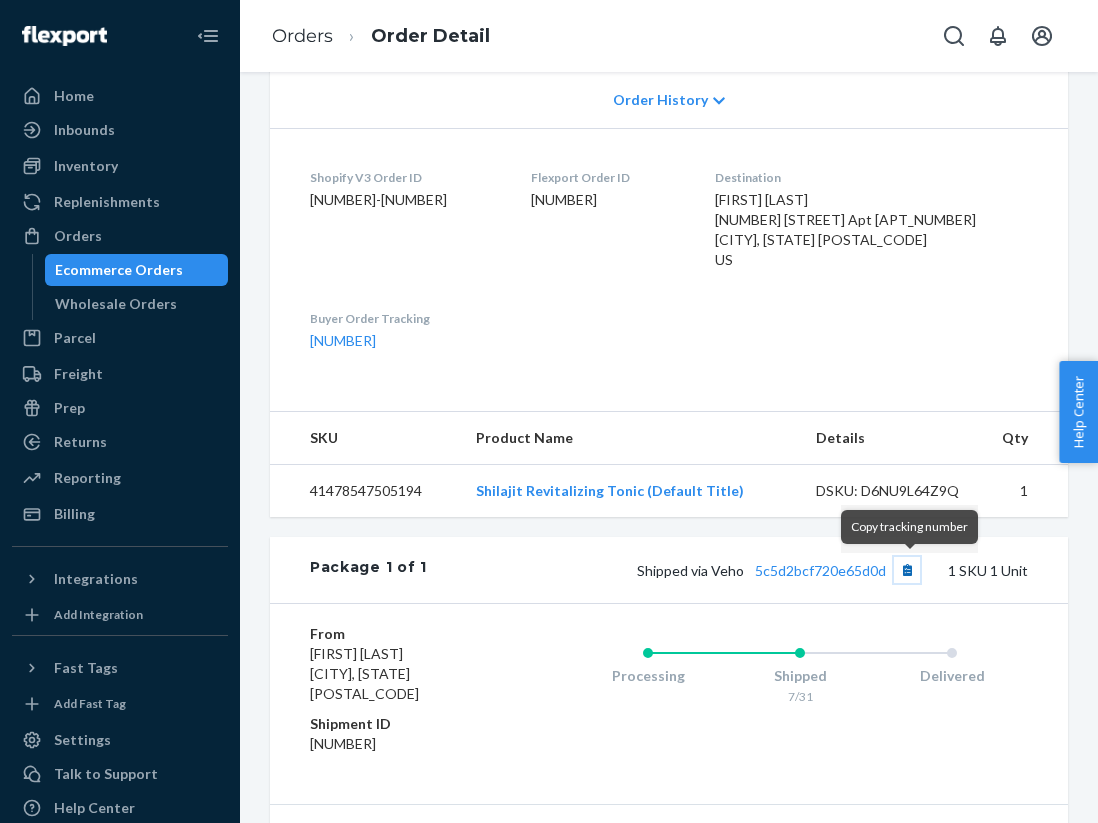 click at bounding box center (907, 570) 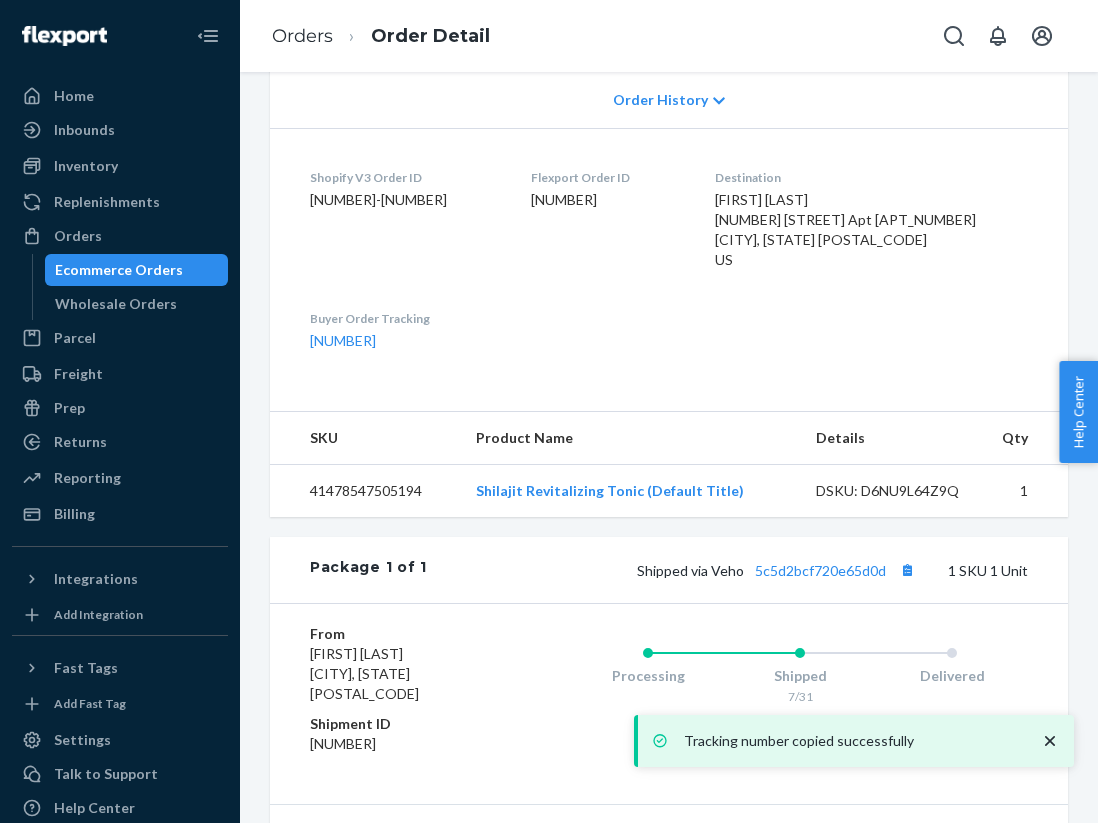 click on "Orders" at bounding box center (302, 37) 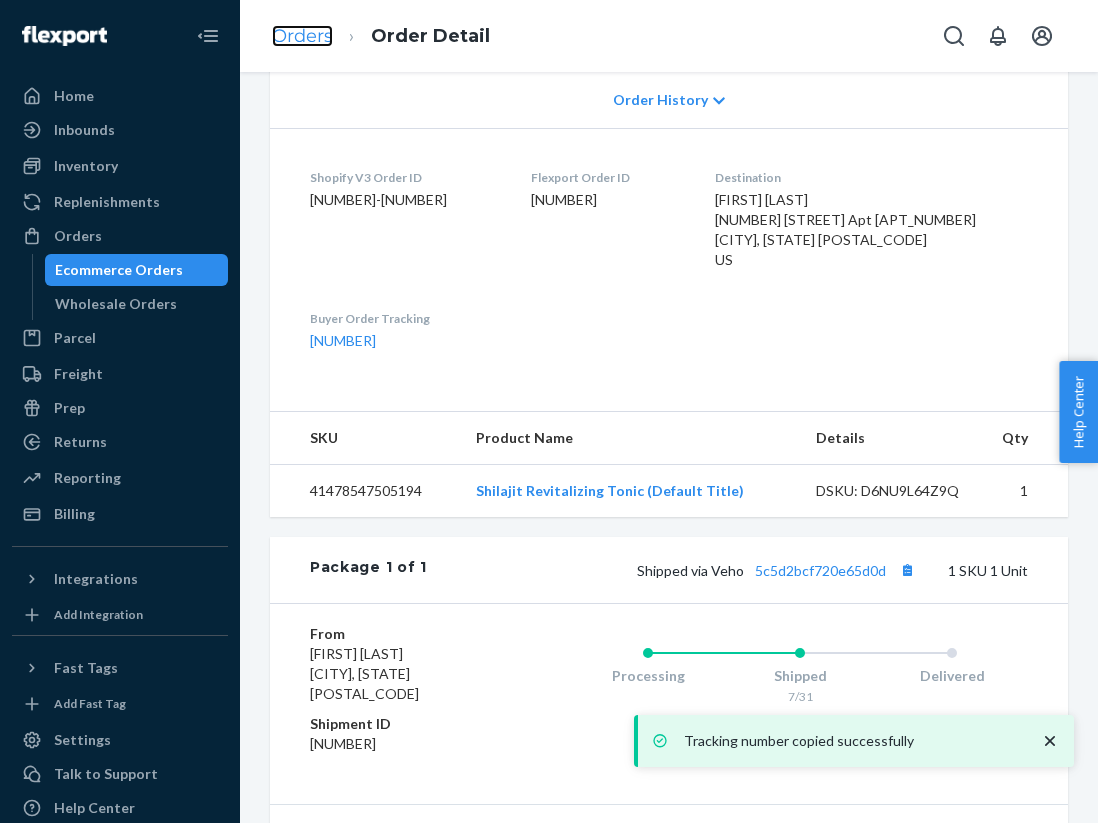 click on "Orders" at bounding box center (302, 36) 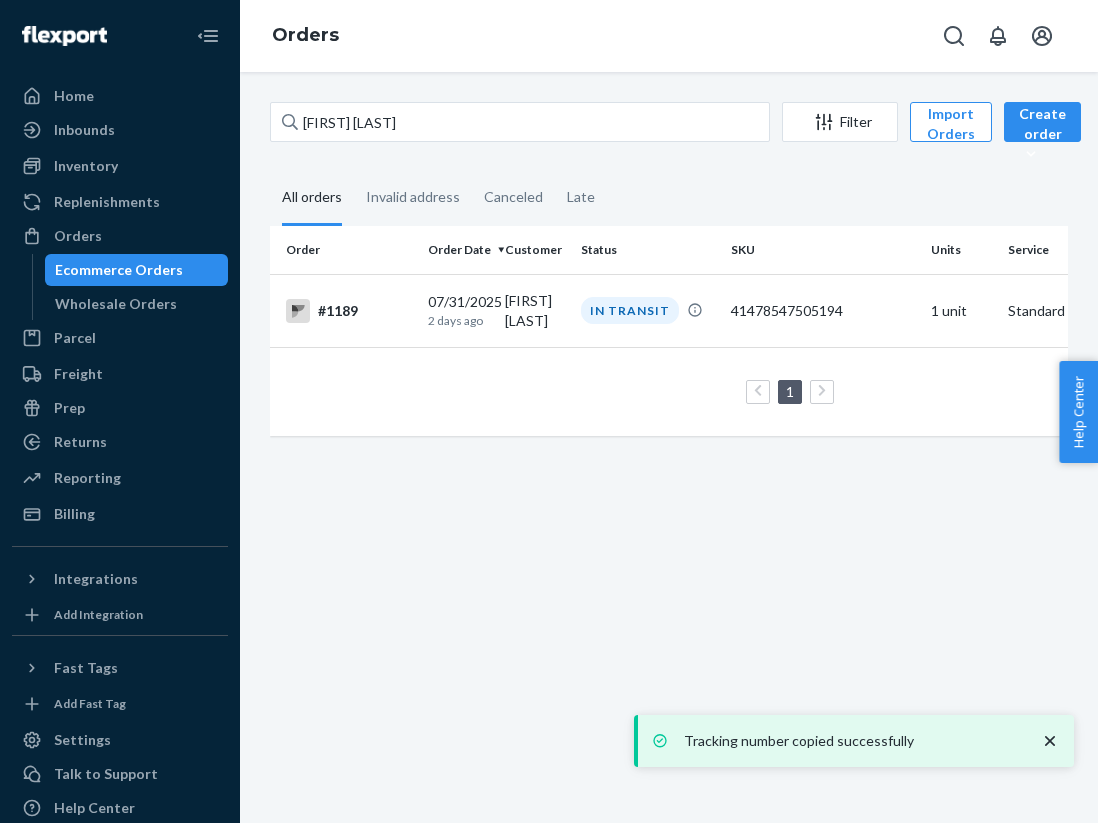 scroll, scrollTop: 0, scrollLeft: 0, axis: both 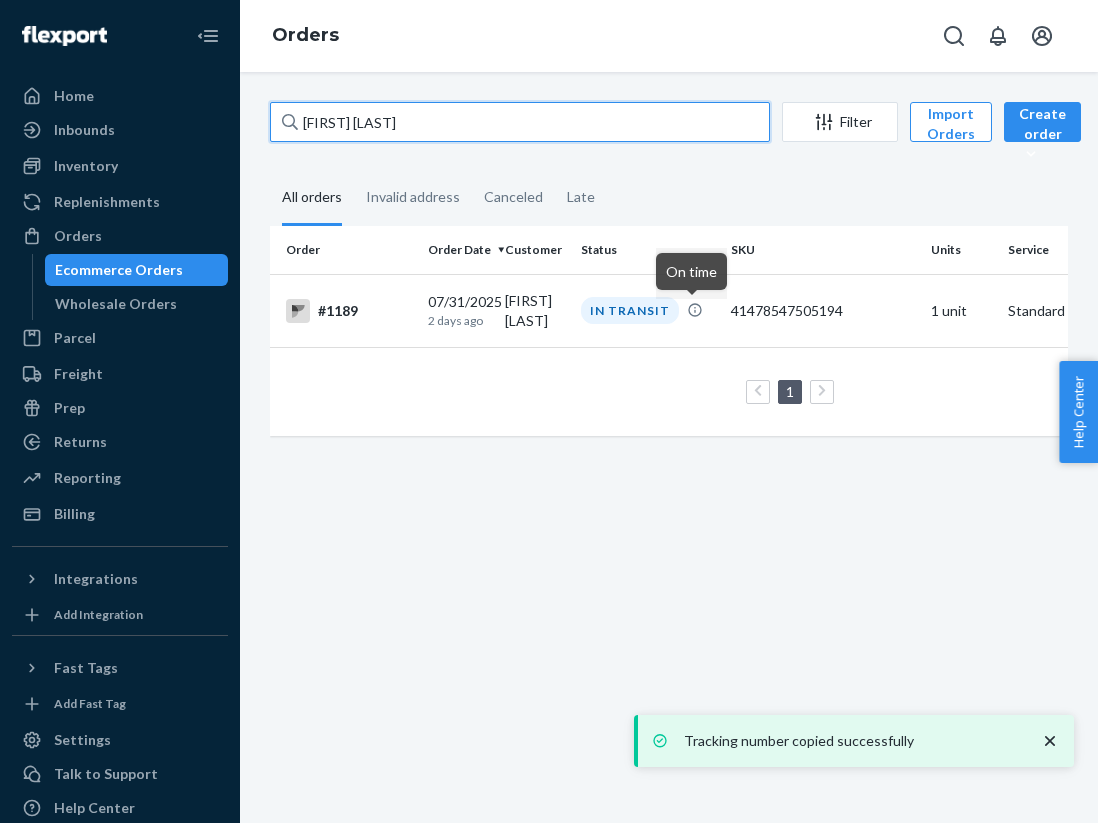 click on "[FIRST] [LAST]" at bounding box center (520, 122) 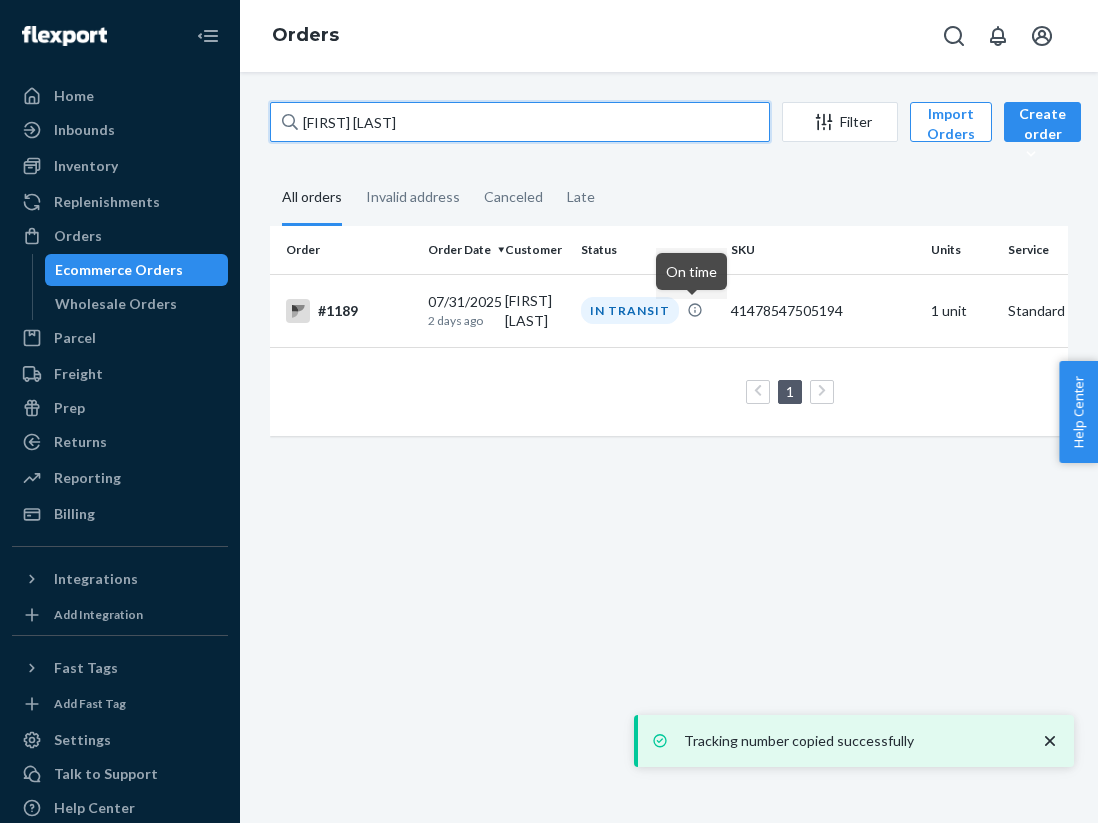 click on "[FIRST] [LAST]" at bounding box center [520, 122] 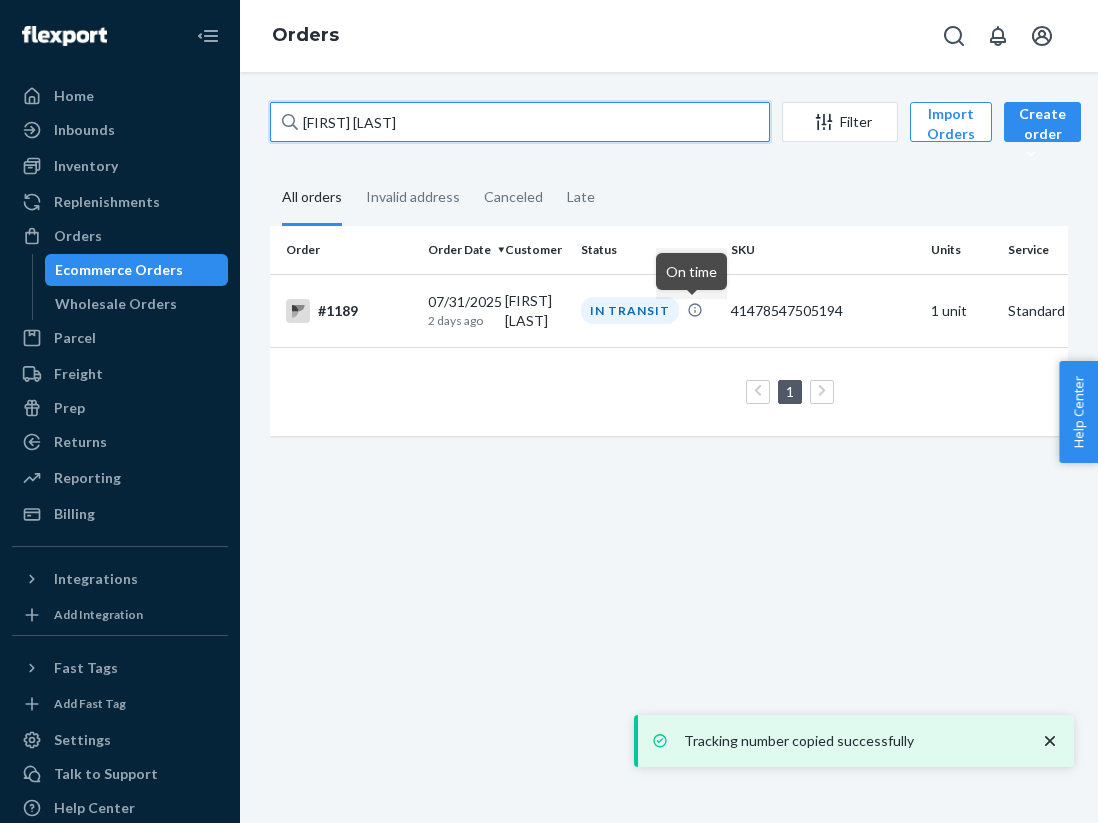 click on "[FIRST] [LAST]" at bounding box center [520, 122] 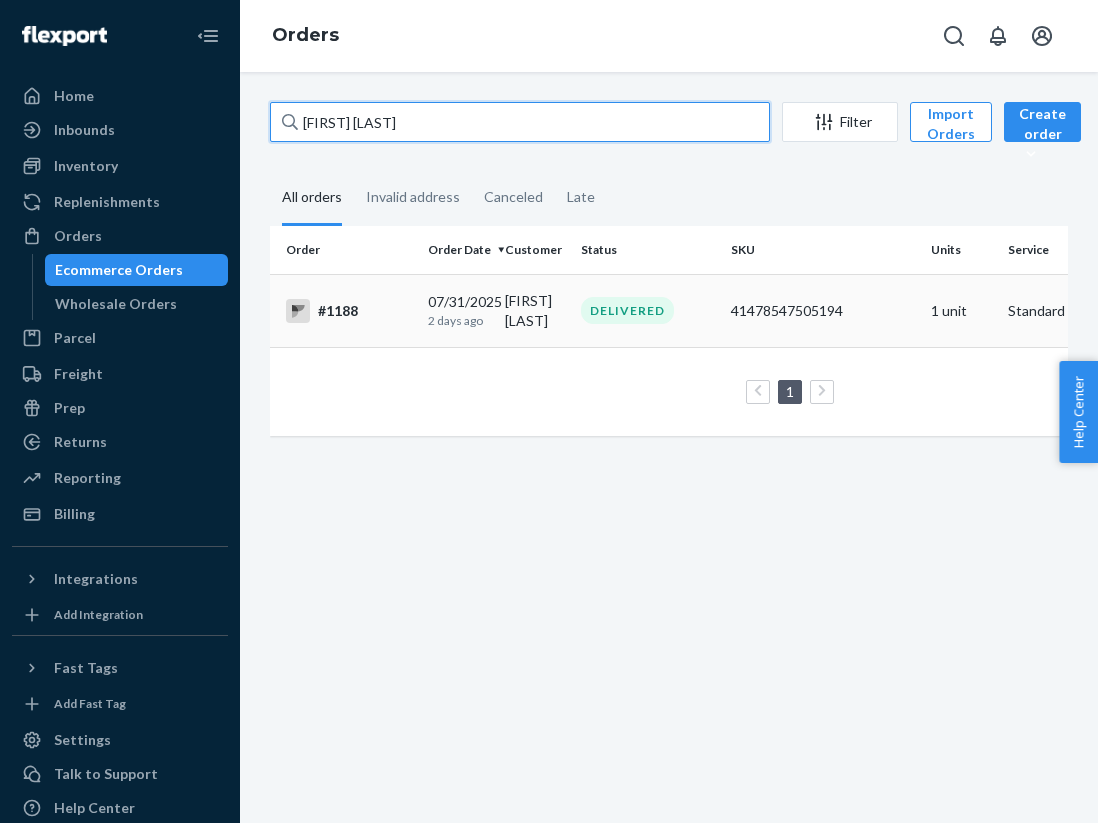 type on "[FIRST] [LAST]" 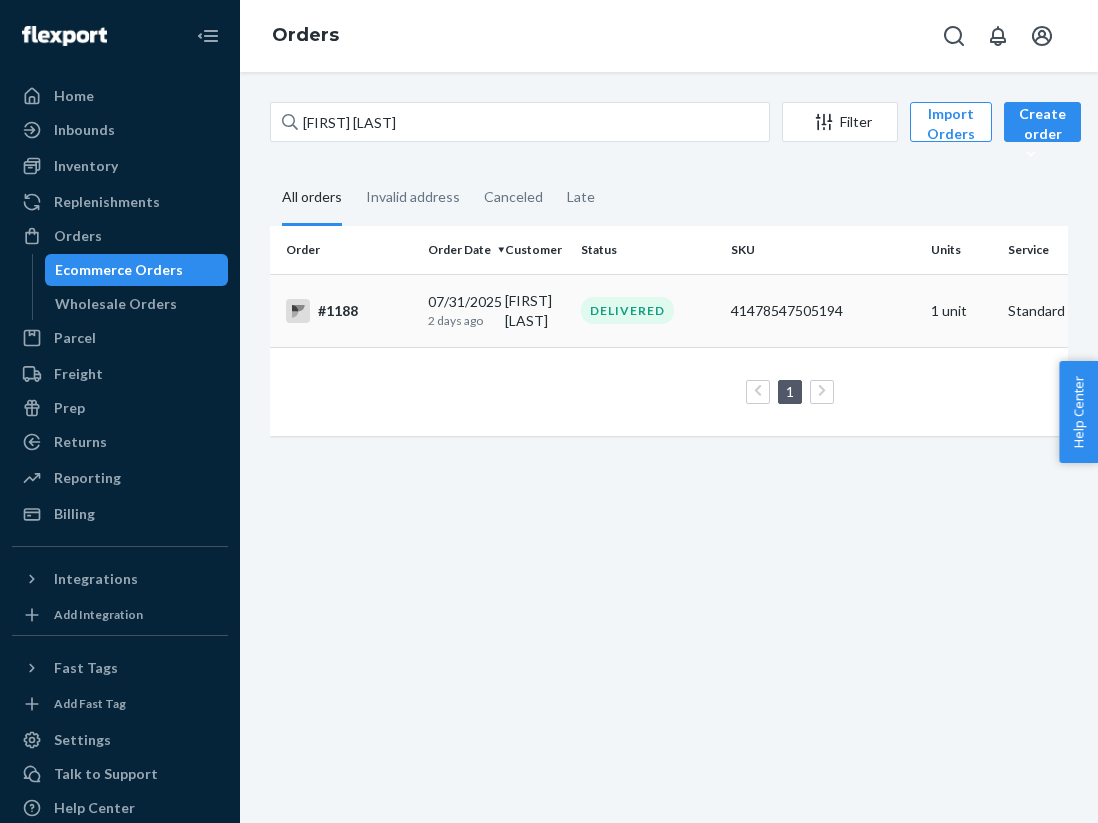 click on "#1188" at bounding box center (349, 311) 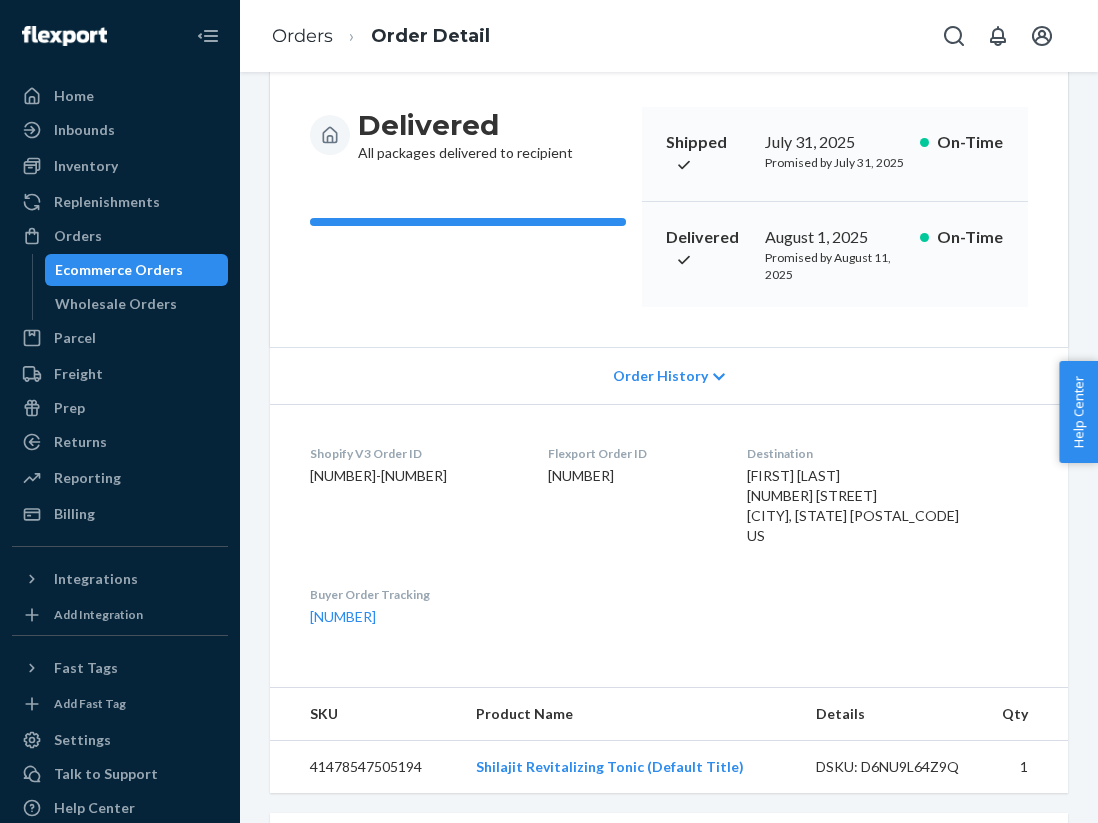 scroll, scrollTop: 410, scrollLeft: 0, axis: vertical 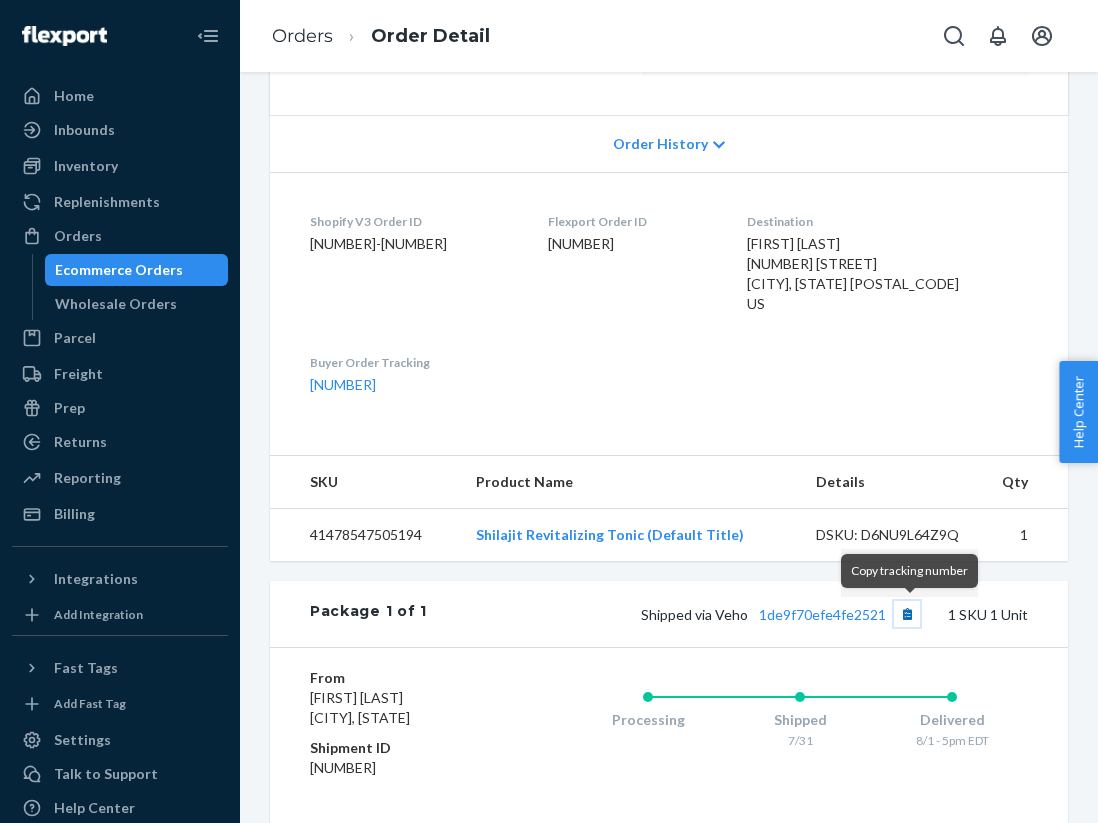 click at bounding box center [907, 614] 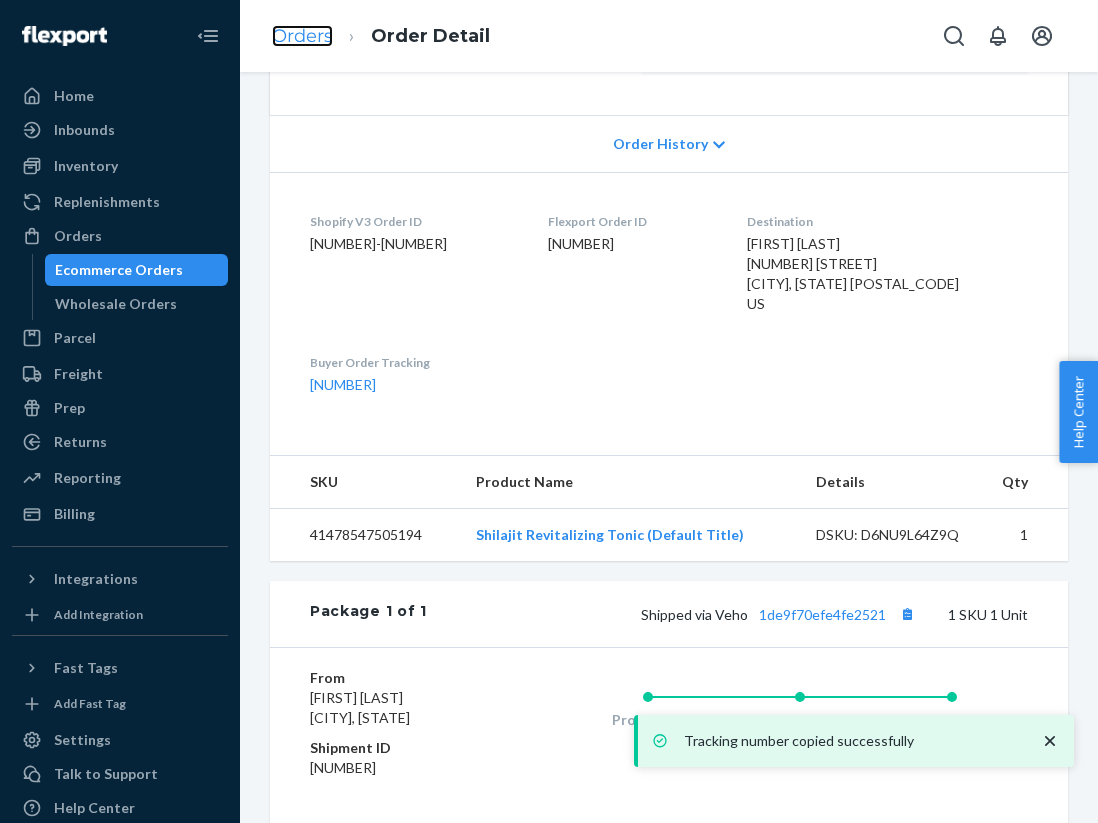 click on "Orders" at bounding box center (302, 36) 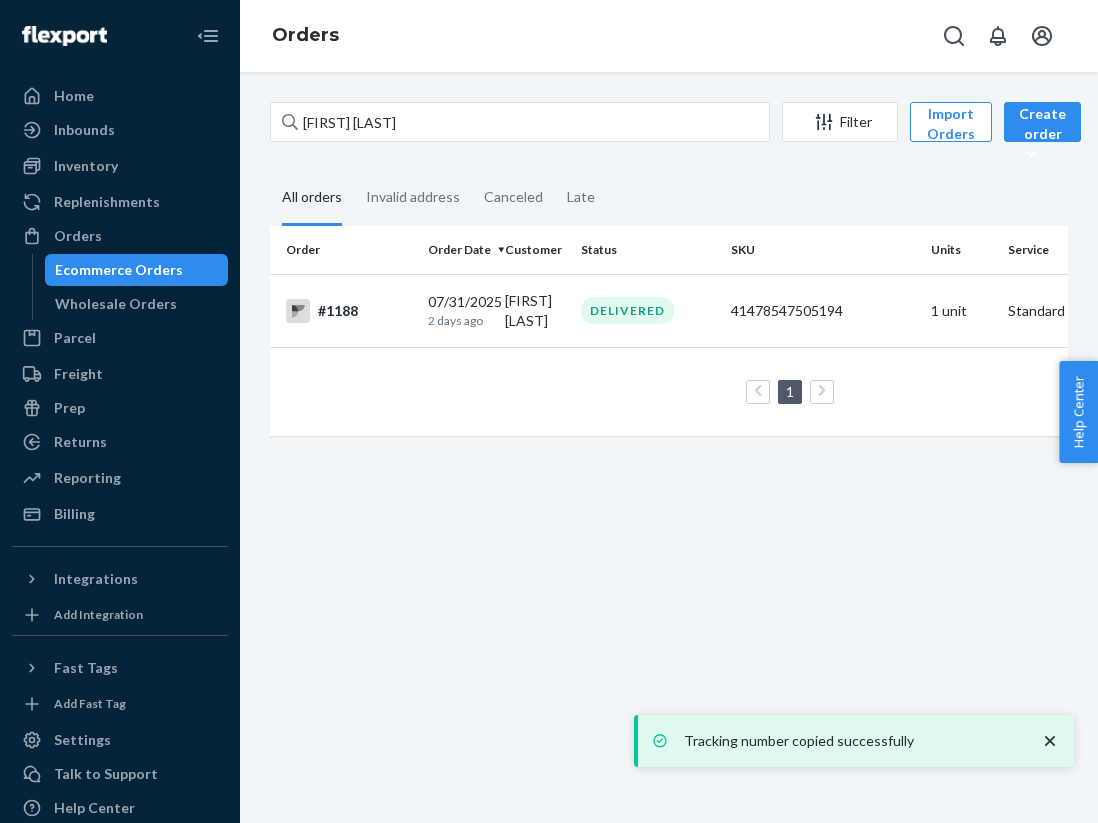 scroll, scrollTop: 0, scrollLeft: 0, axis: both 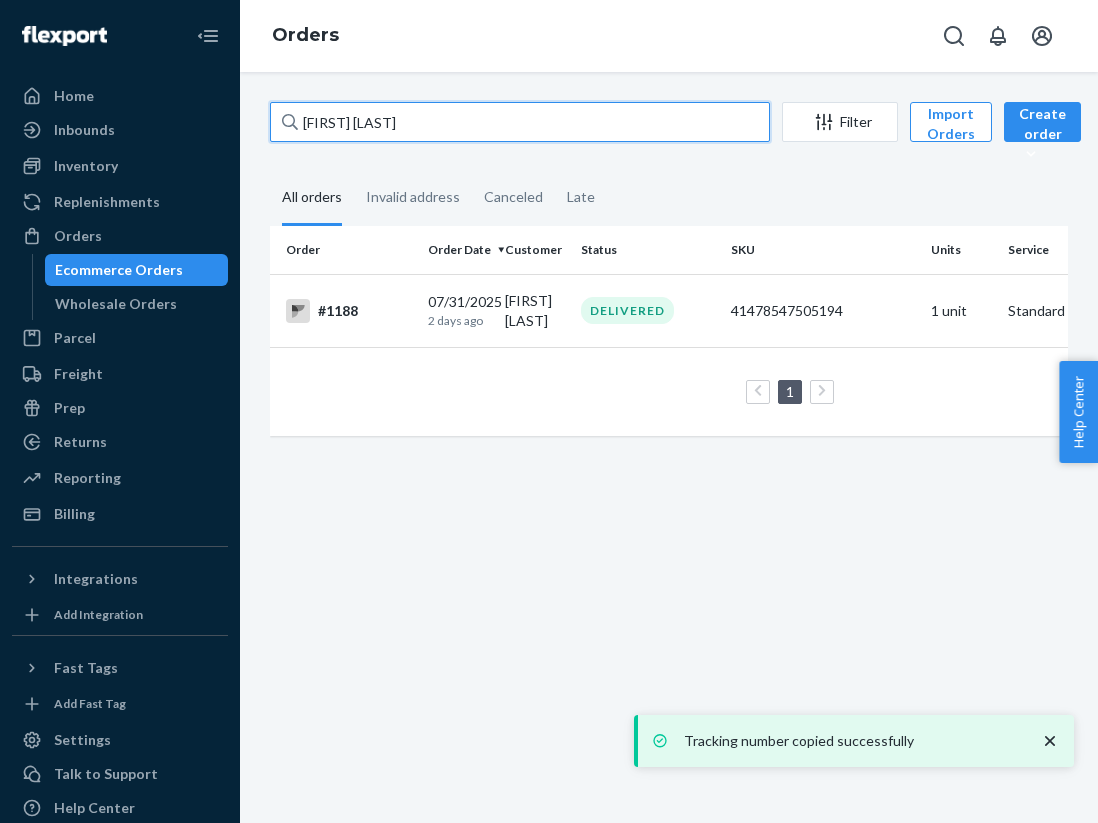 click on "[FIRST] [LAST]" at bounding box center [520, 122] 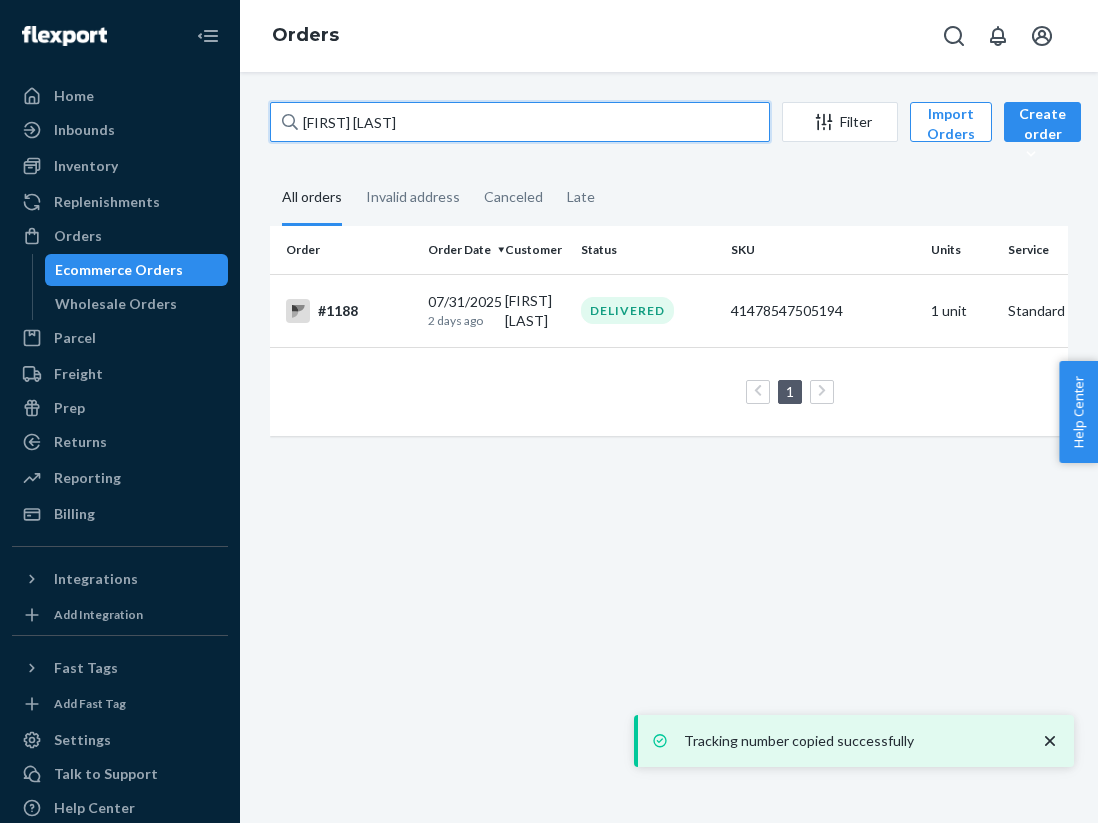 click on "[FIRST] [LAST]" at bounding box center [520, 122] 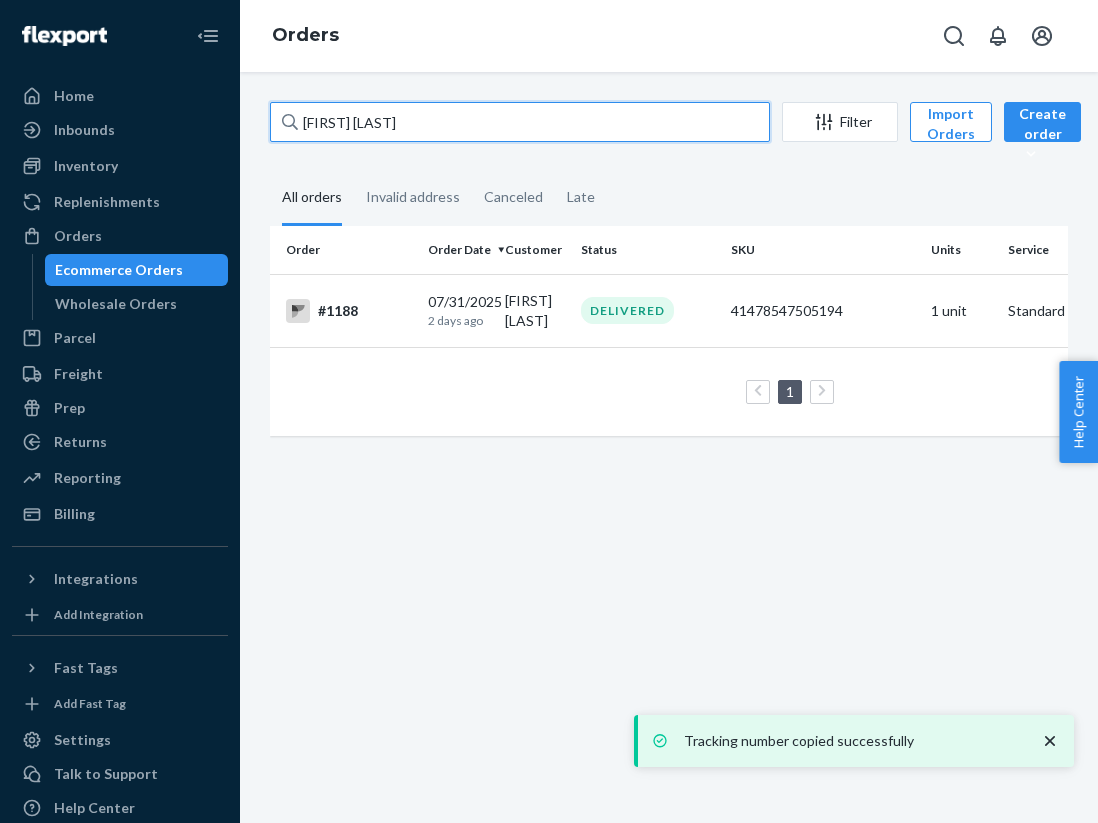 click on "[FIRST] [LAST]" at bounding box center (520, 122) 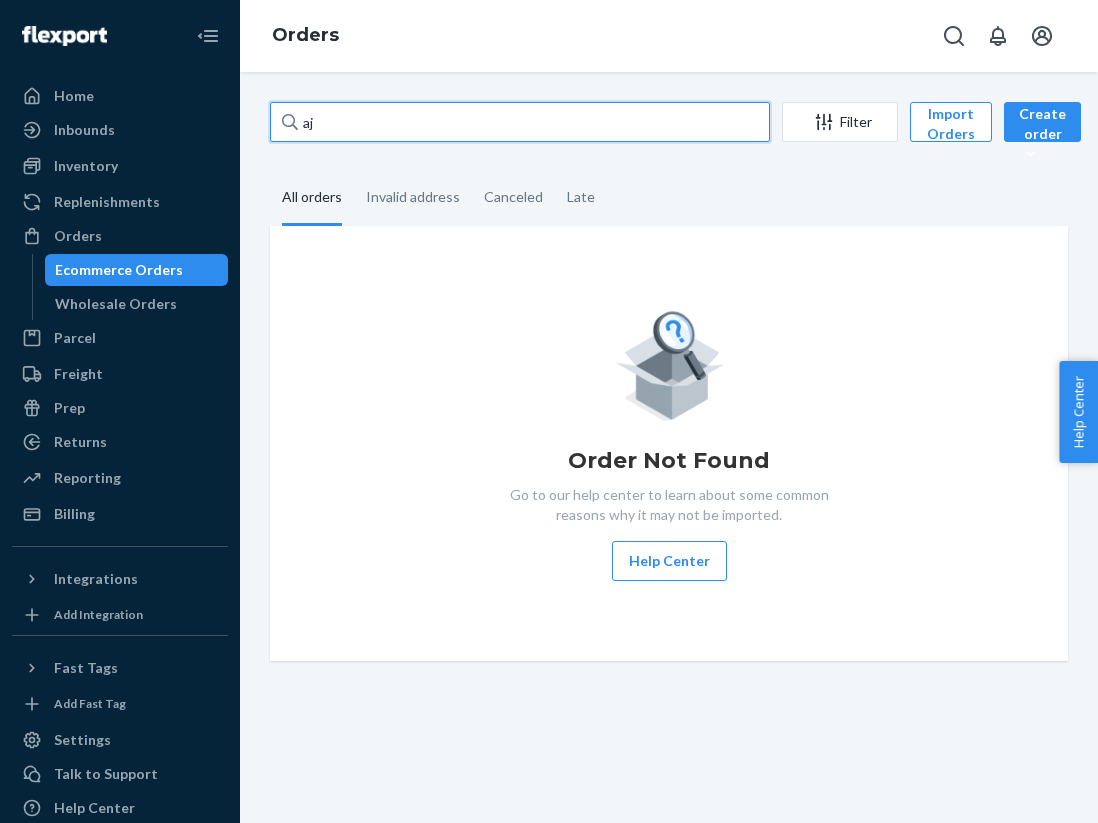 click on "aj" at bounding box center [520, 122] 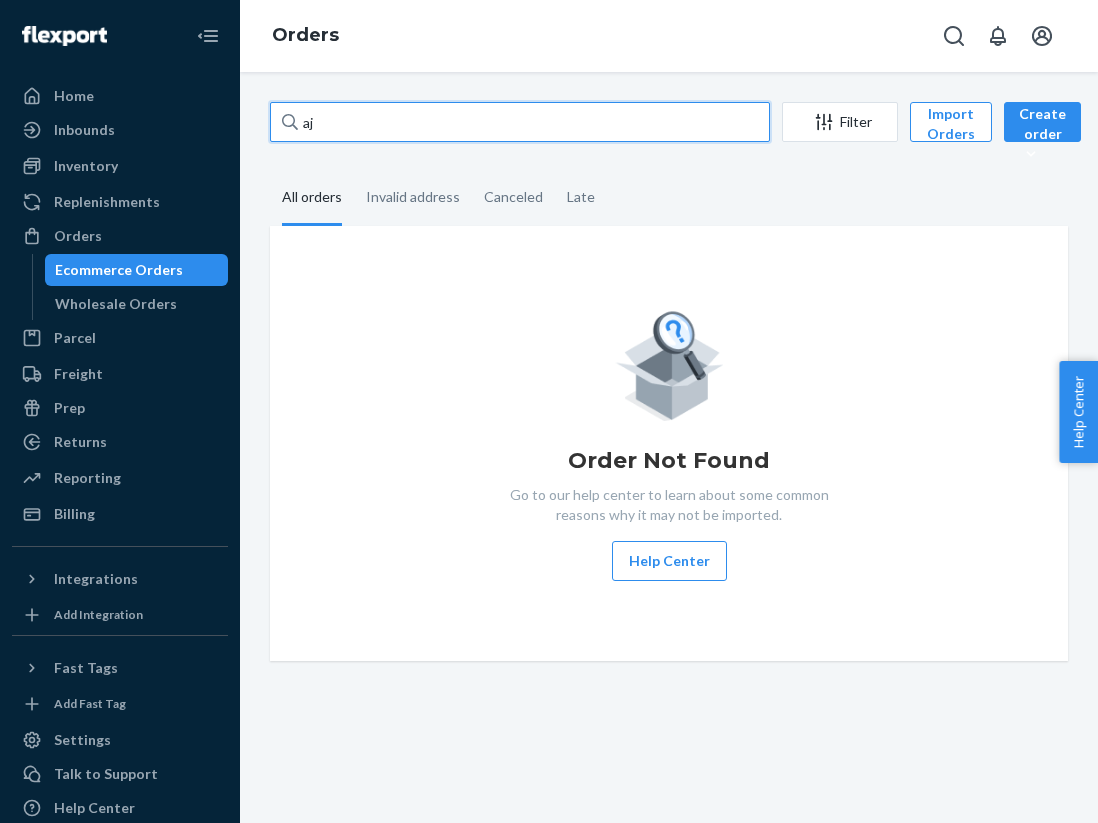 click on "aj" at bounding box center [520, 122] 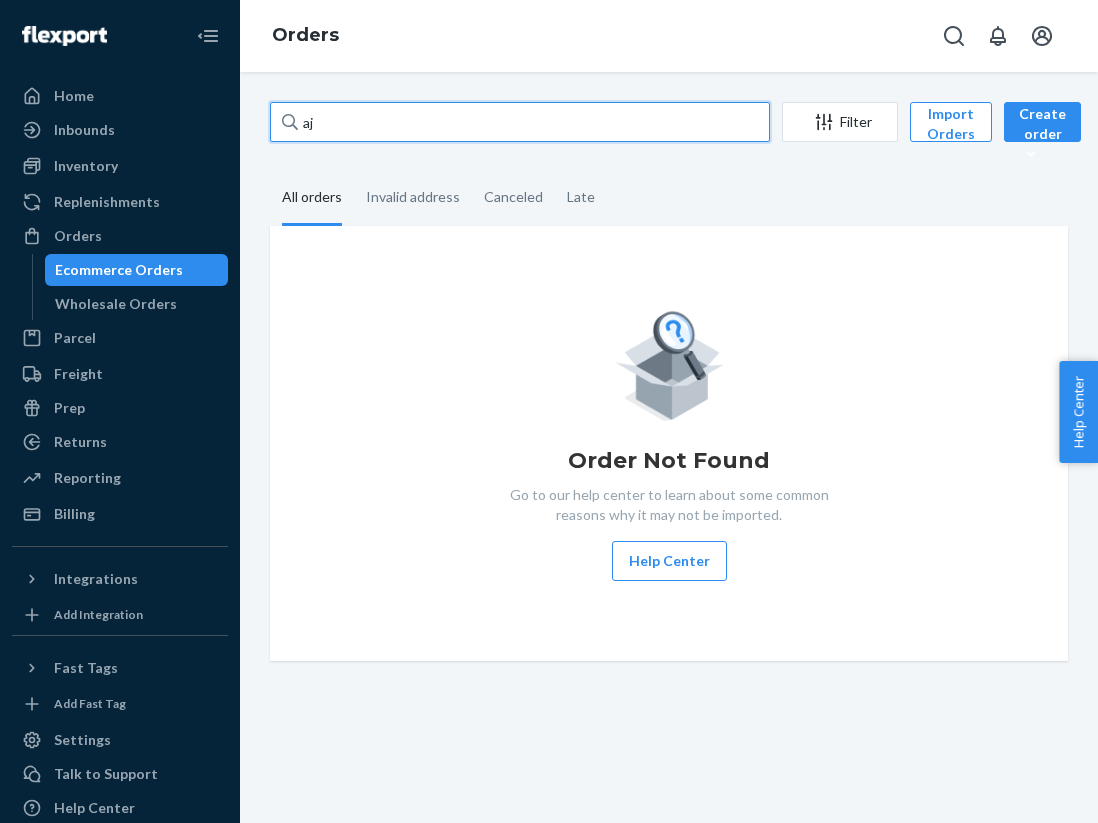 paste on "[FIRST] [LAST]" 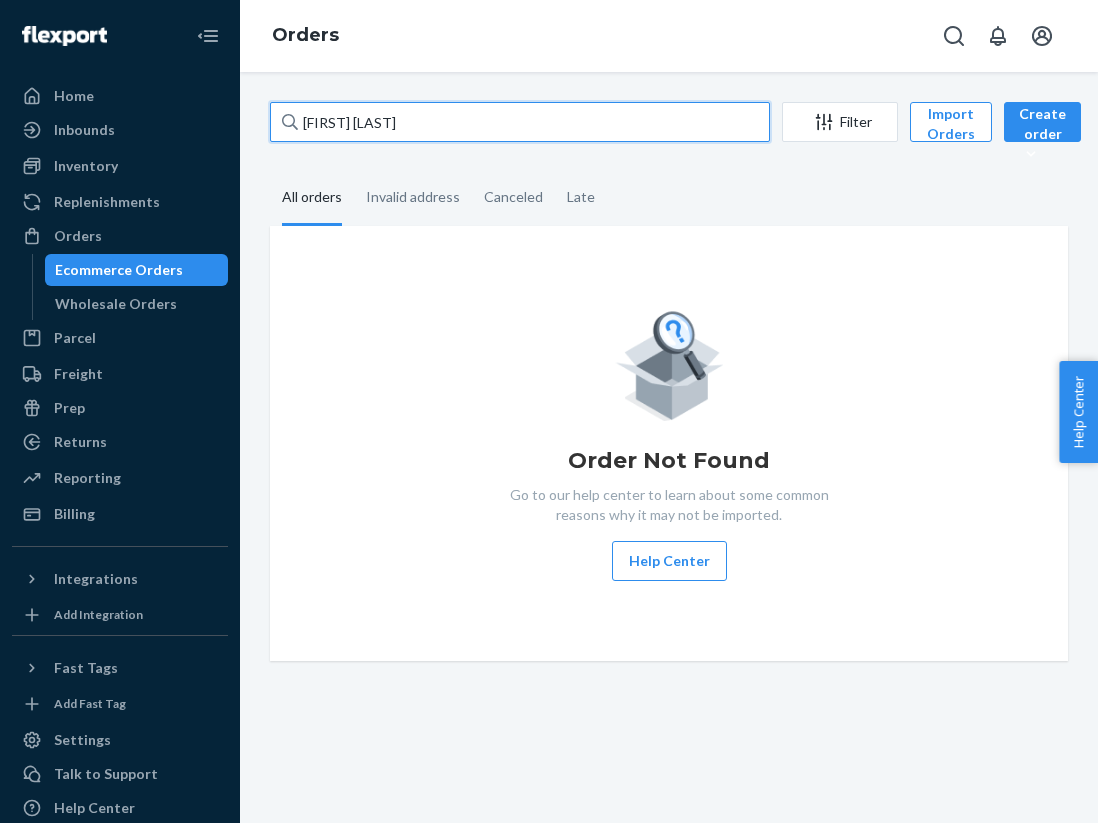 type on "[FIRST] [LAST]" 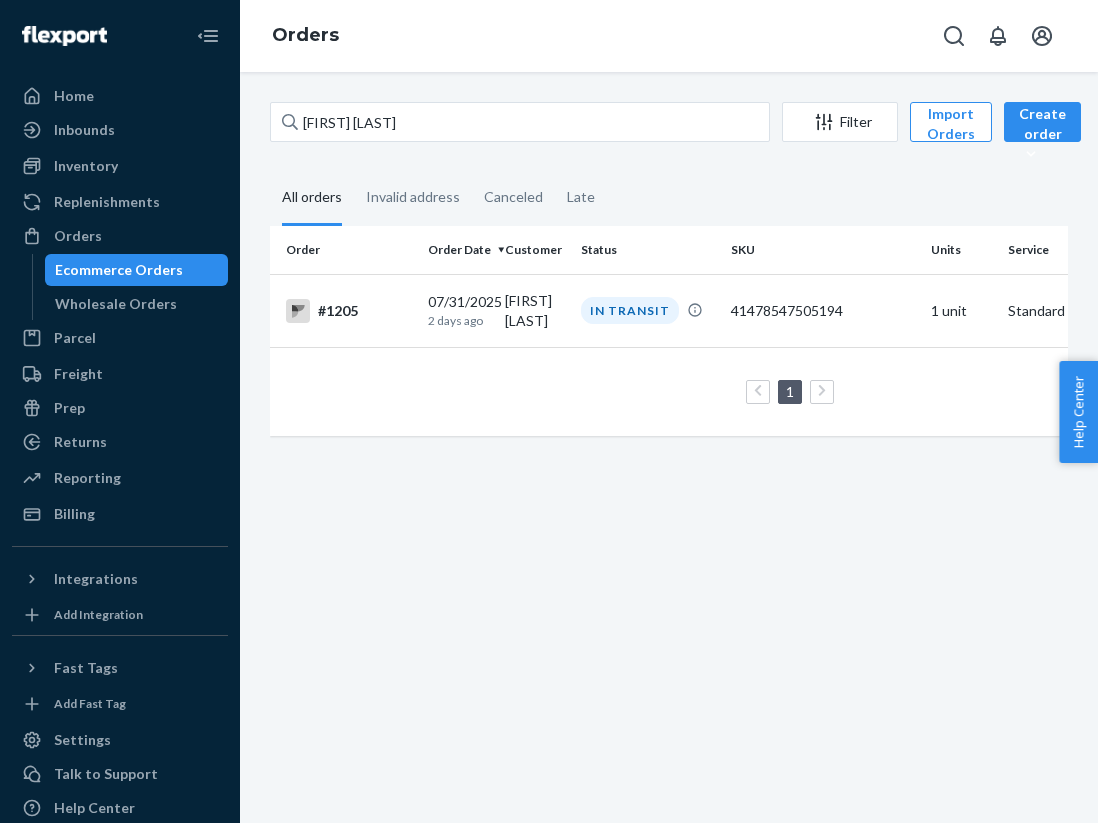 click on "07/31/2025 2 days ago" at bounding box center (458, 310) 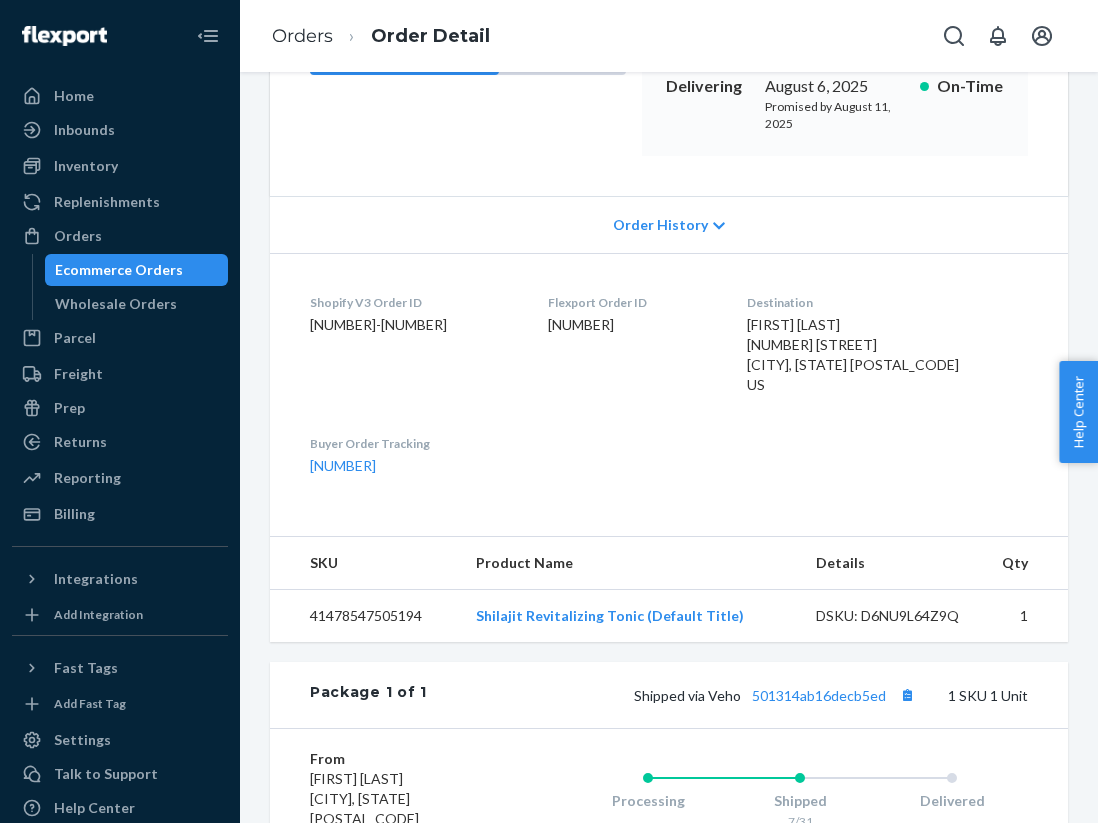 scroll, scrollTop: 344, scrollLeft: 0, axis: vertical 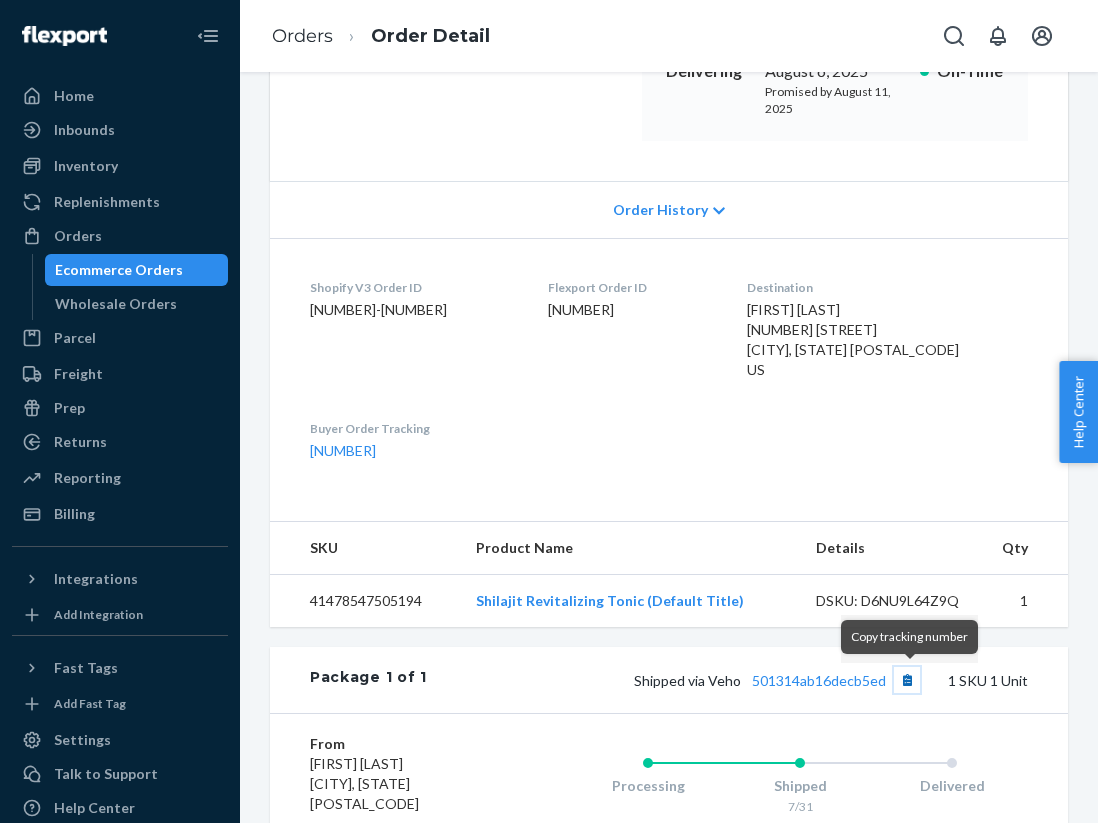 click at bounding box center (907, 680) 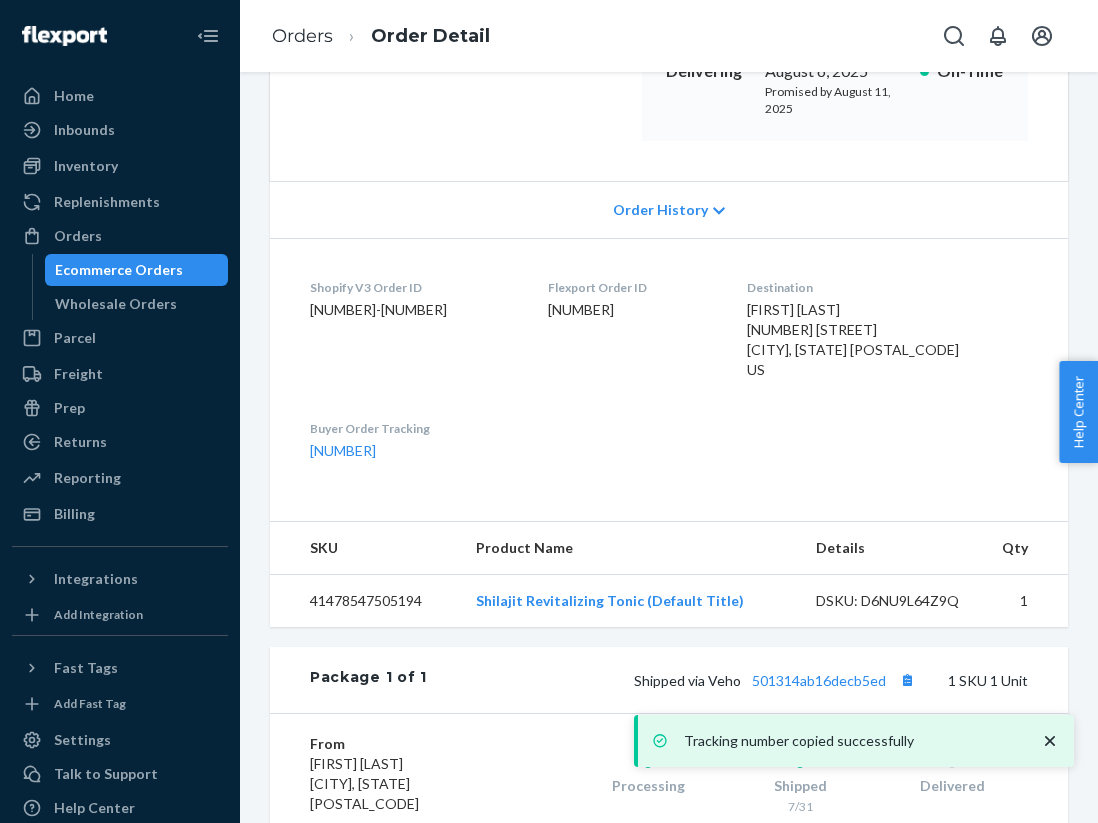 click on "Orders Order Detail" at bounding box center (381, 36) 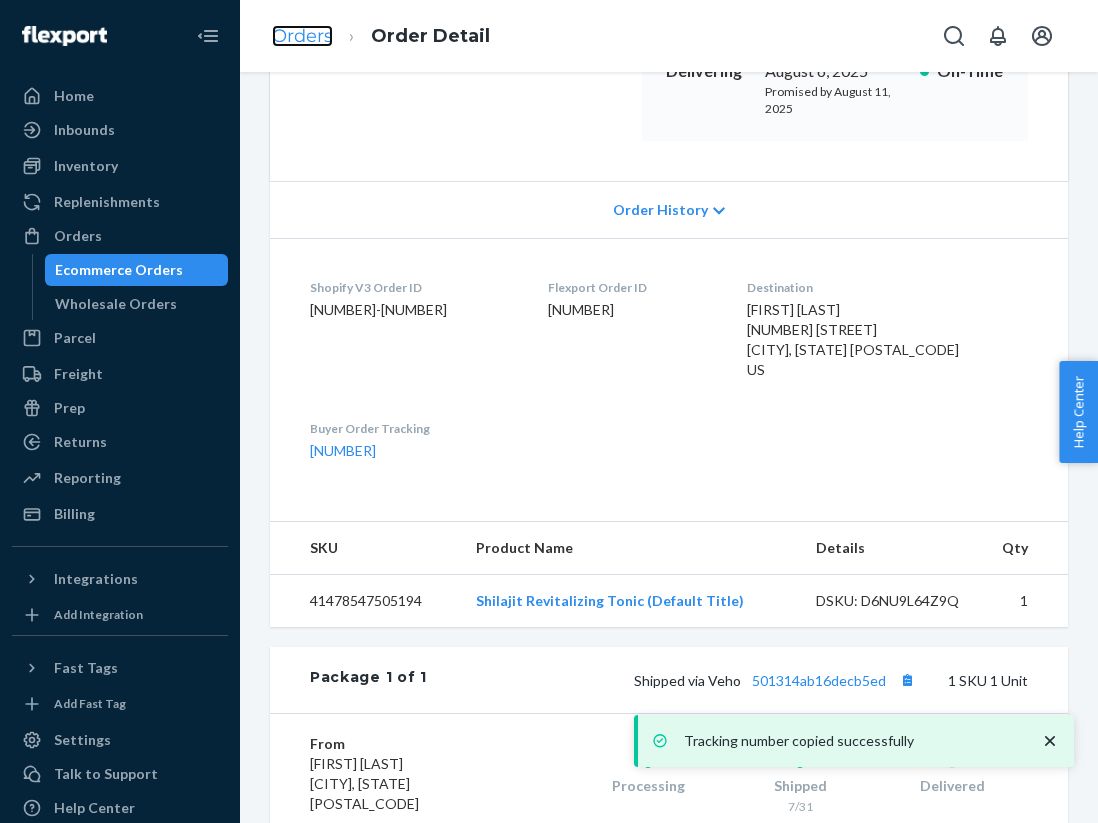 click on "Orders" at bounding box center [302, 36] 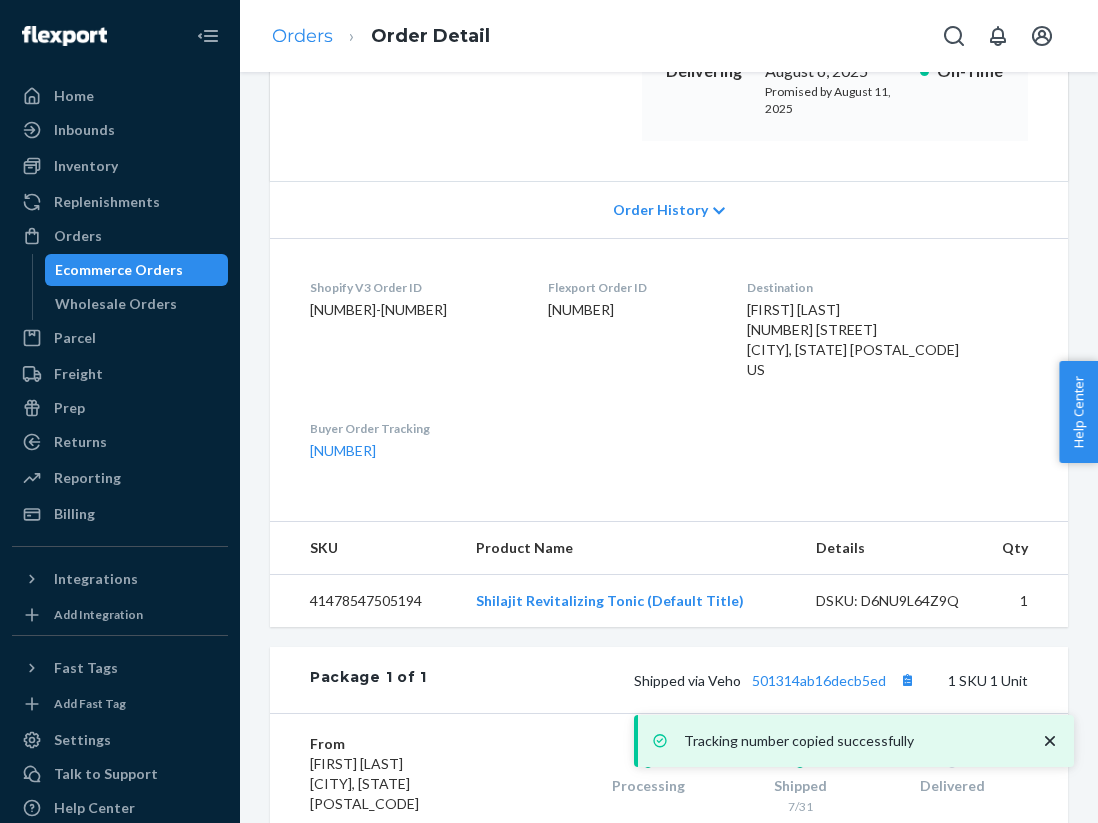 scroll, scrollTop: 0, scrollLeft: 0, axis: both 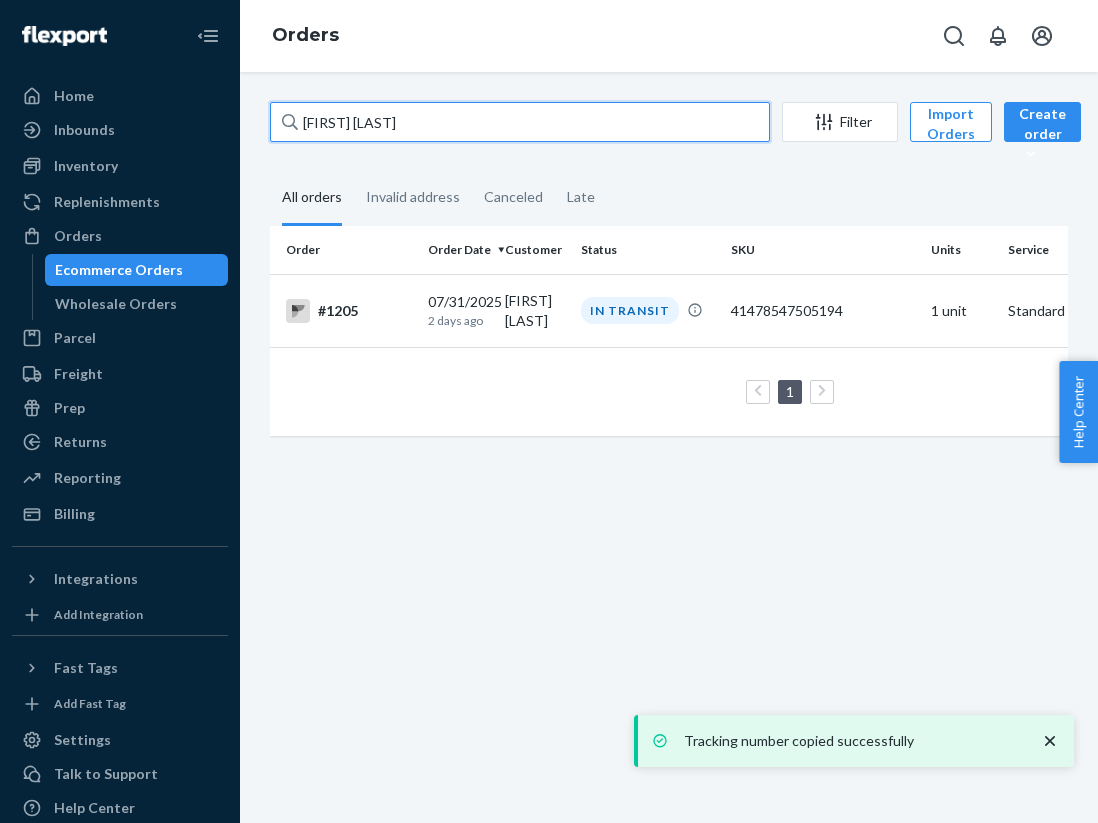 click on "[FIRST] [LAST]" at bounding box center (520, 122) 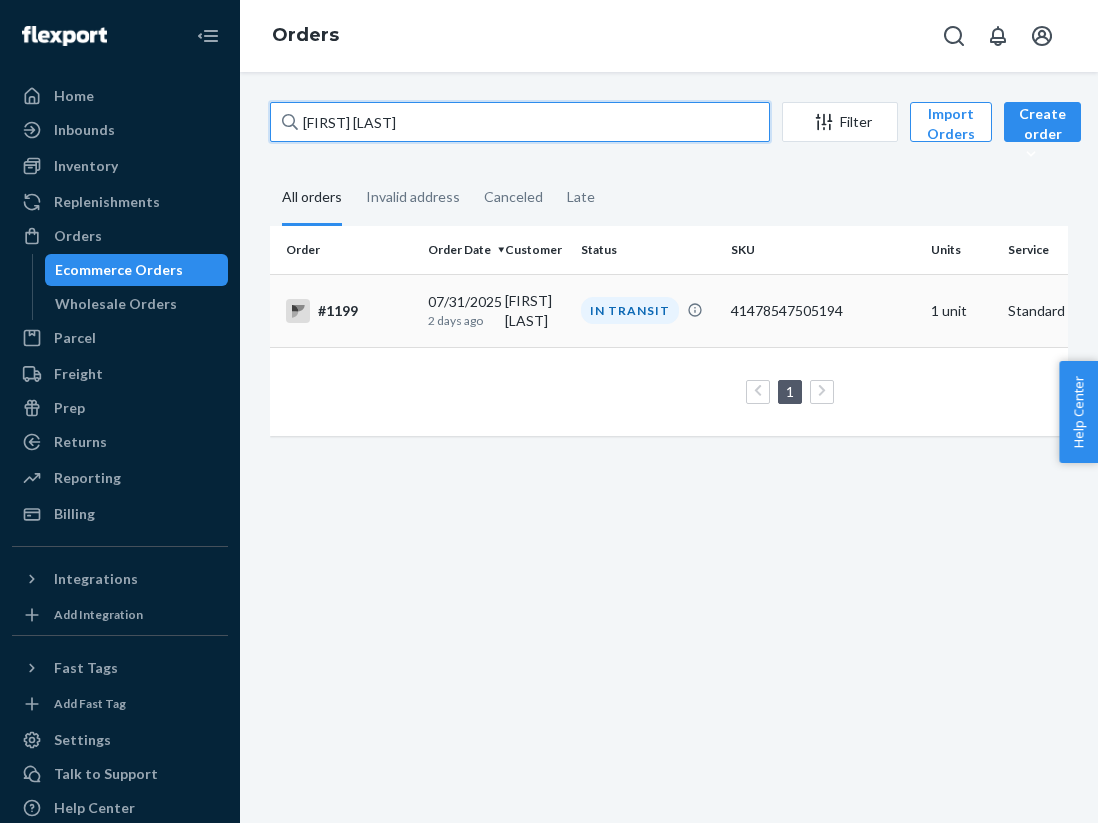 type on "[FIRST] [LAST]" 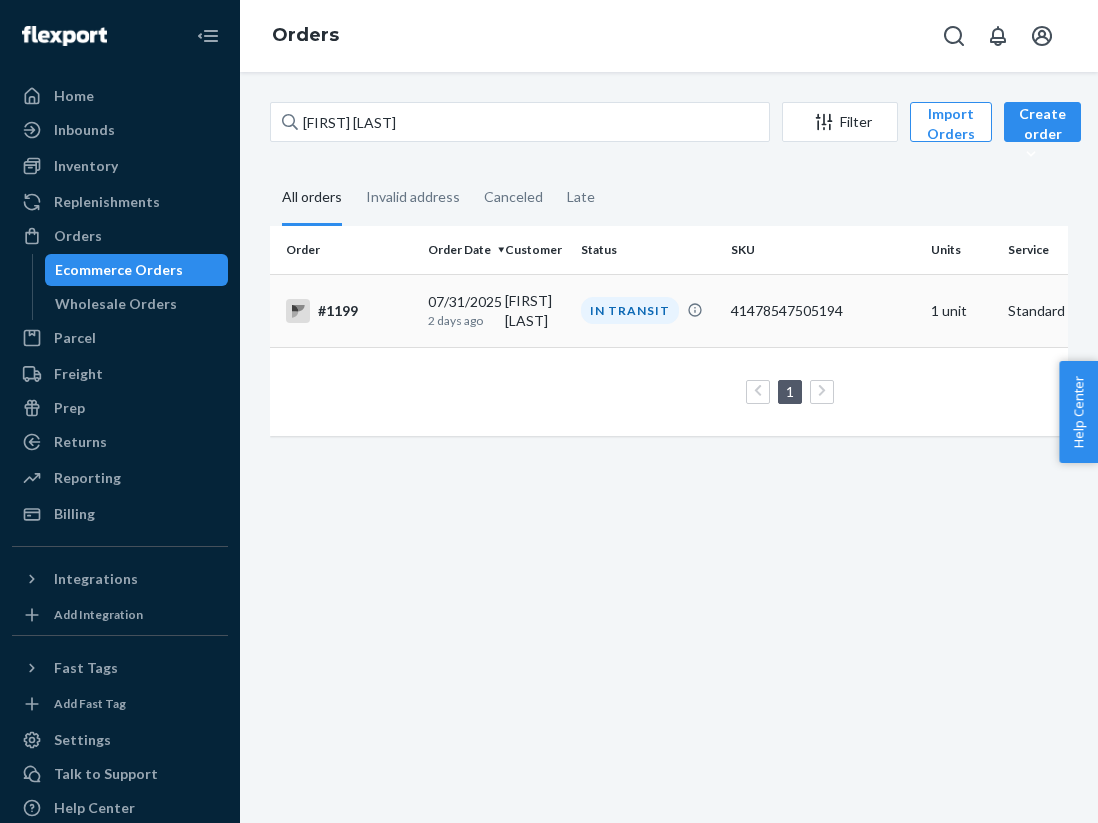 click on "#1199" at bounding box center (349, 311) 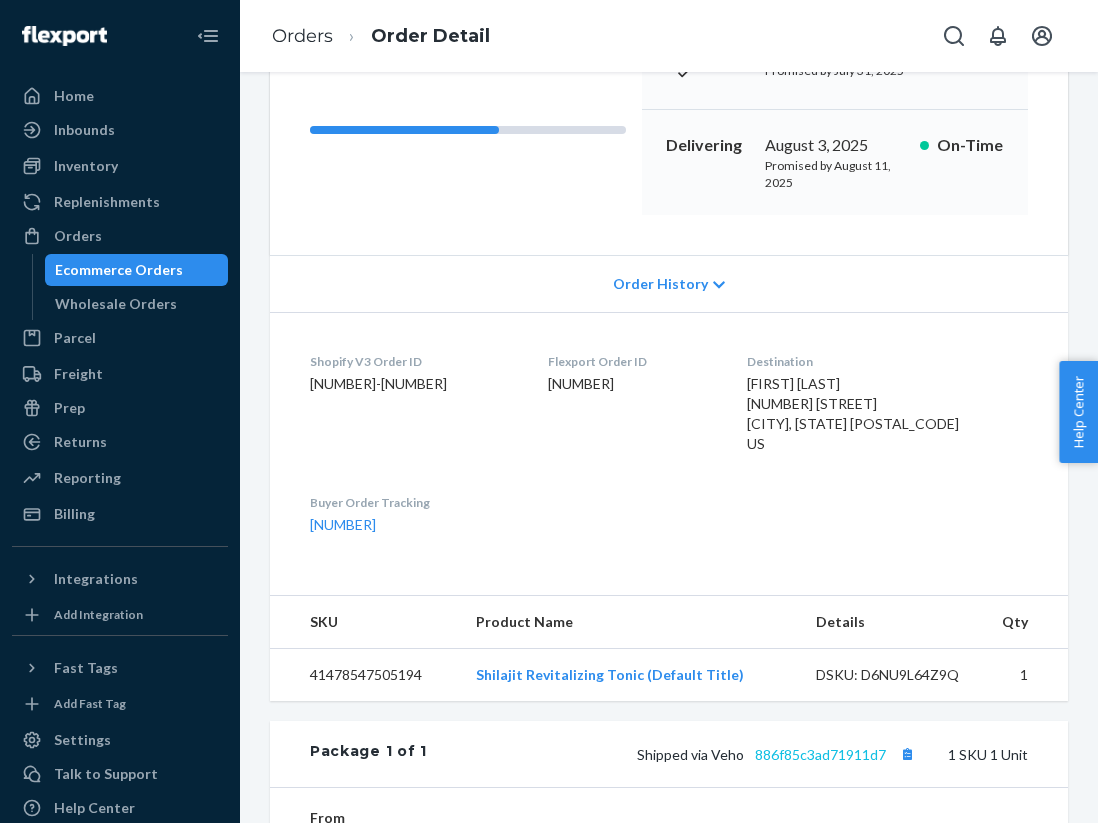 scroll, scrollTop: 276, scrollLeft: 0, axis: vertical 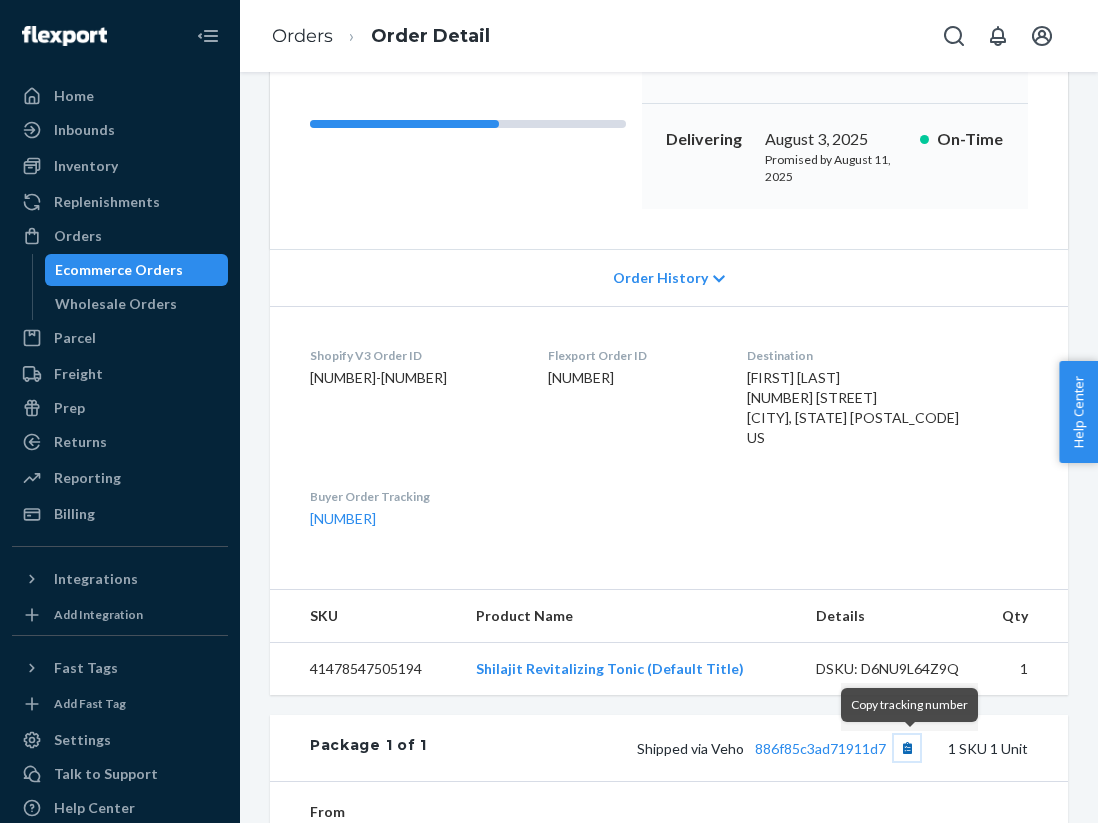 click at bounding box center [907, 748] 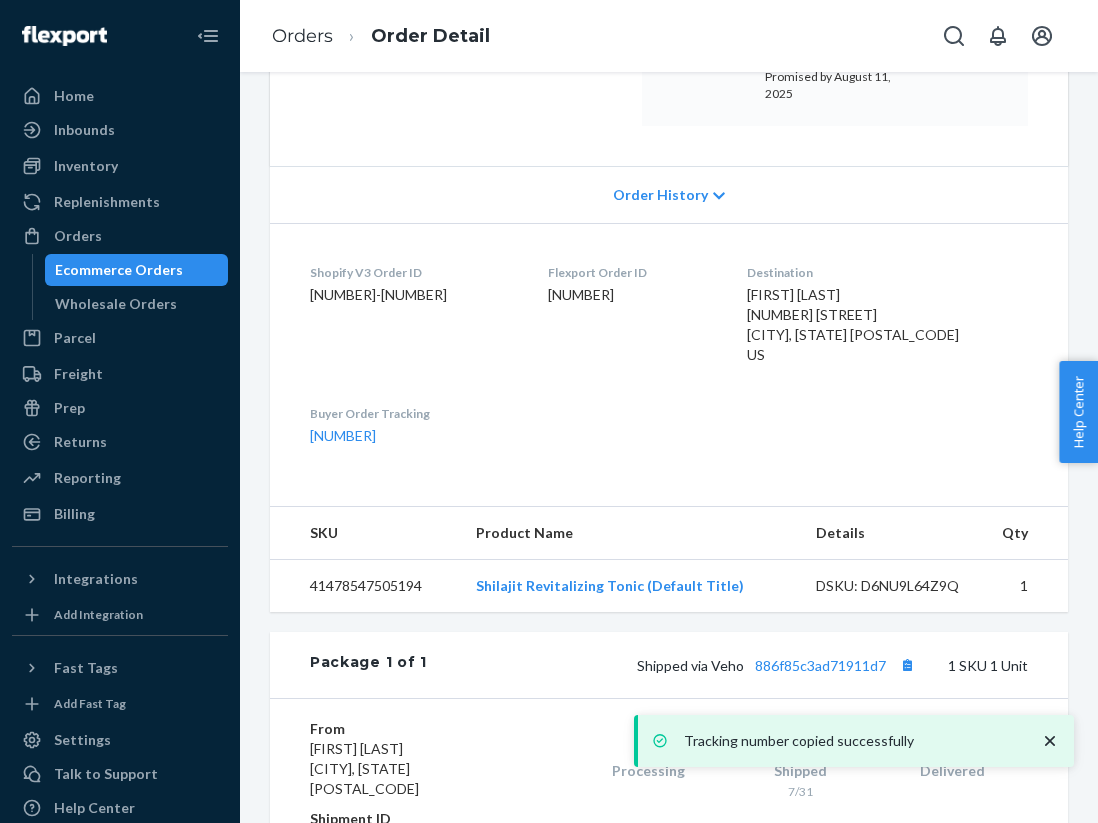 scroll, scrollTop: 356, scrollLeft: 0, axis: vertical 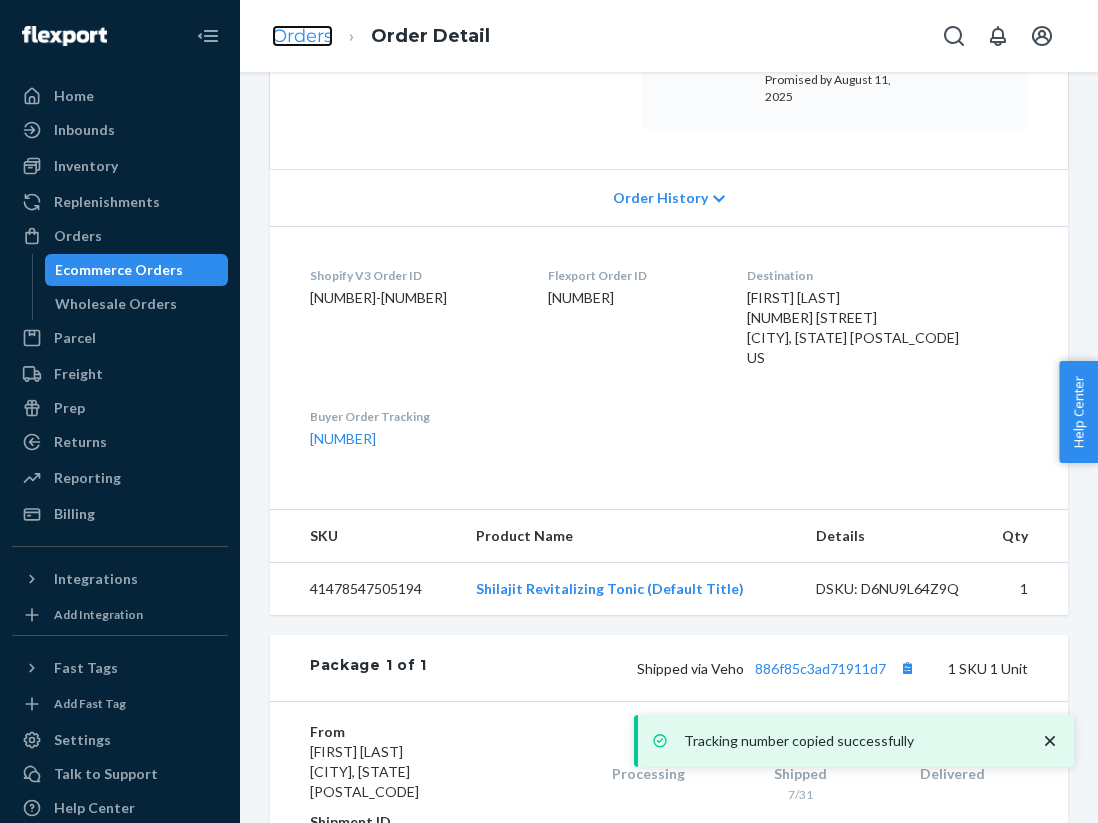 click on "Orders" at bounding box center [302, 36] 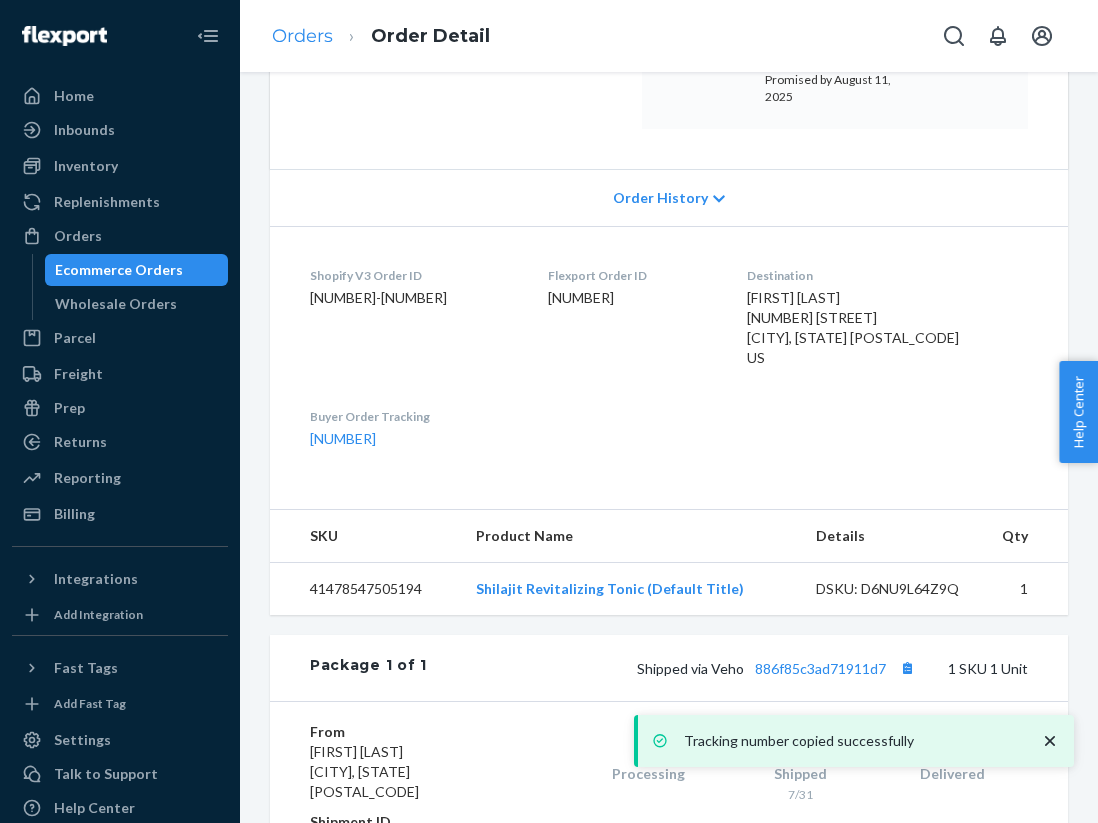 scroll, scrollTop: 0, scrollLeft: 0, axis: both 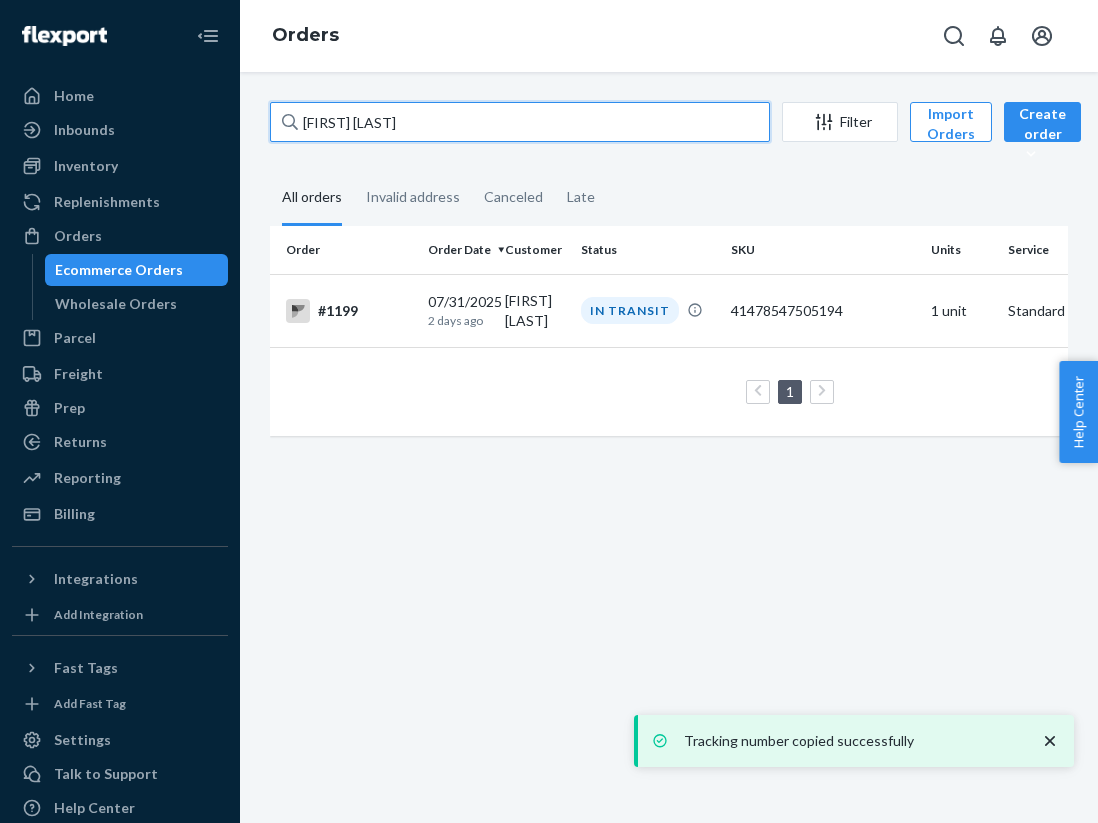 click on "[FIRST] [LAST]" at bounding box center [520, 122] 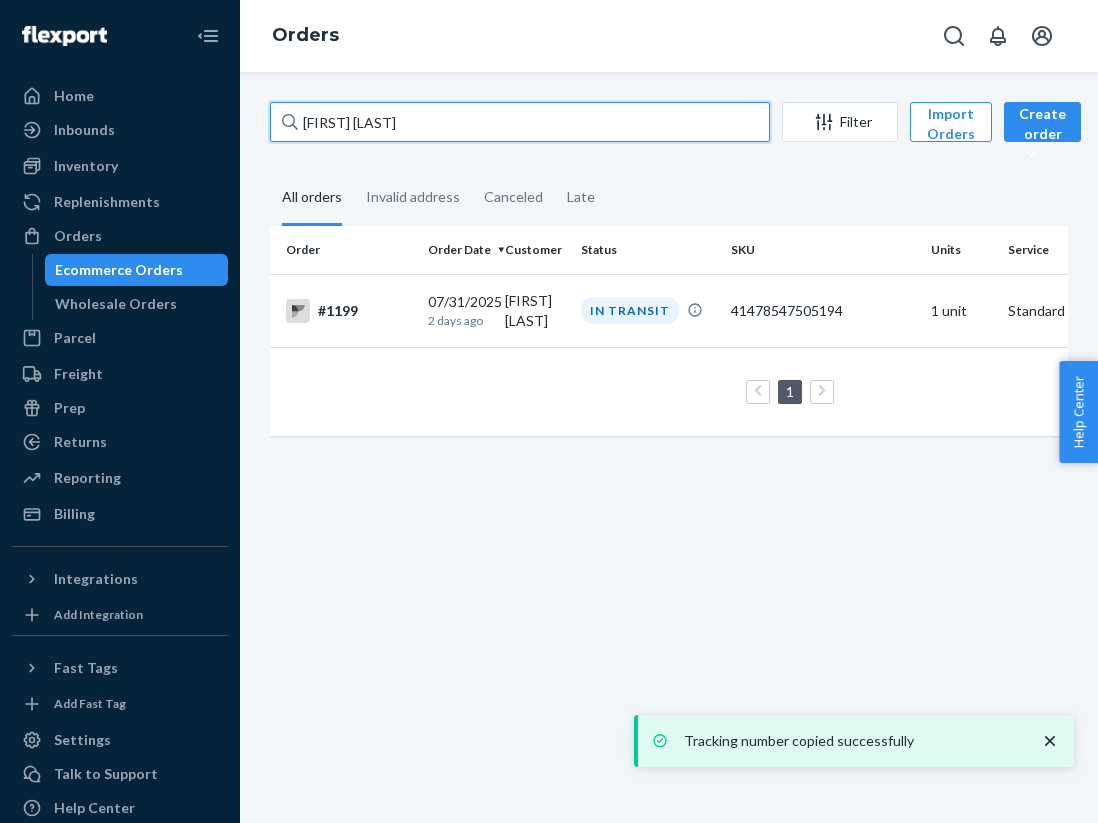 click on "[FIRST] [LAST]" at bounding box center (520, 122) 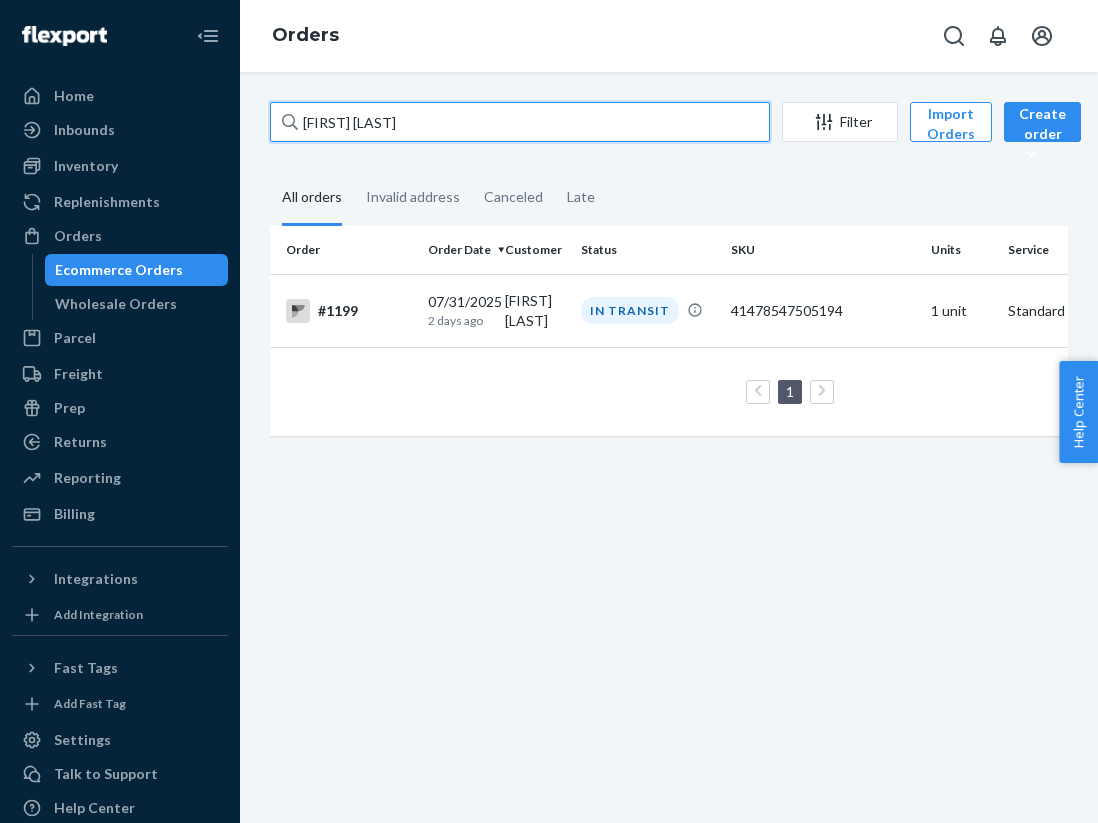 paste on "[FIRST] [LAST]" 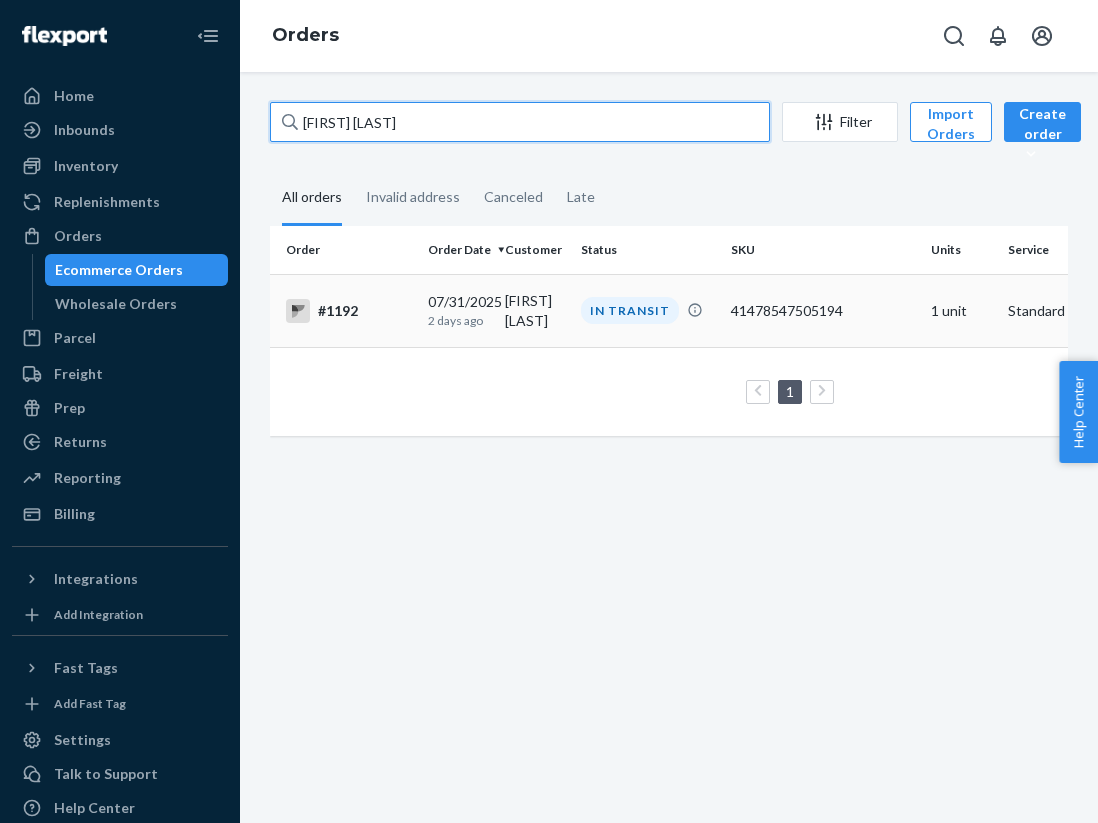type on "[FIRST] [LAST]" 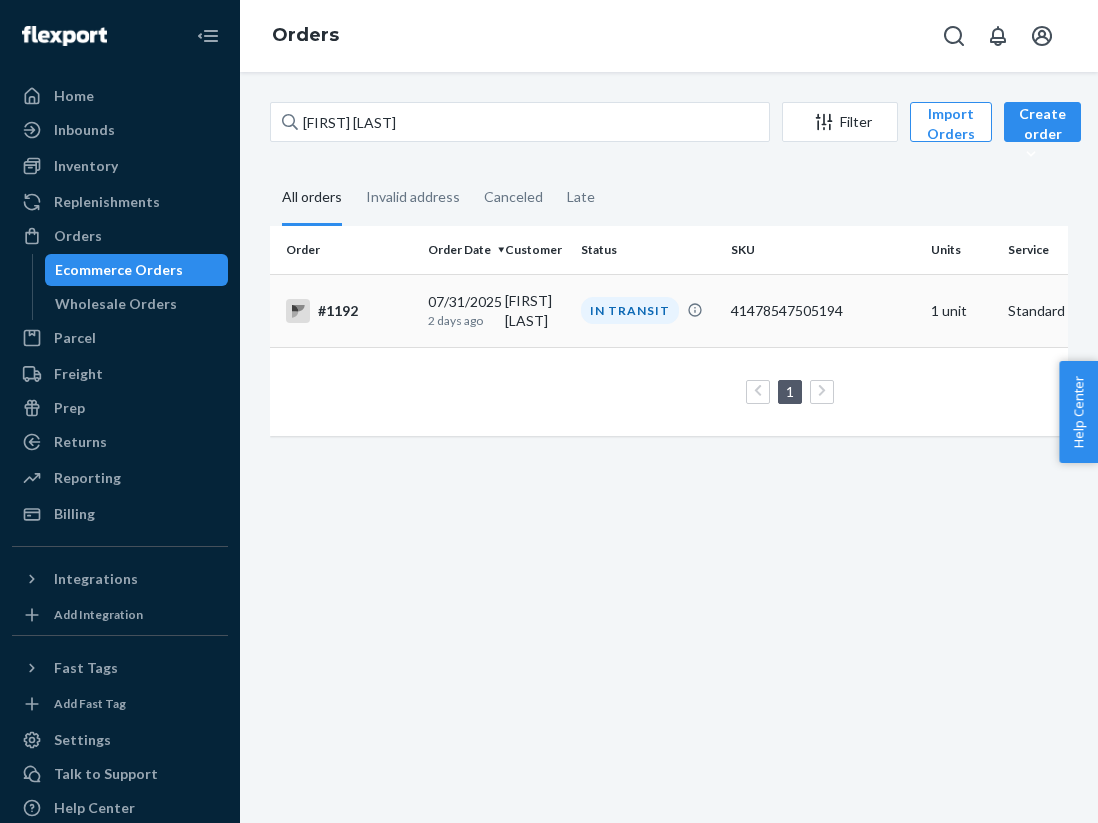 click on "#1192" at bounding box center (349, 311) 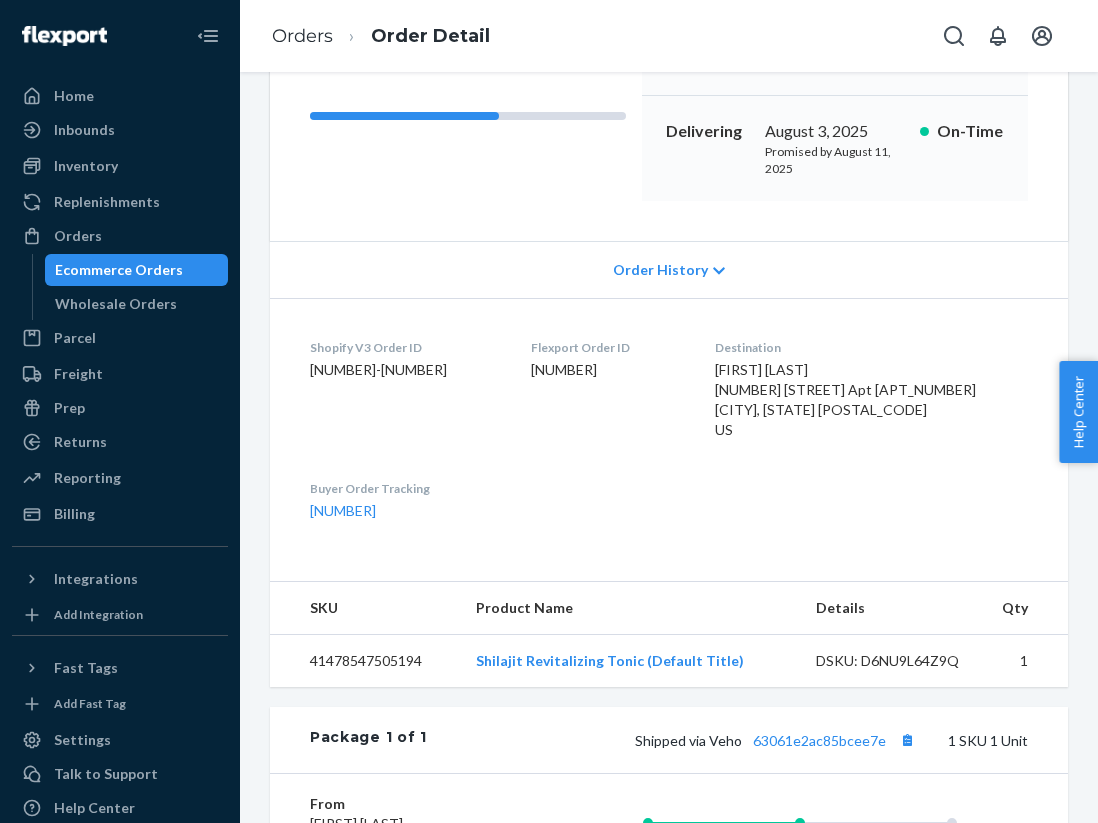 scroll, scrollTop: 286, scrollLeft: 0, axis: vertical 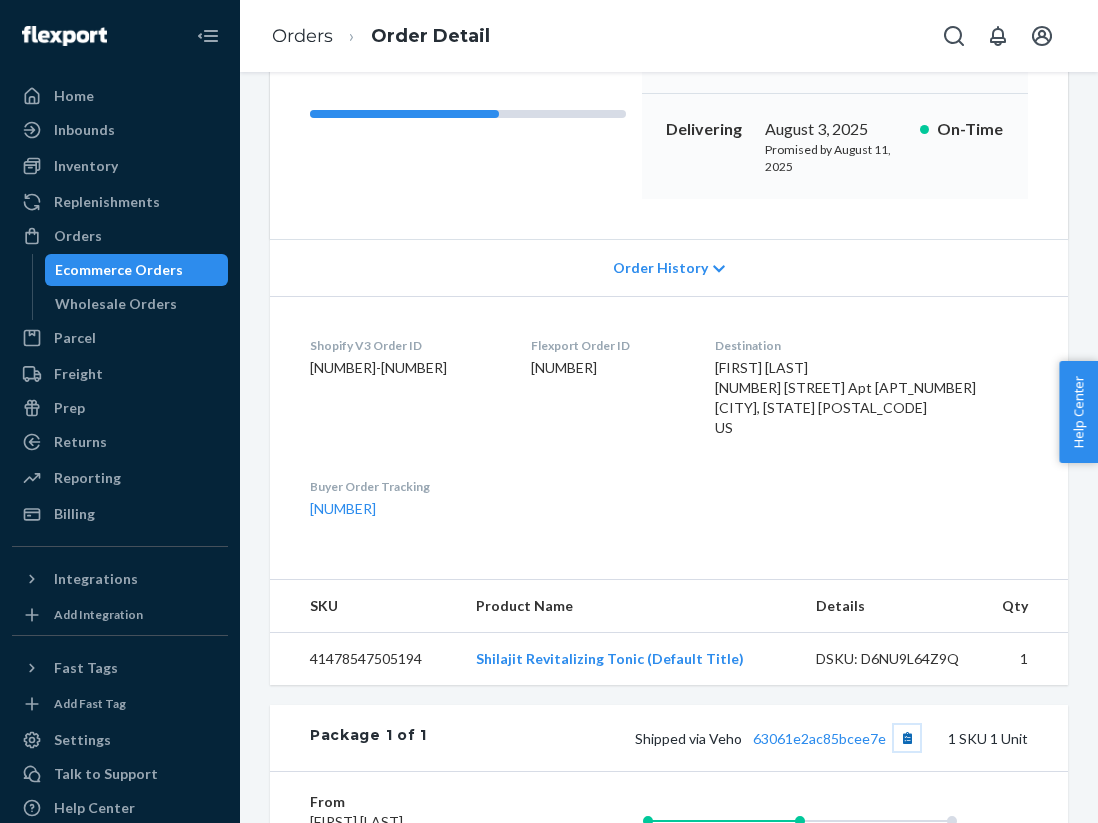 click at bounding box center (907, 738) 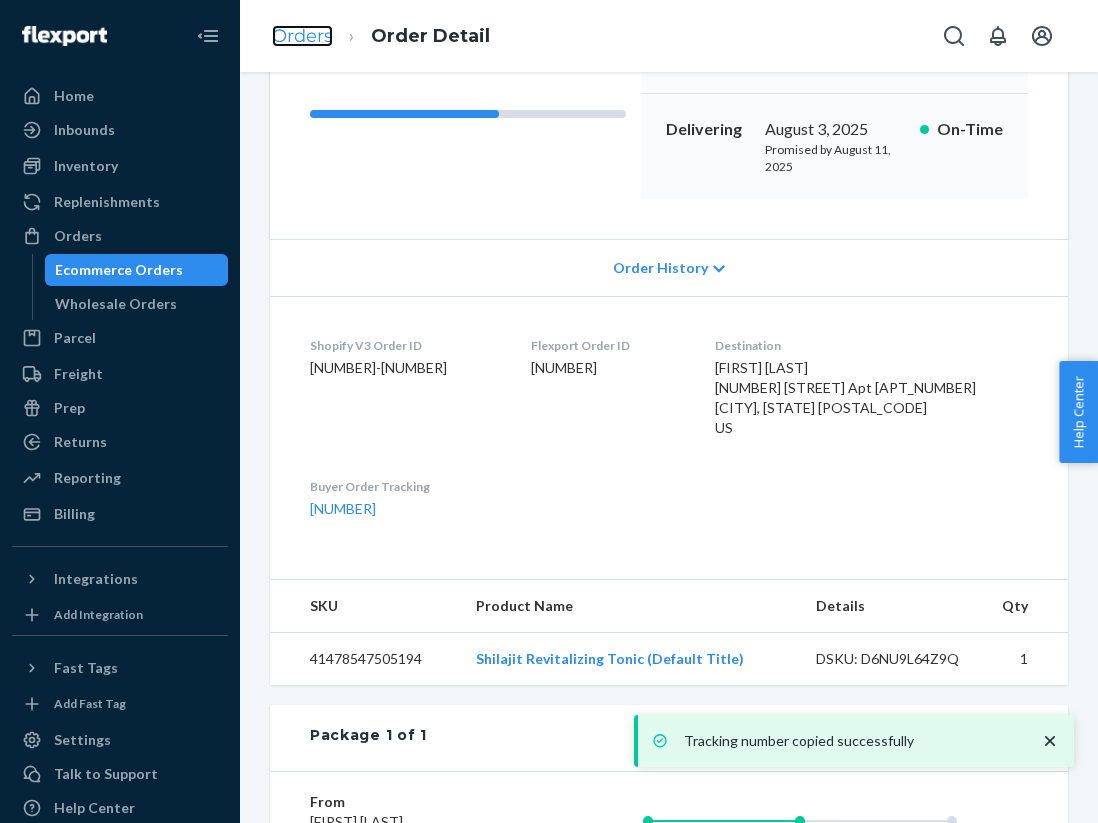 click on "Orders" at bounding box center (302, 36) 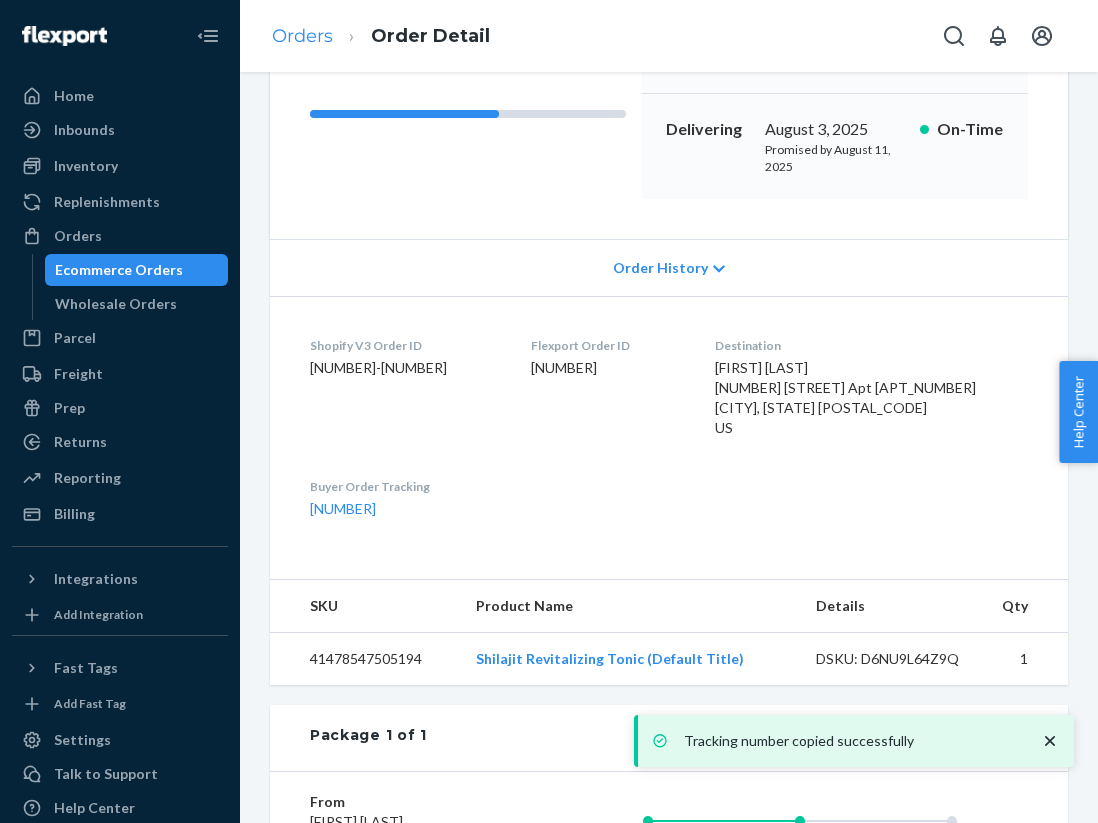 scroll, scrollTop: 0, scrollLeft: 0, axis: both 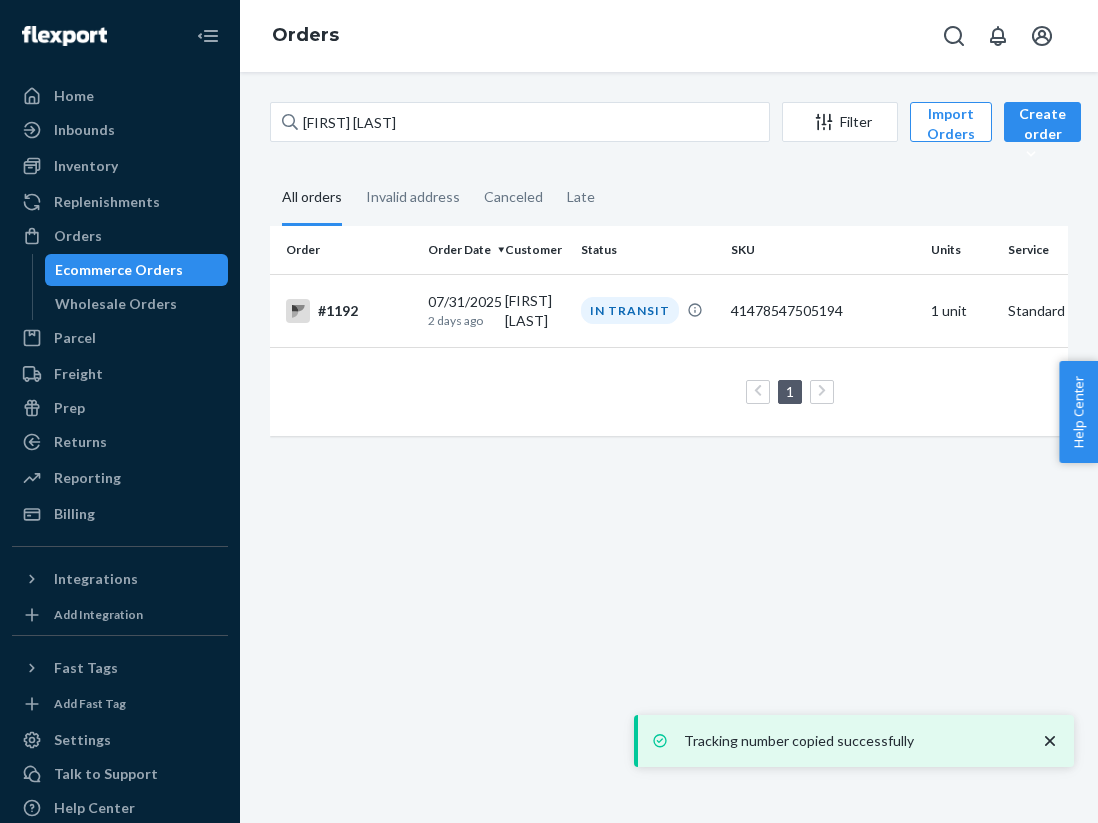 click on "[FIRST] [LAST] Filter Import Orders Create orderEcommerce order Removal order All orders Invalid address Canceled Late Order Order Date Customer Status SKU Units Service Fee #1201 [DATE] 2 days ago [FIRST] [LAST] IN TRANSIT 41478547505194 1 unit Standard $9.44 1 25 results per page" at bounding box center (669, 447) 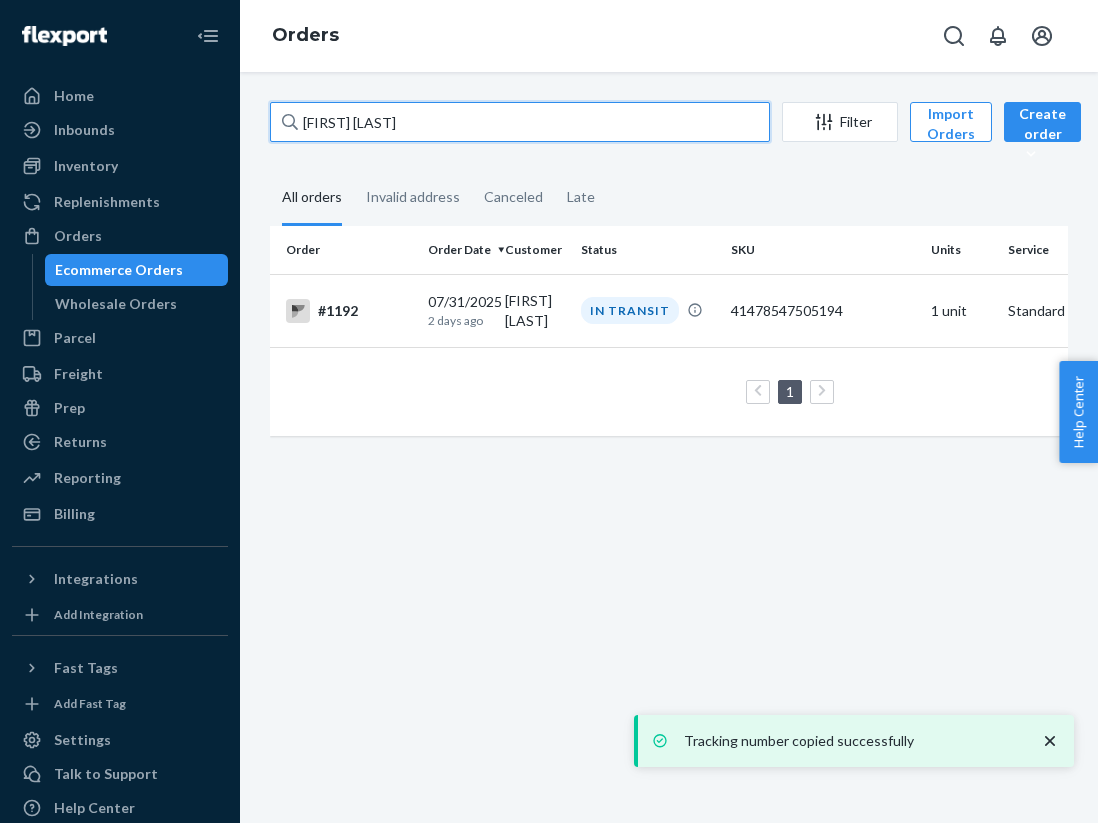click on "[FIRST] [LAST]" at bounding box center [520, 122] 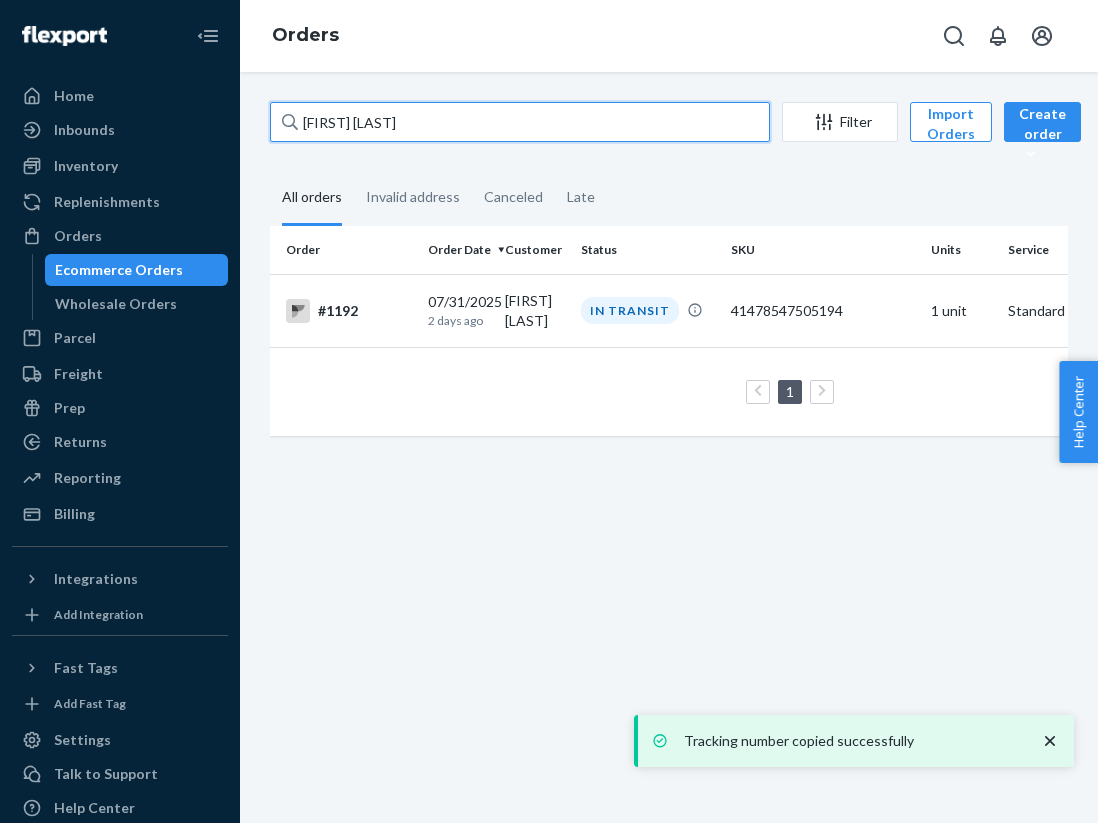 click on "[FIRST] [LAST]" at bounding box center [520, 122] 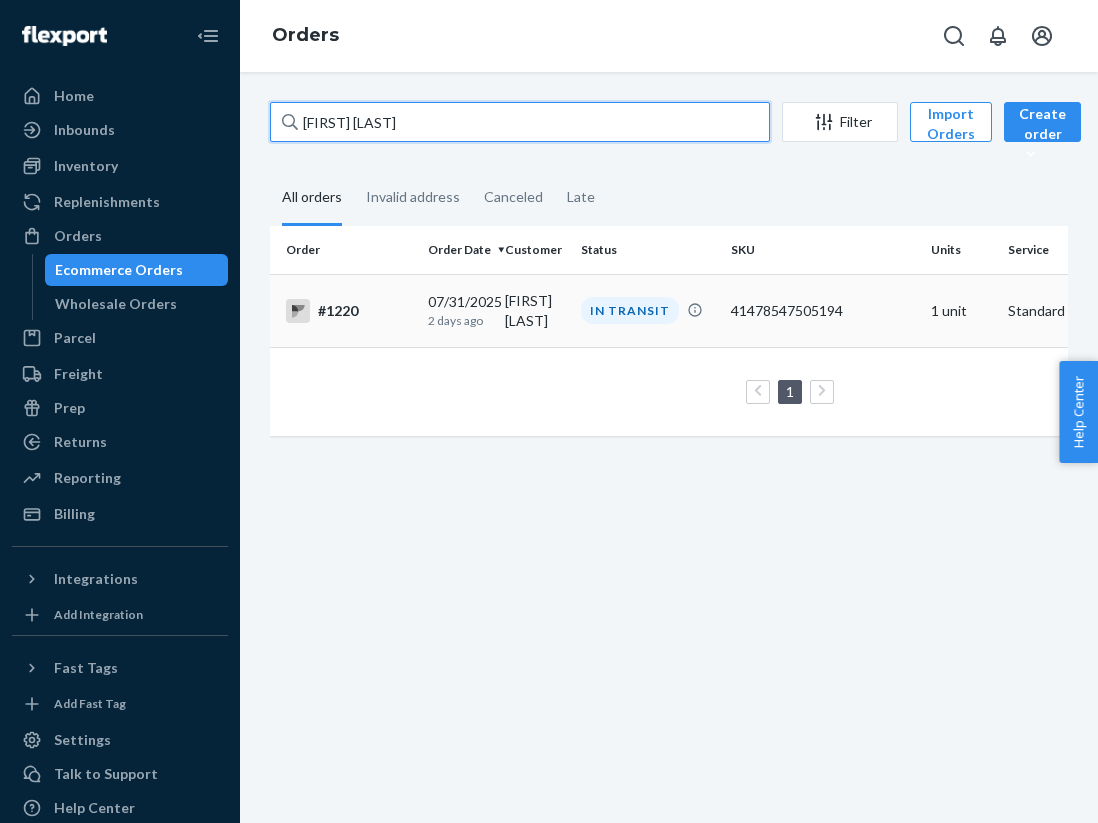 type on "[FIRST] [LAST]" 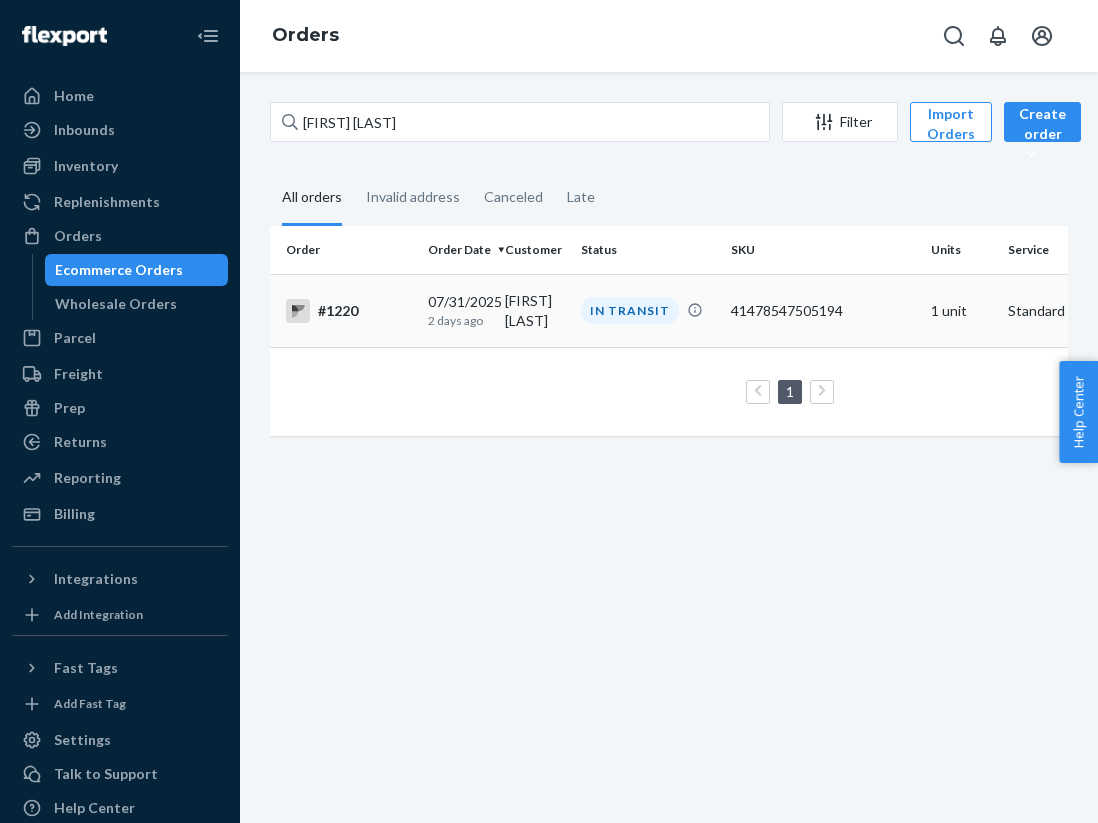 click on "#1220" at bounding box center (349, 311) 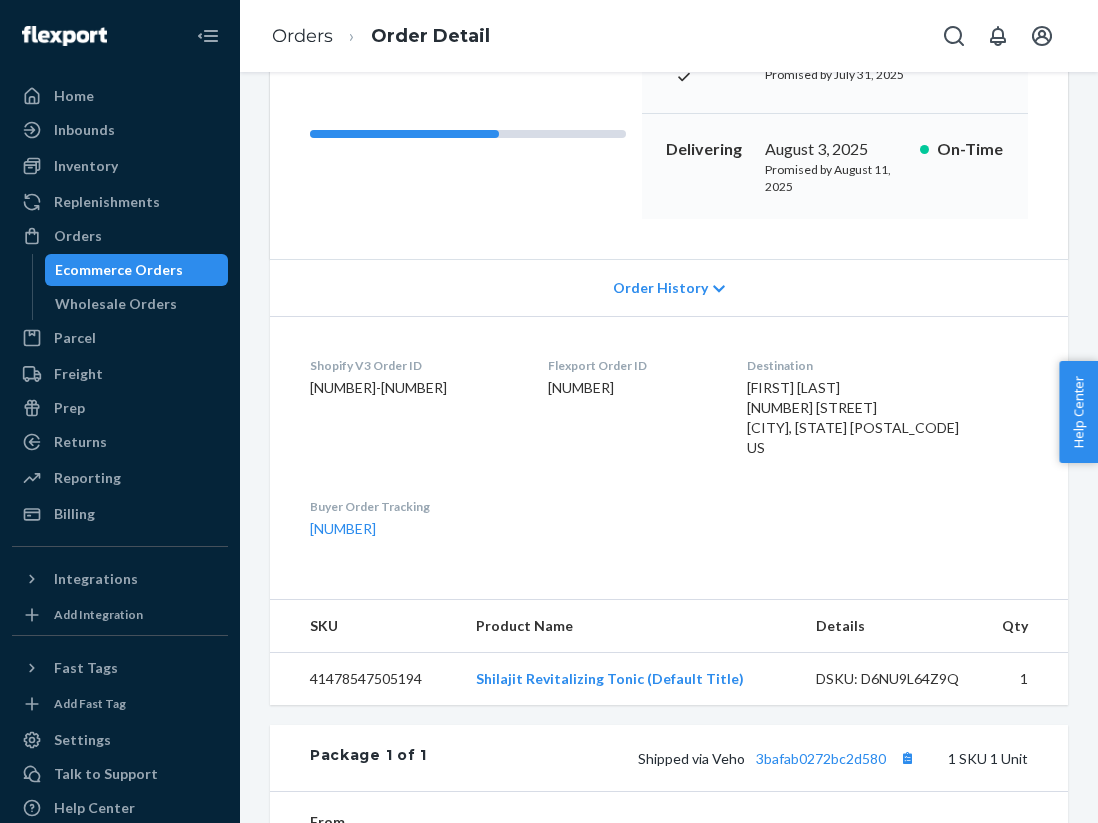 scroll, scrollTop: 592, scrollLeft: 0, axis: vertical 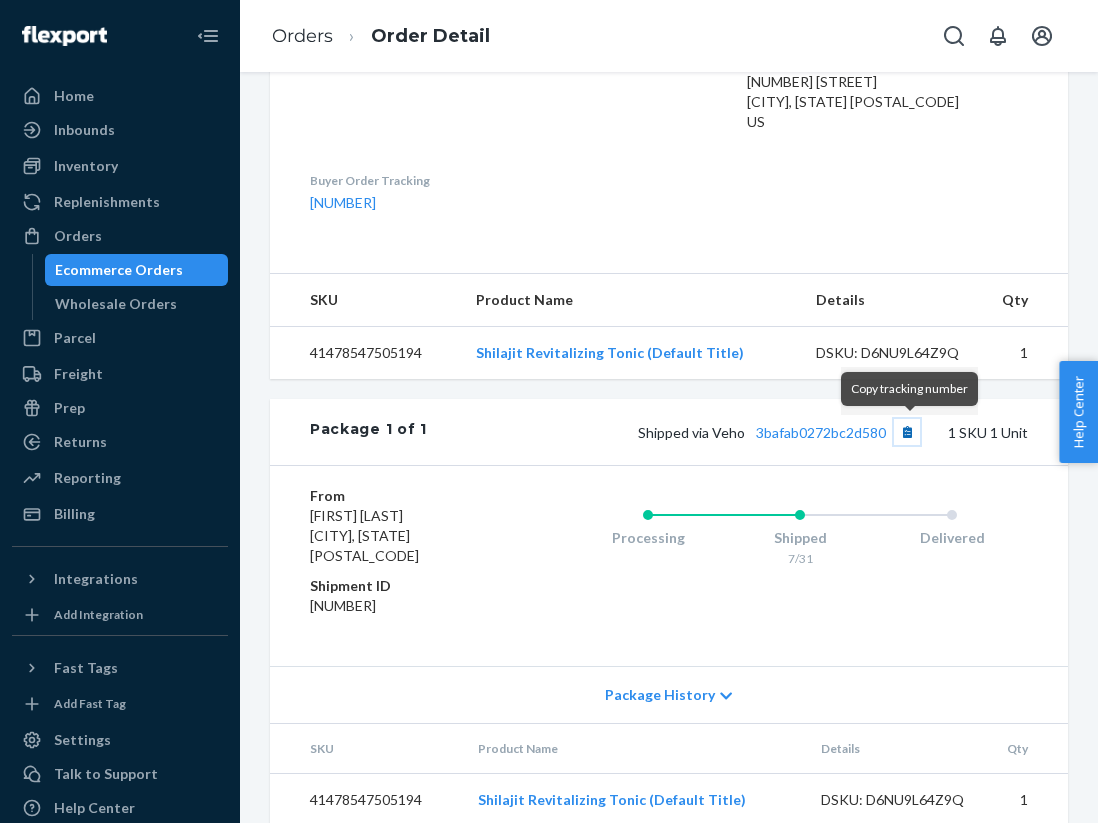 click at bounding box center (907, 432) 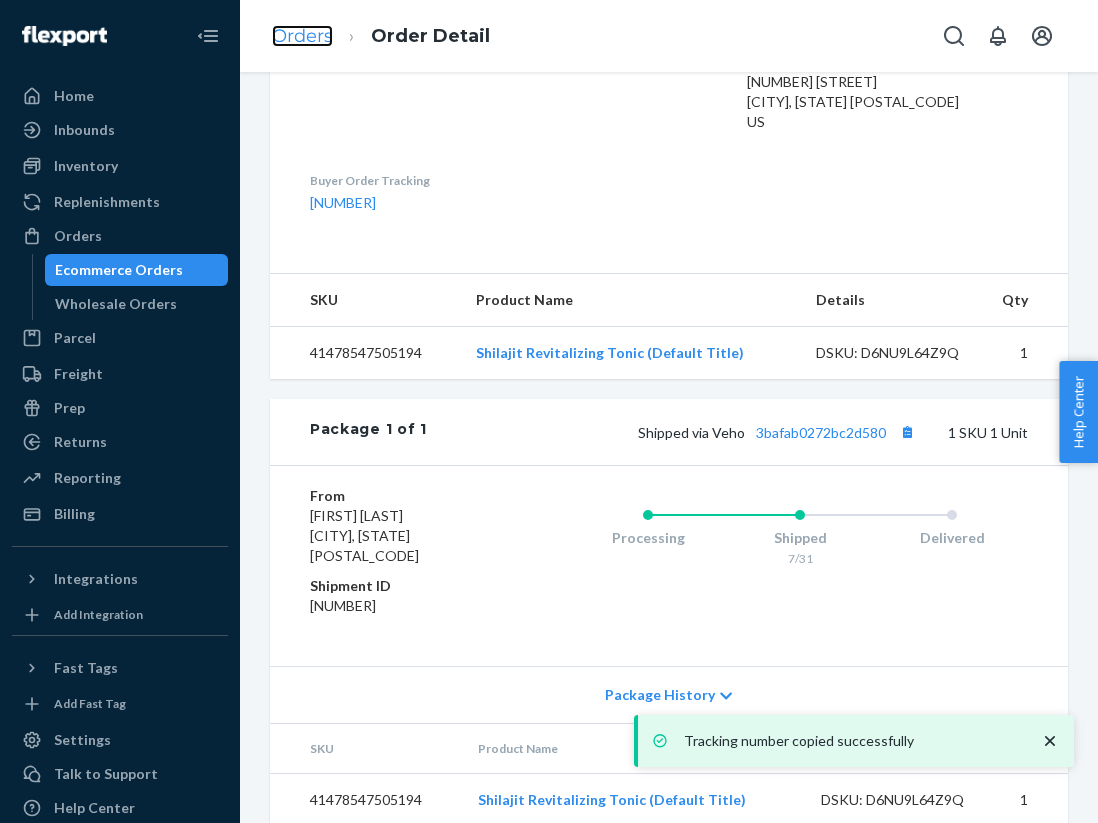 click on "Orders" at bounding box center (302, 36) 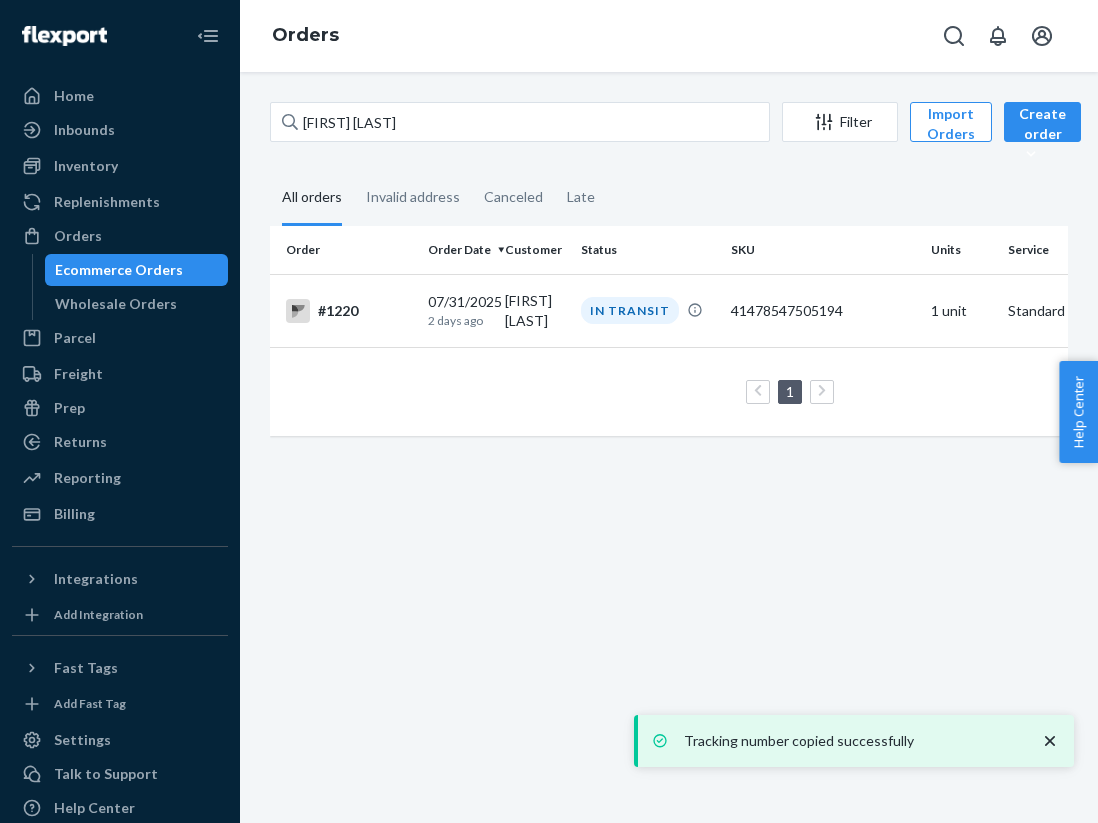 scroll, scrollTop: 0, scrollLeft: 0, axis: both 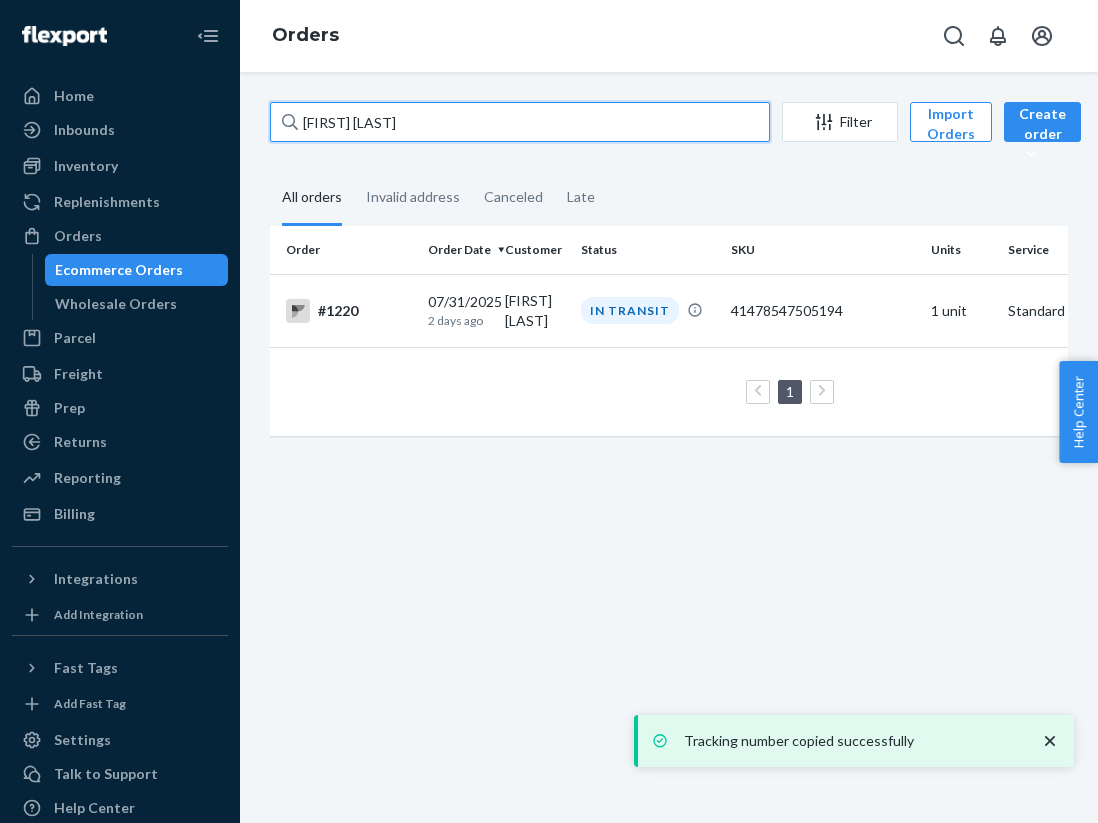 click on "[FIRST] [LAST]" at bounding box center (520, 122) 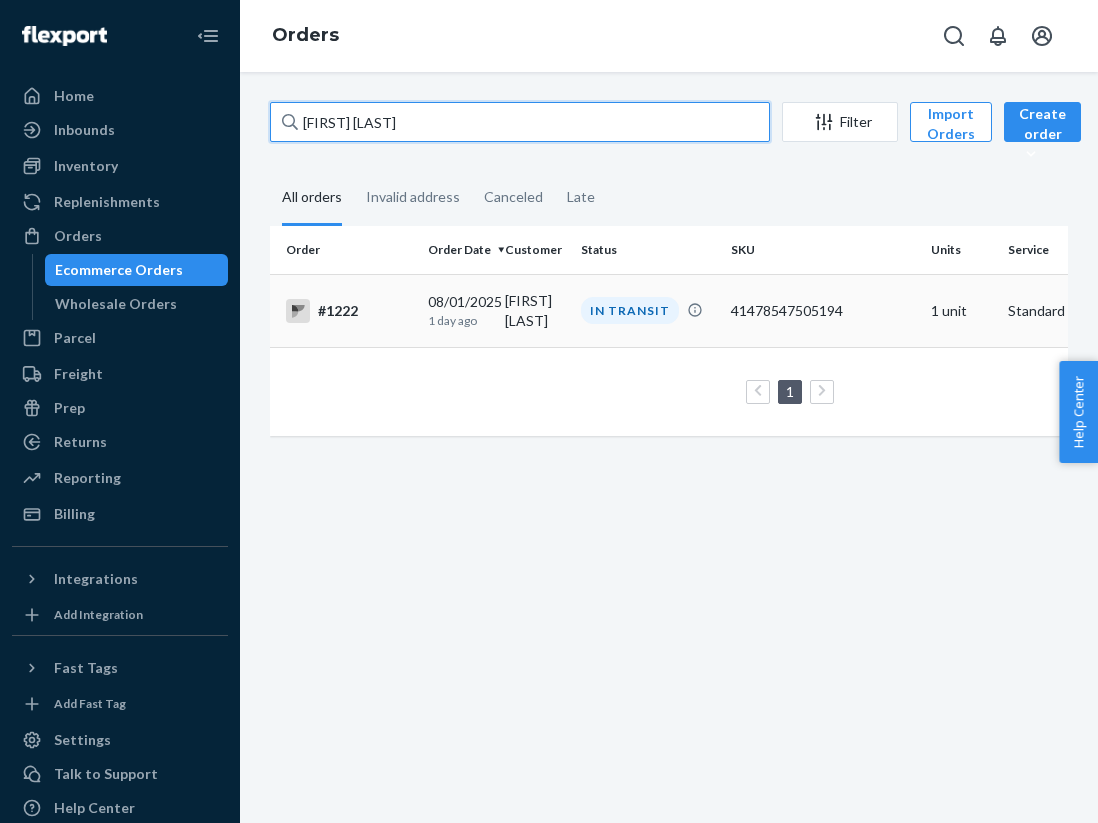type on "[FIRST] [LAST]" 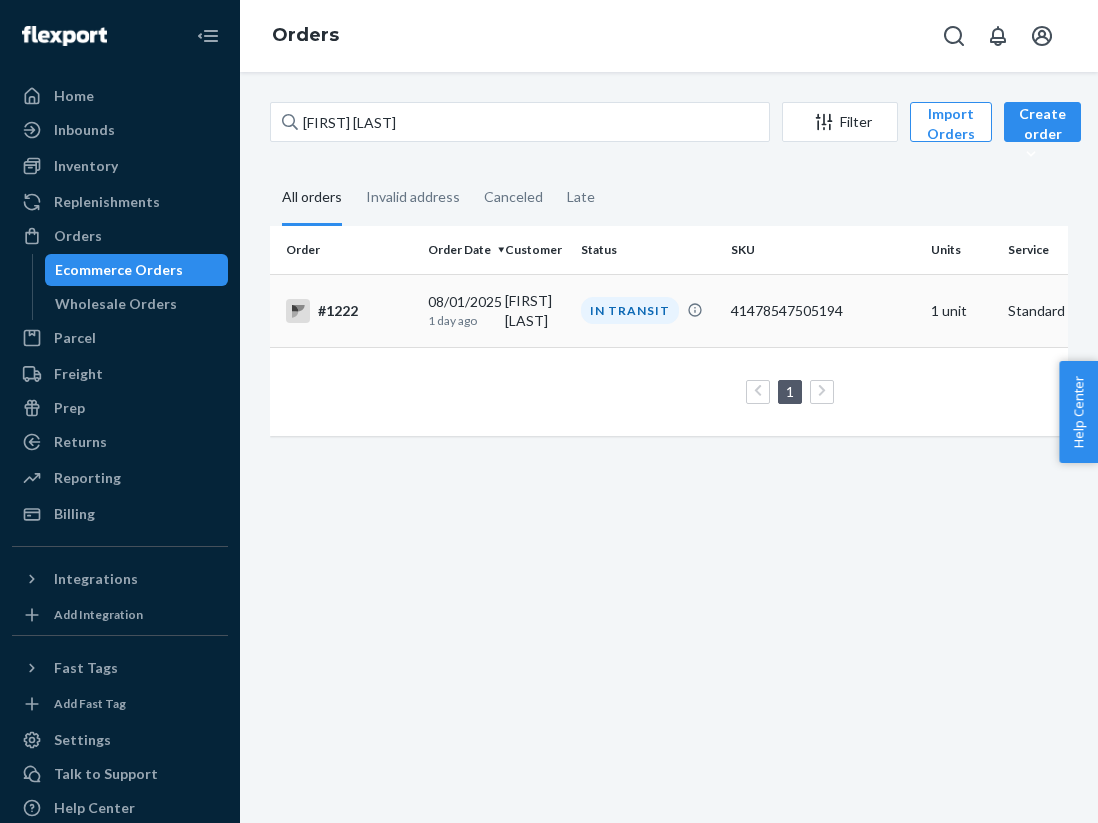click on "#1222" at bounding box center (349, 311) 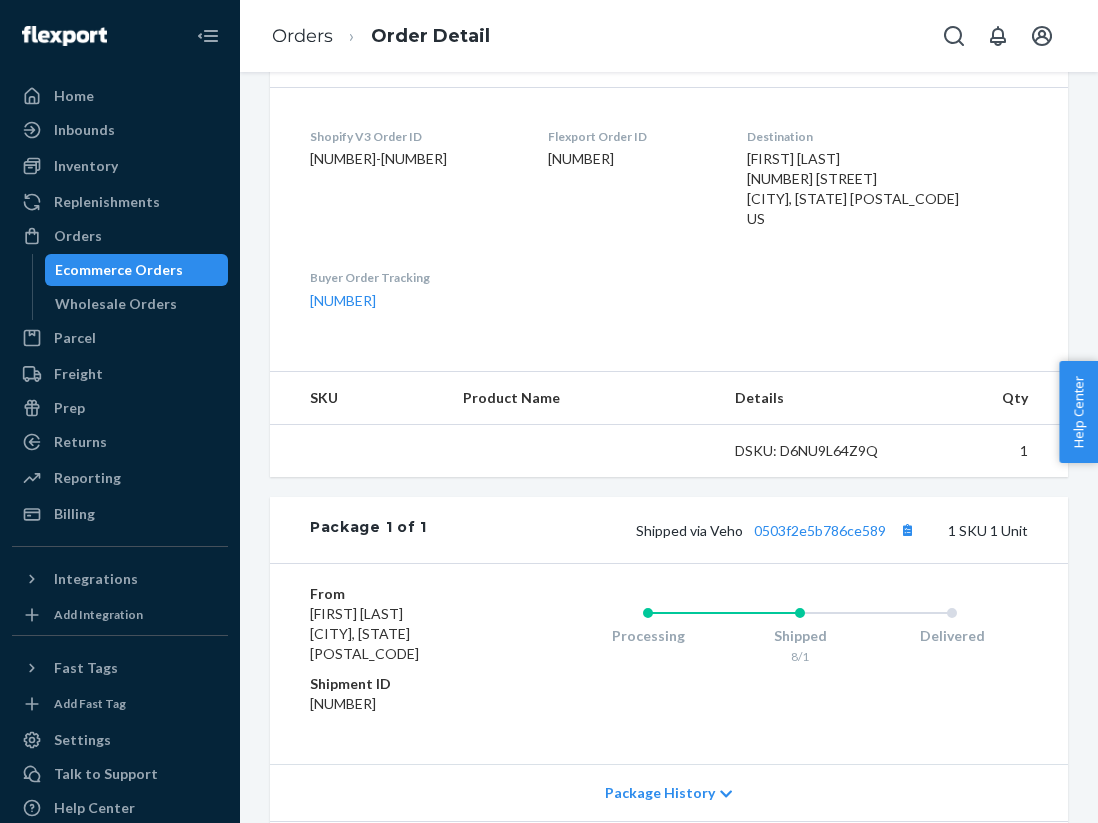 scroll, scrollTop: 540, scrollLeft: 0, axis: vertical 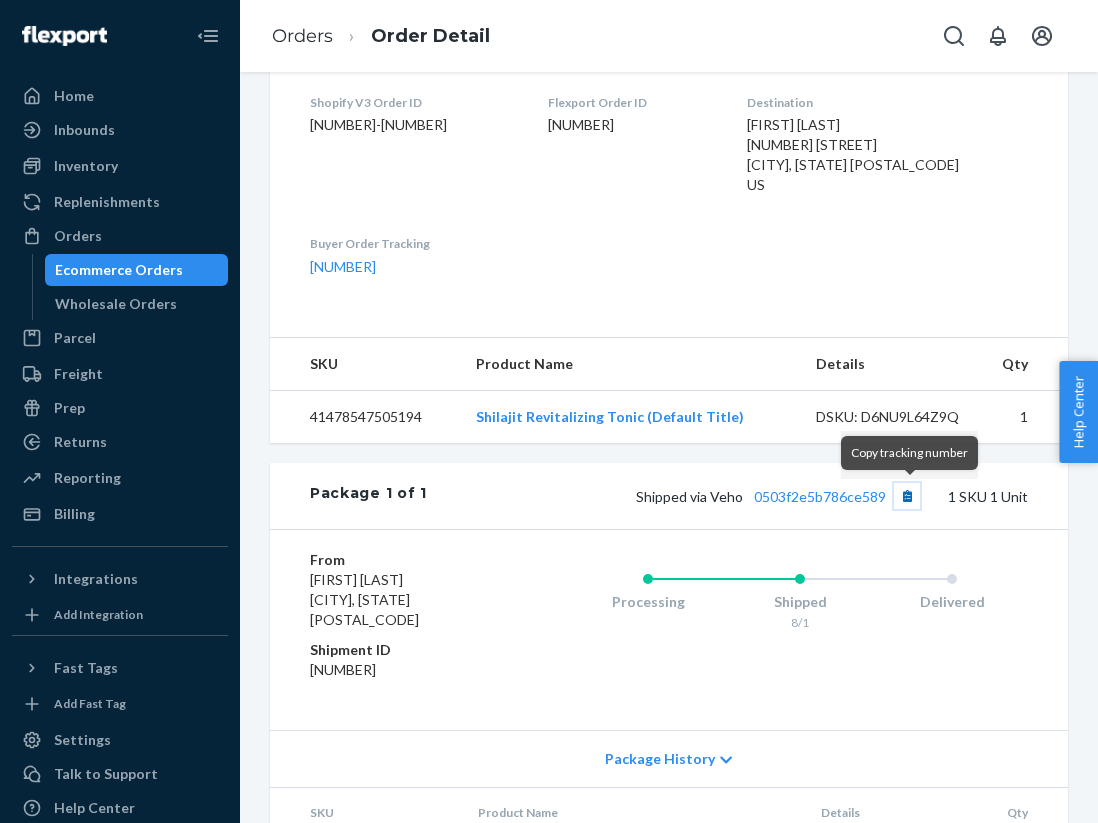 click at bounding box center [907, 496] 